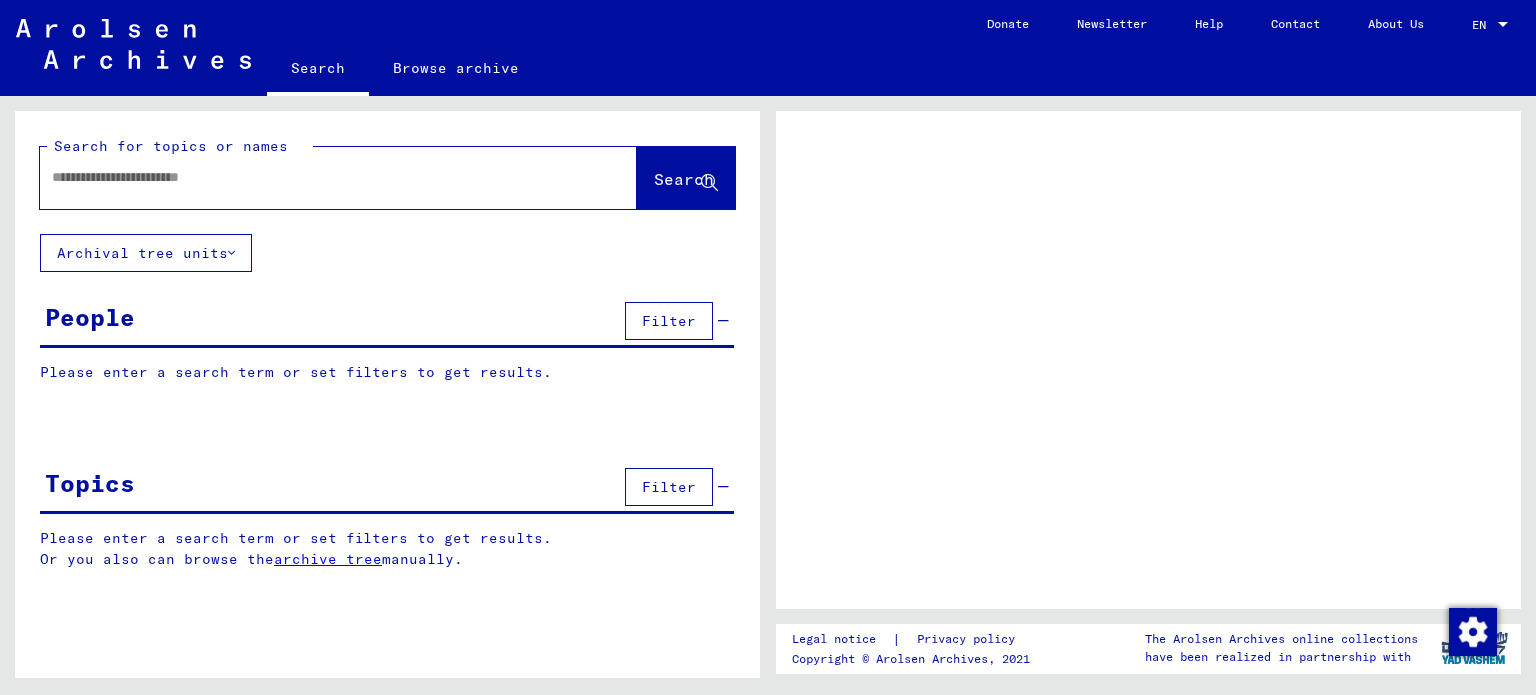 scroll, scrollTop: 0, scrollLeft: 0, axis: both 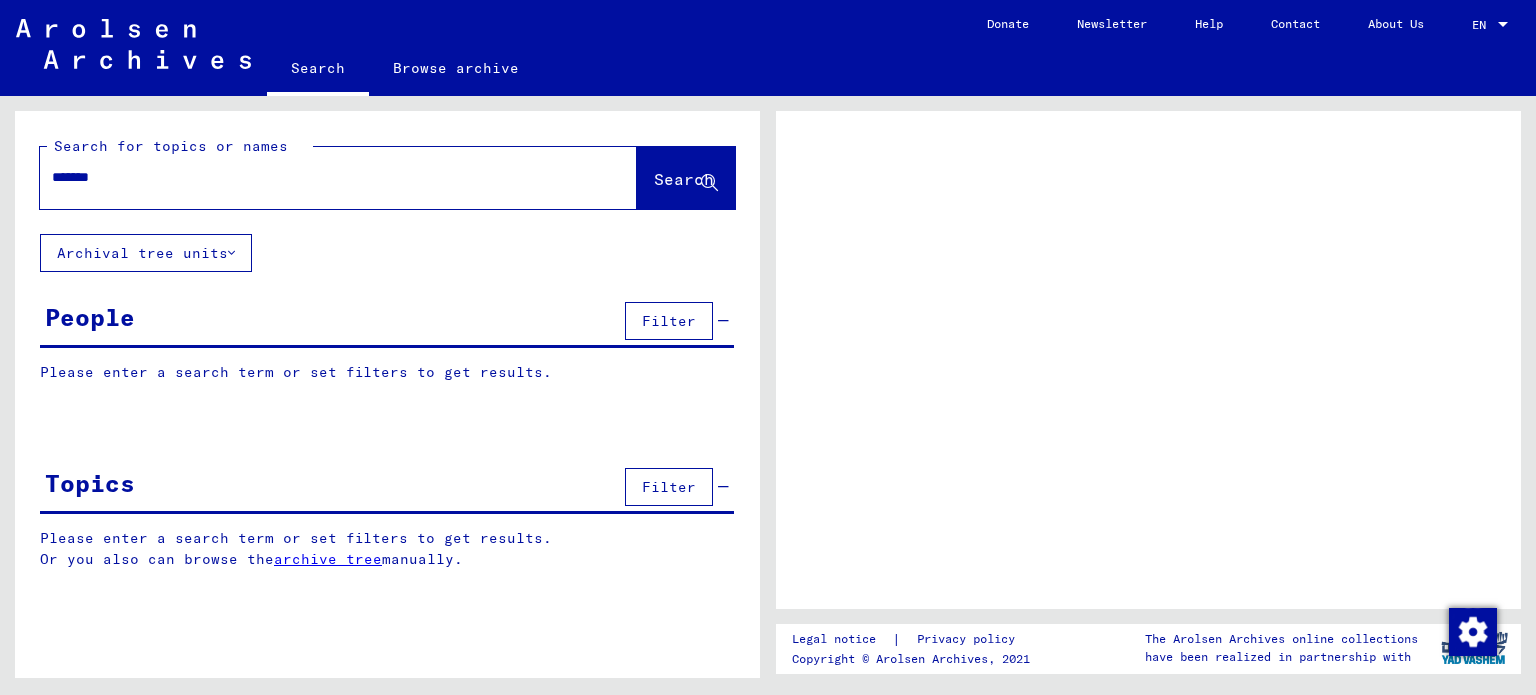 type on "*******" 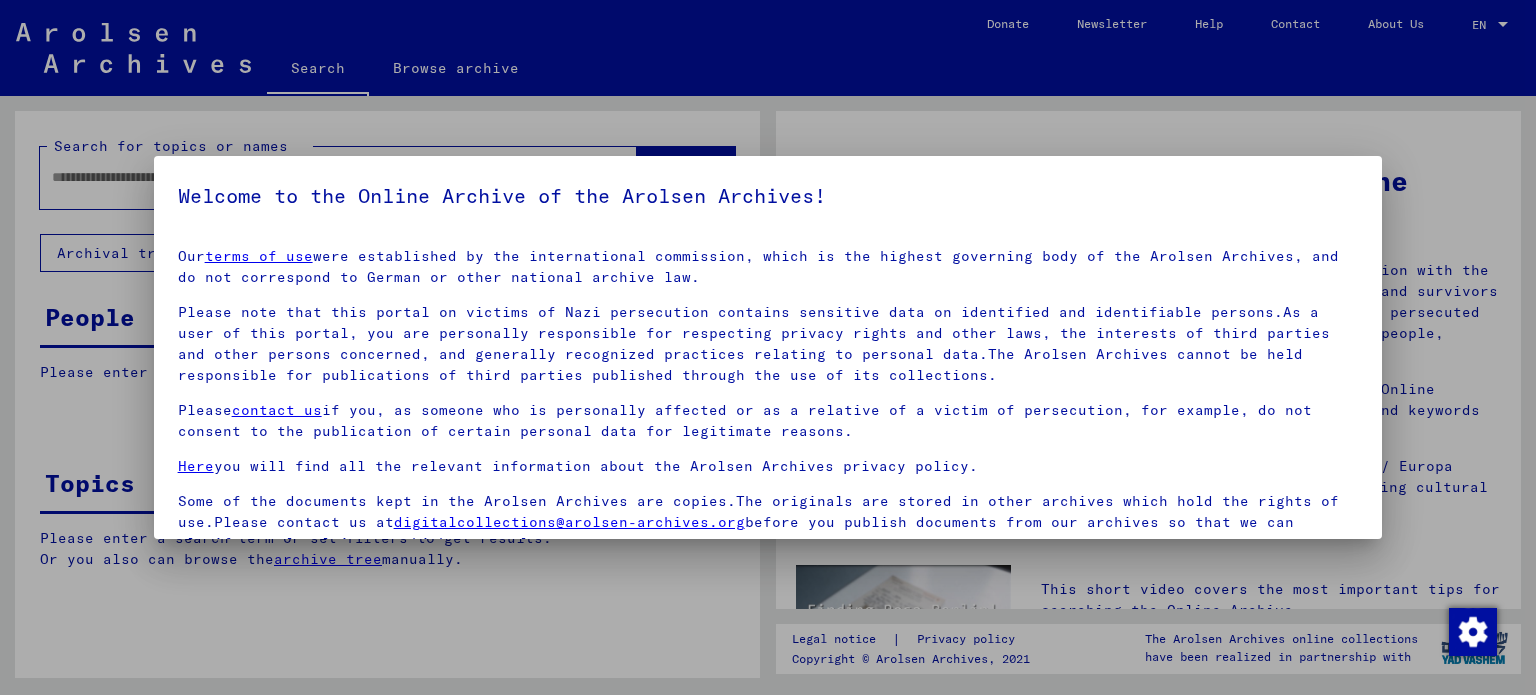scroll, scrollTop: 4, scrollLeft: 0, axis: vertical 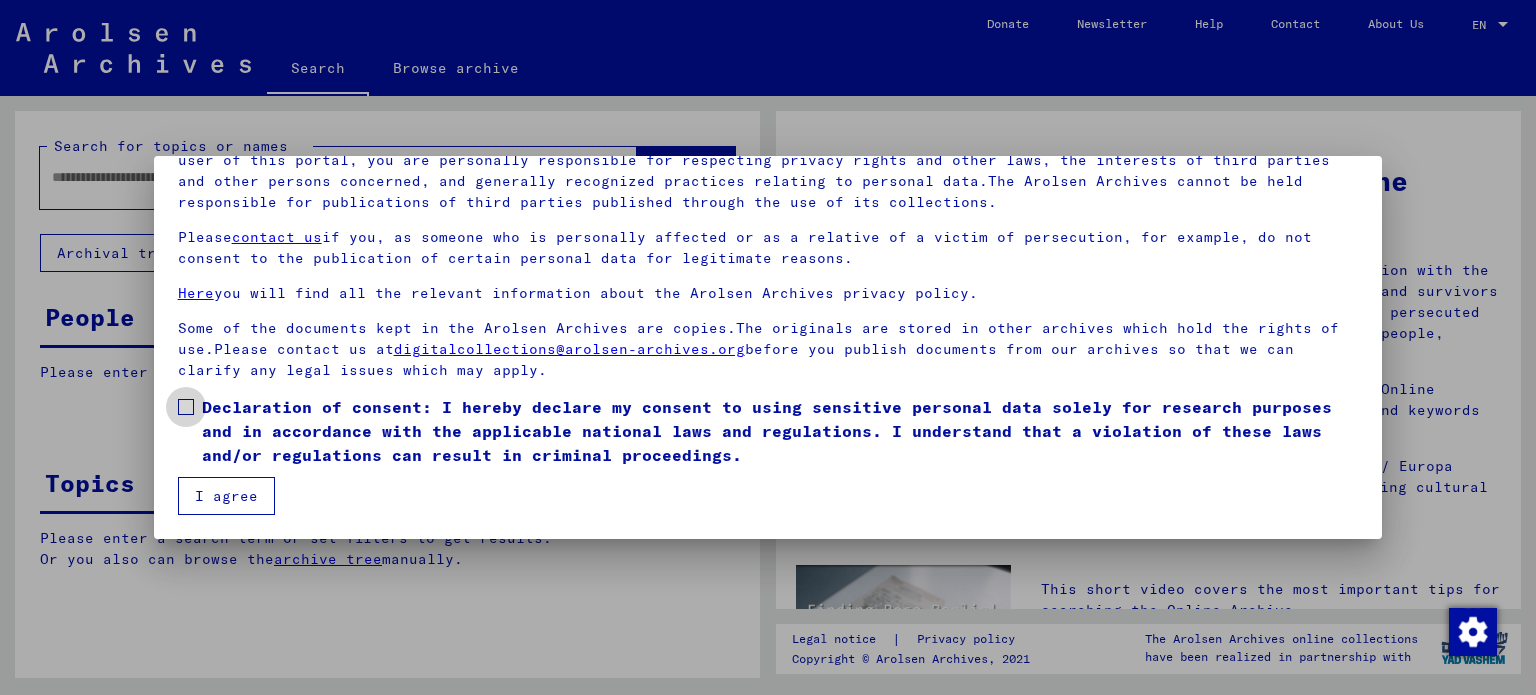 click on "Declaration of consent: I hereby declare my consent to using sensitive personal data solely for research purposes and in accordance with the applicable national laws and regulations. I understand that a violation of these laws and/or regulations can result in criminal proceedings." at bounding box center (780, 431) 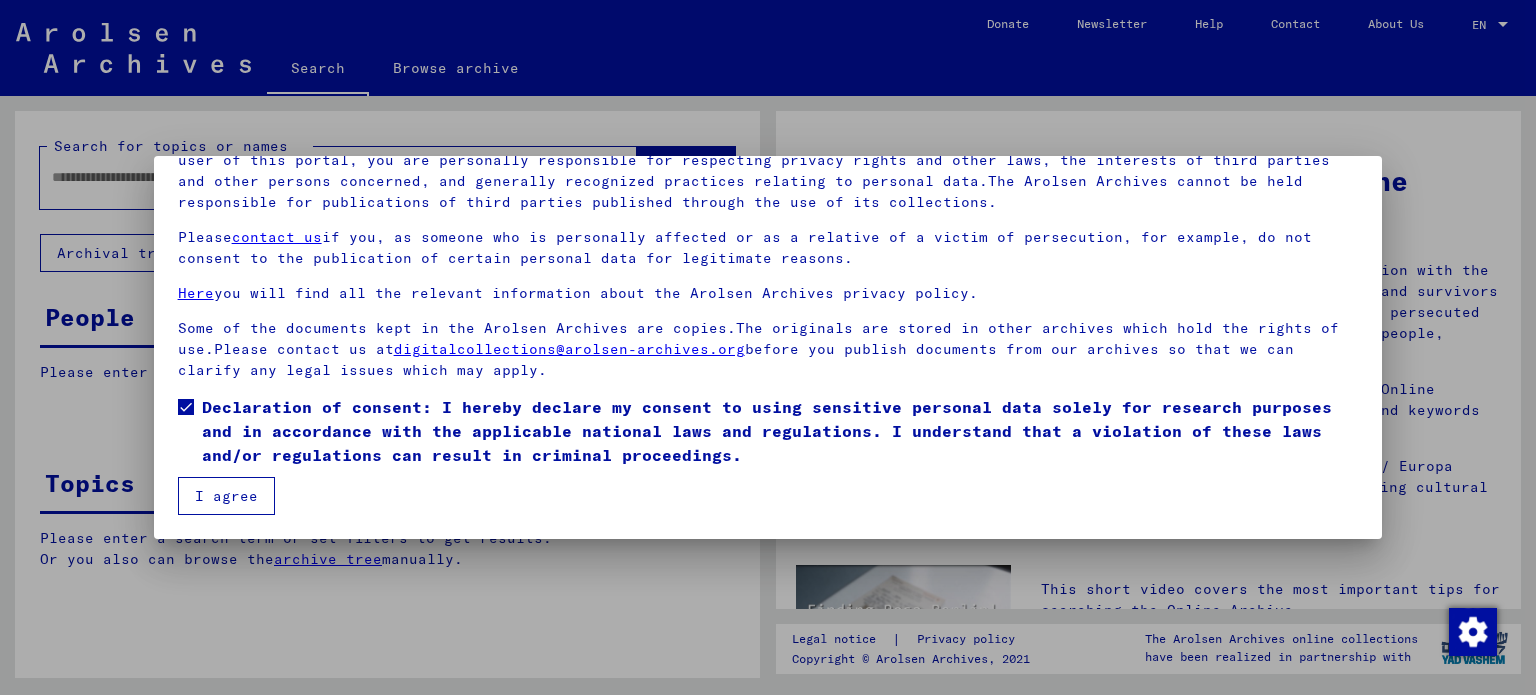 click on "I agree" at bounding box center [226, 496] 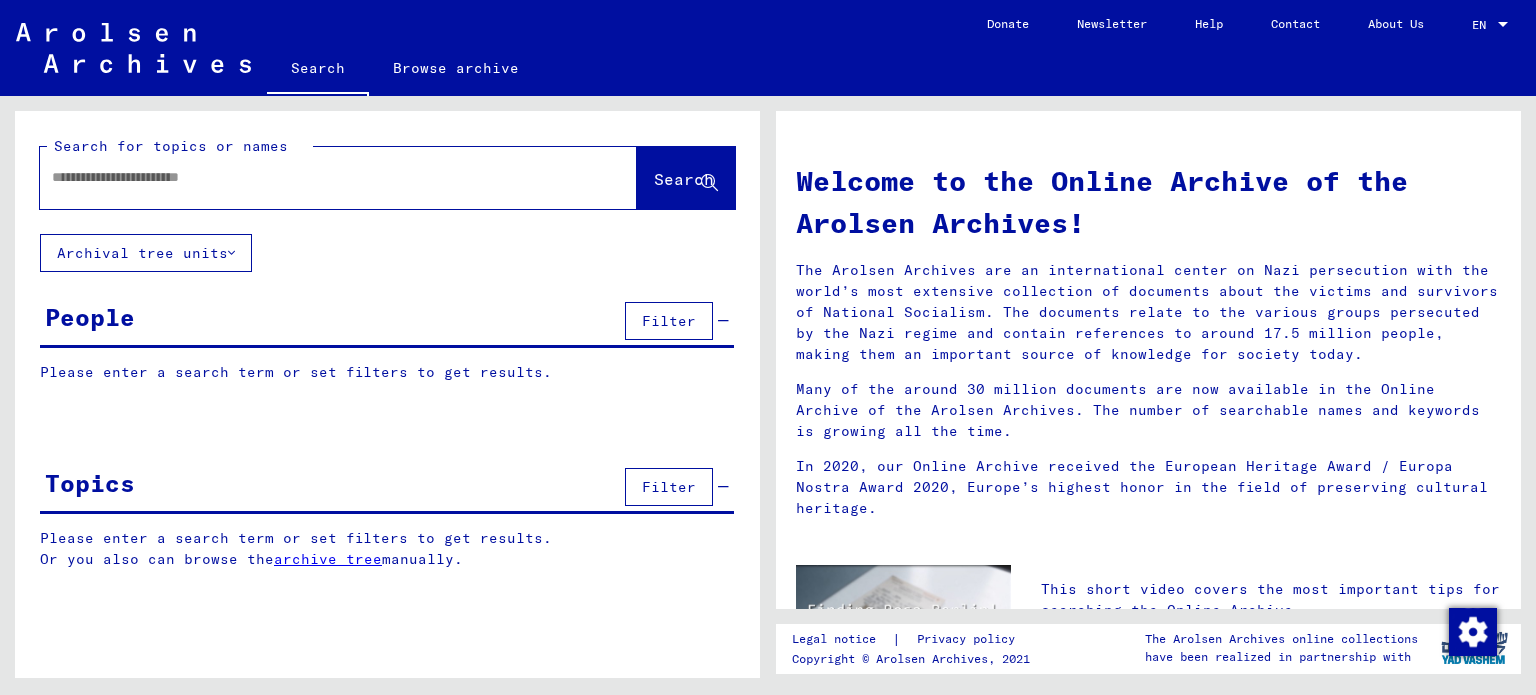 click 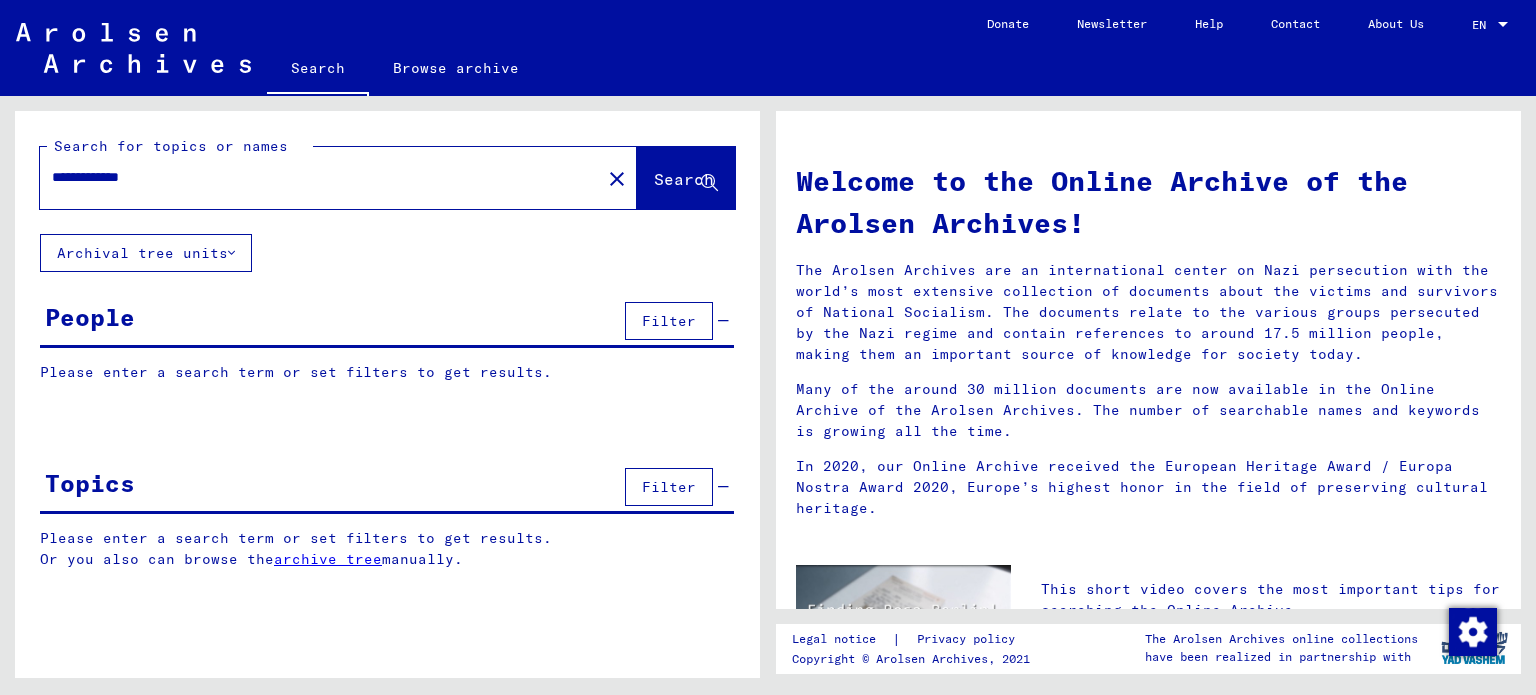 type on "**********" 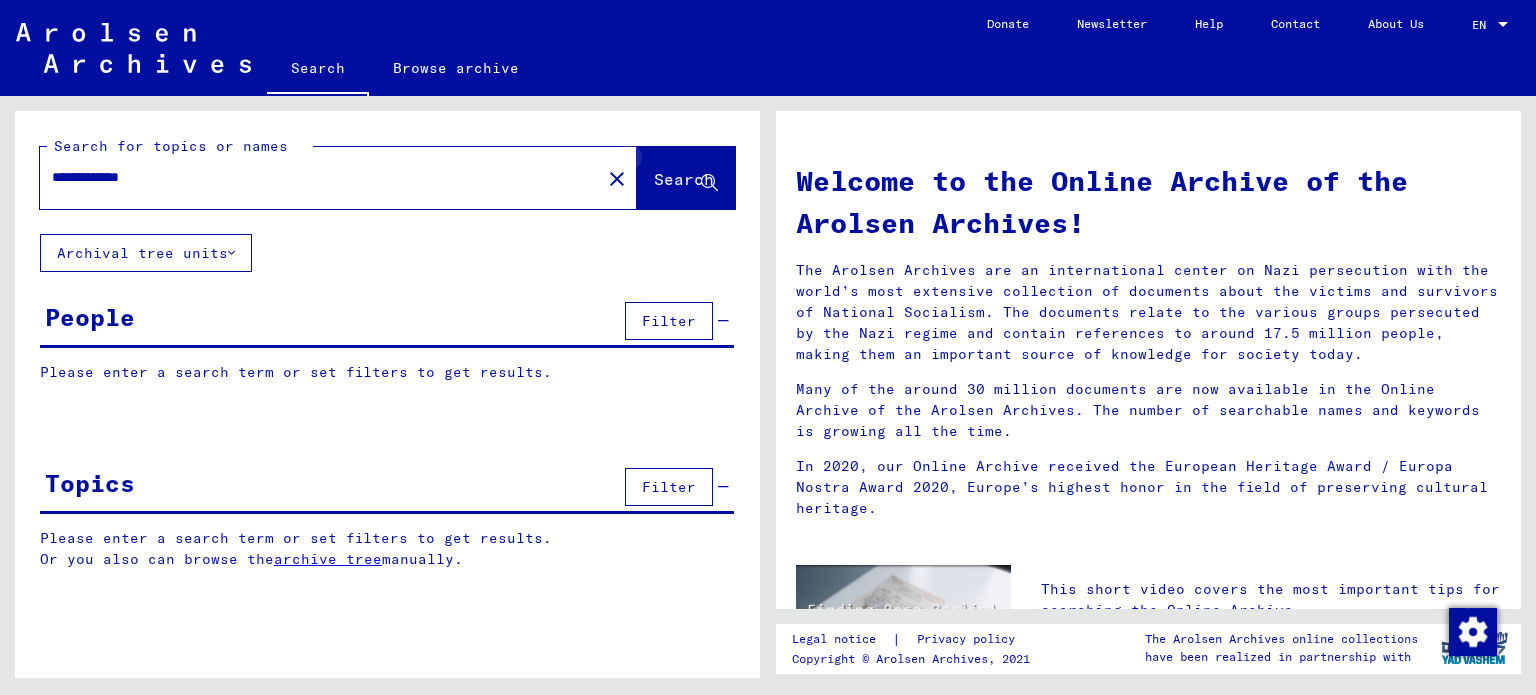 click 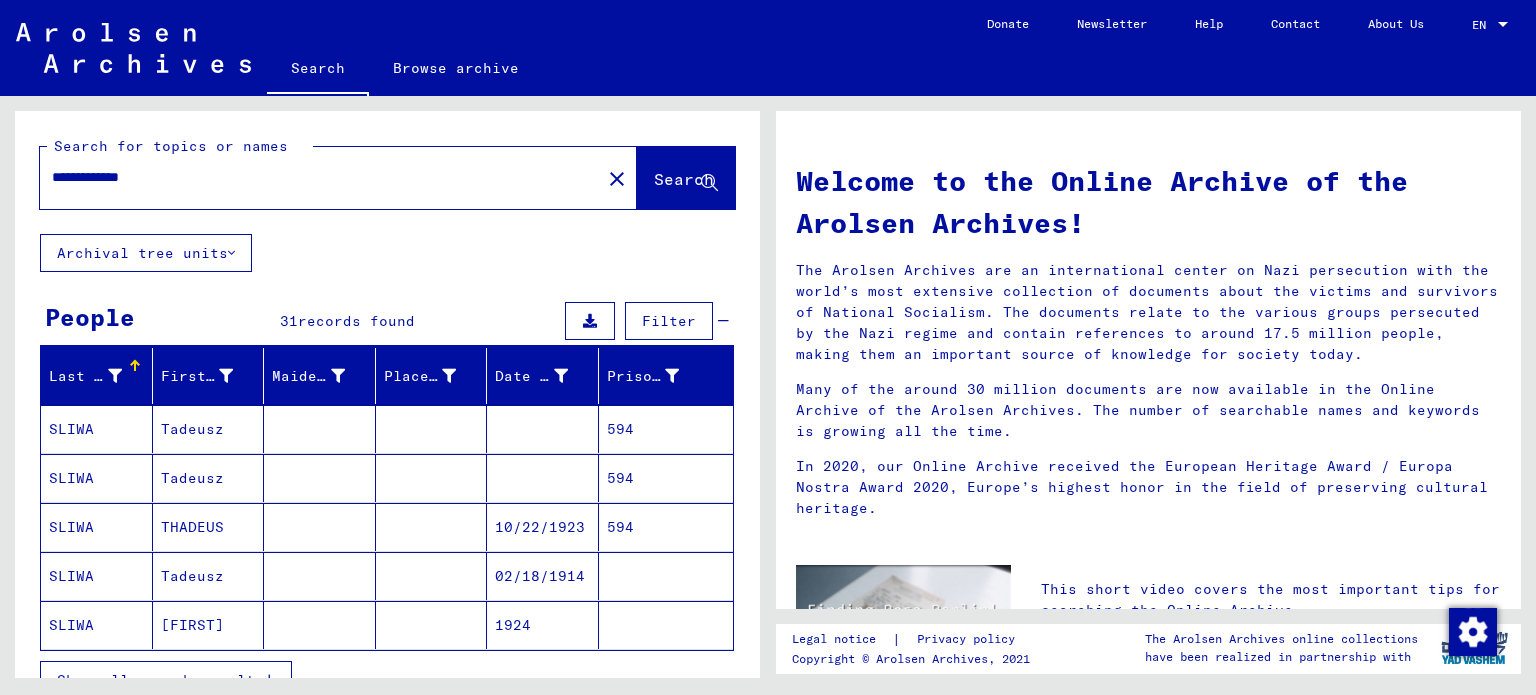 click on "10/22/1923" at bounding box center (543, 576) 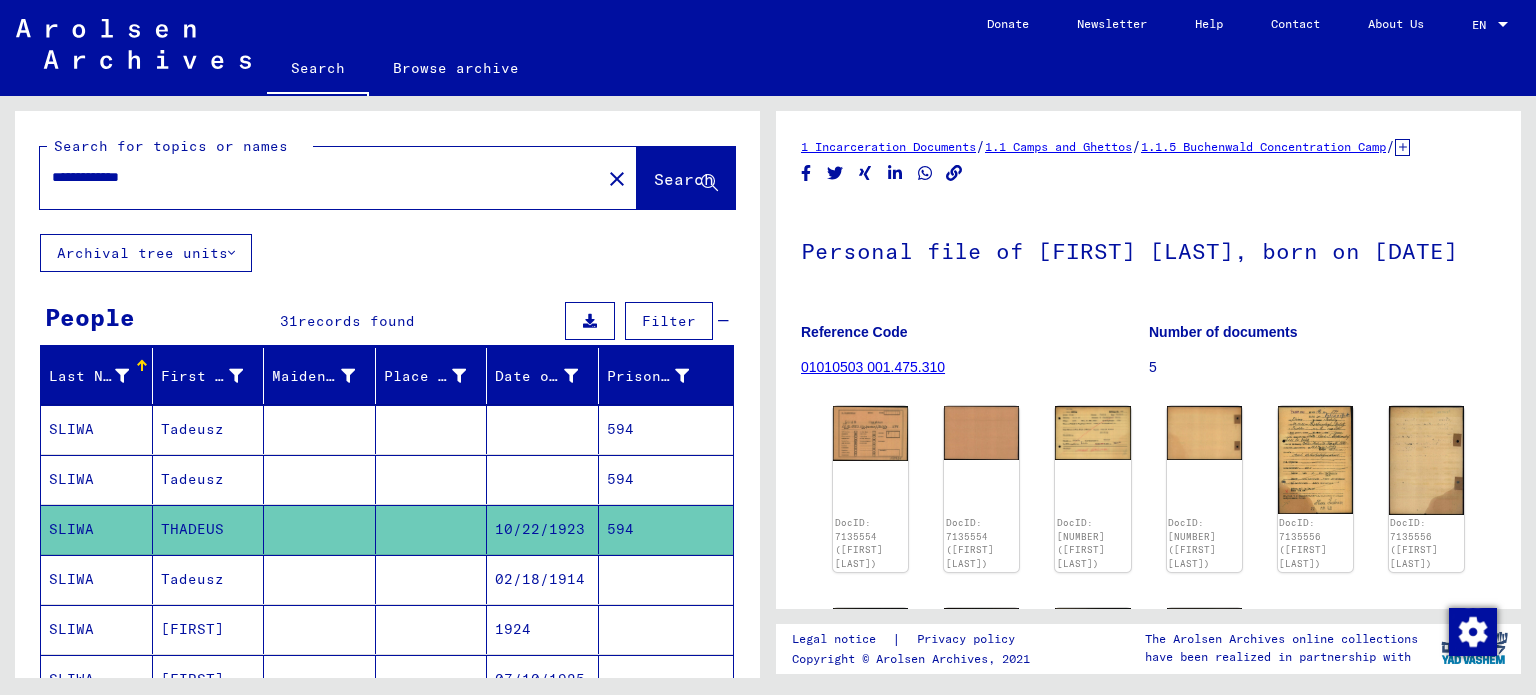scroll, scrollTop: 0, scrollLeft: 0, axis: both 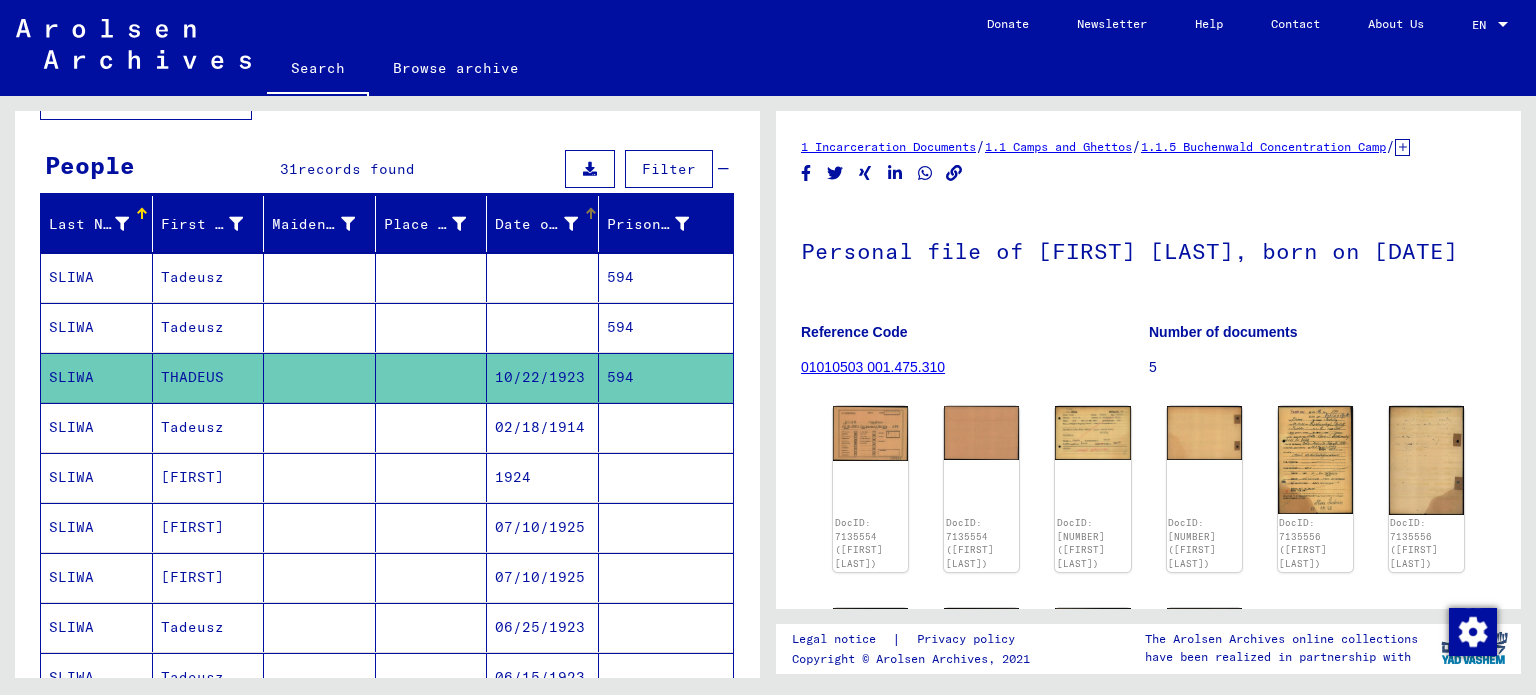 click at bounding box center [571, 224] 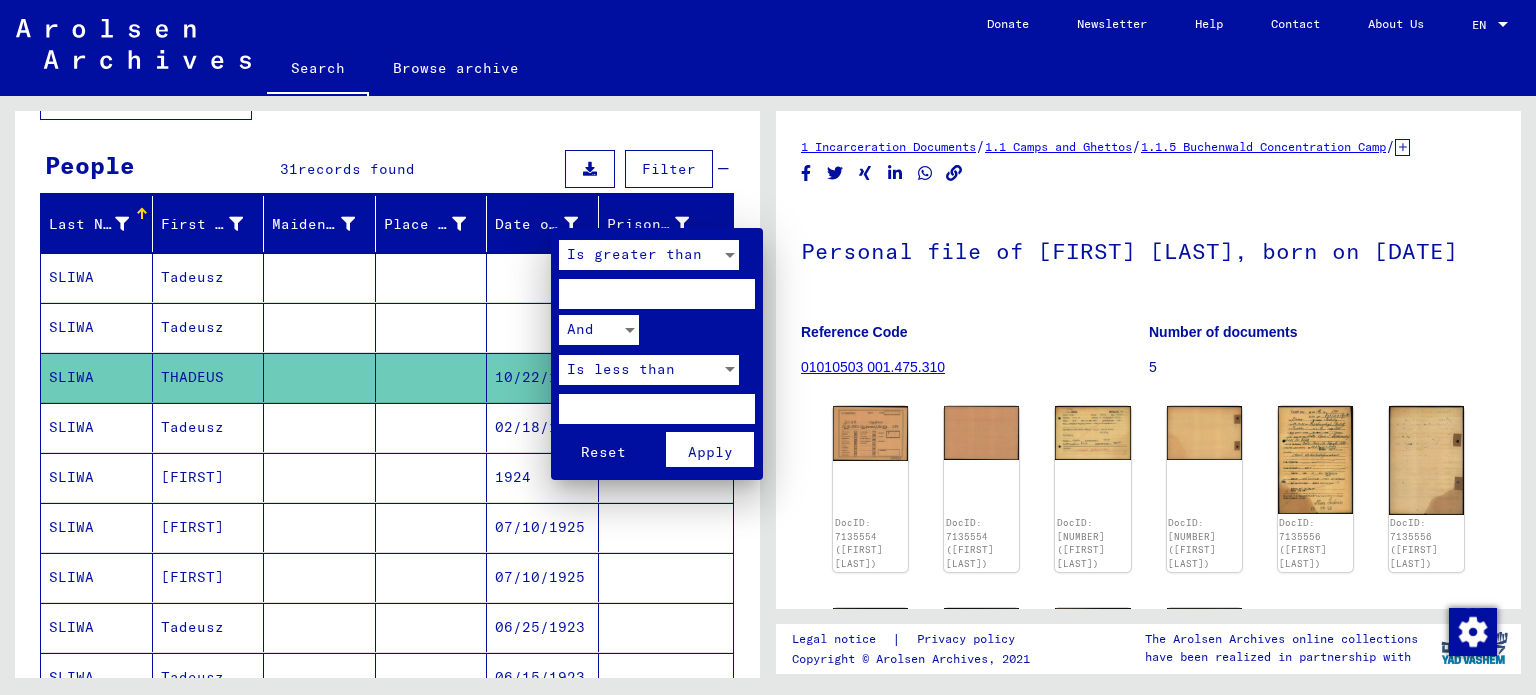 drag, startPoint x: 532, startPoint y: 219, endPoint x: 512, endPoint y: 224, distance: 20.615528 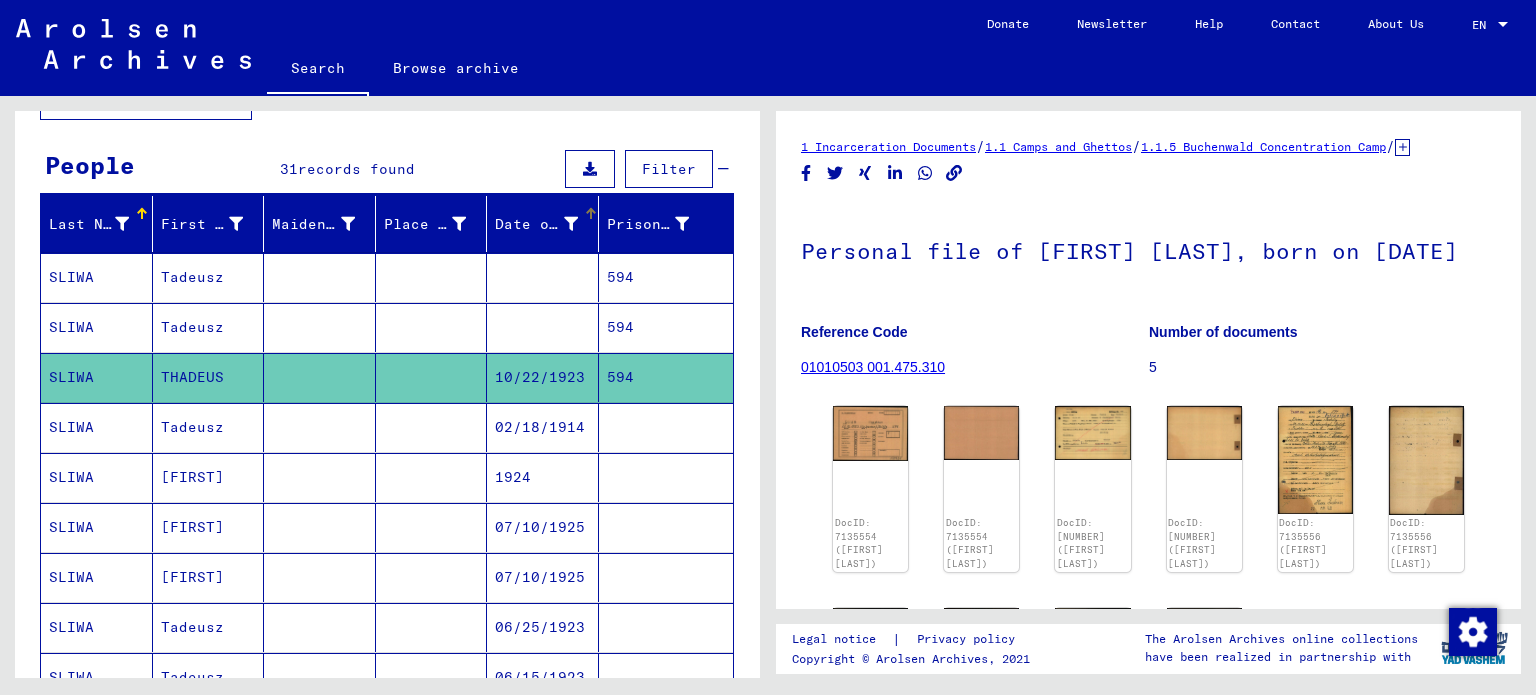 click on "Date of Birth" at bounding box center [536, 224] 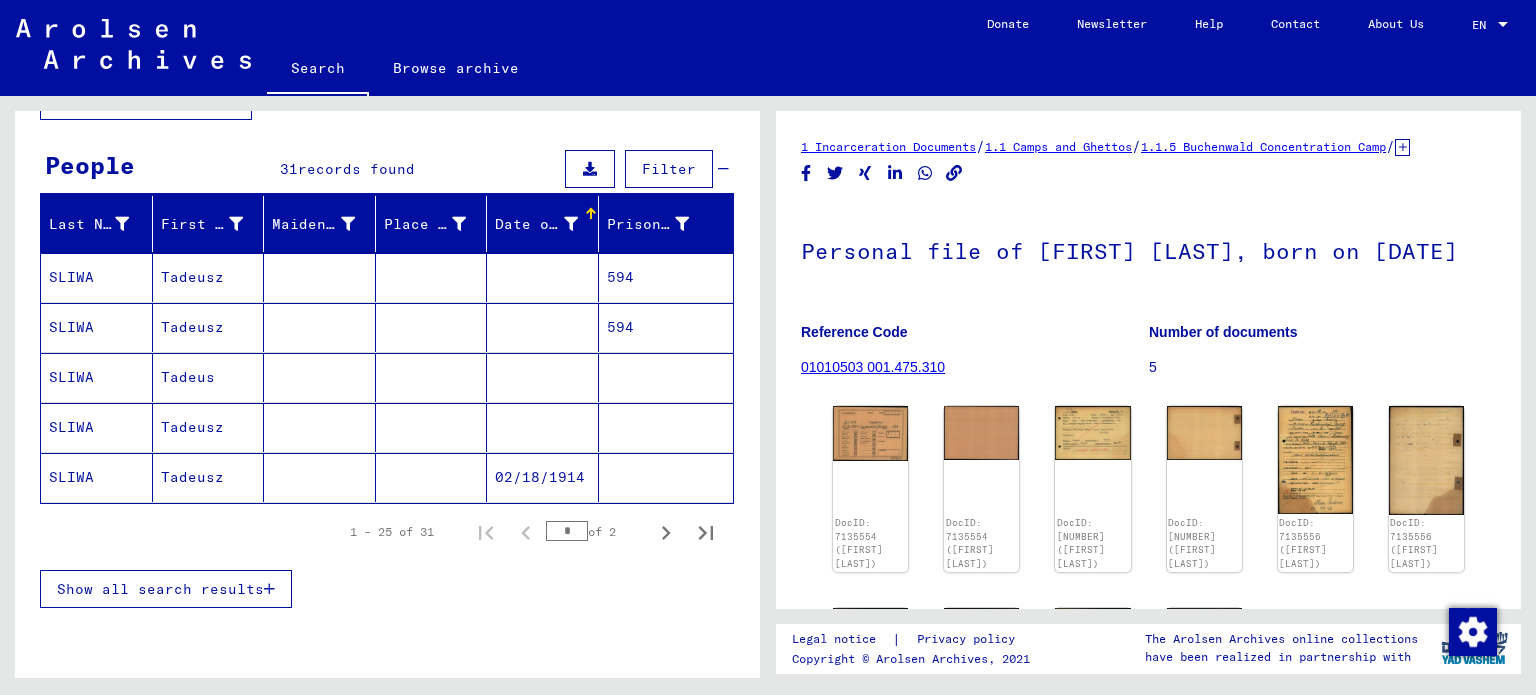 click on "Date of Birth" at bounding box center [536, 224] 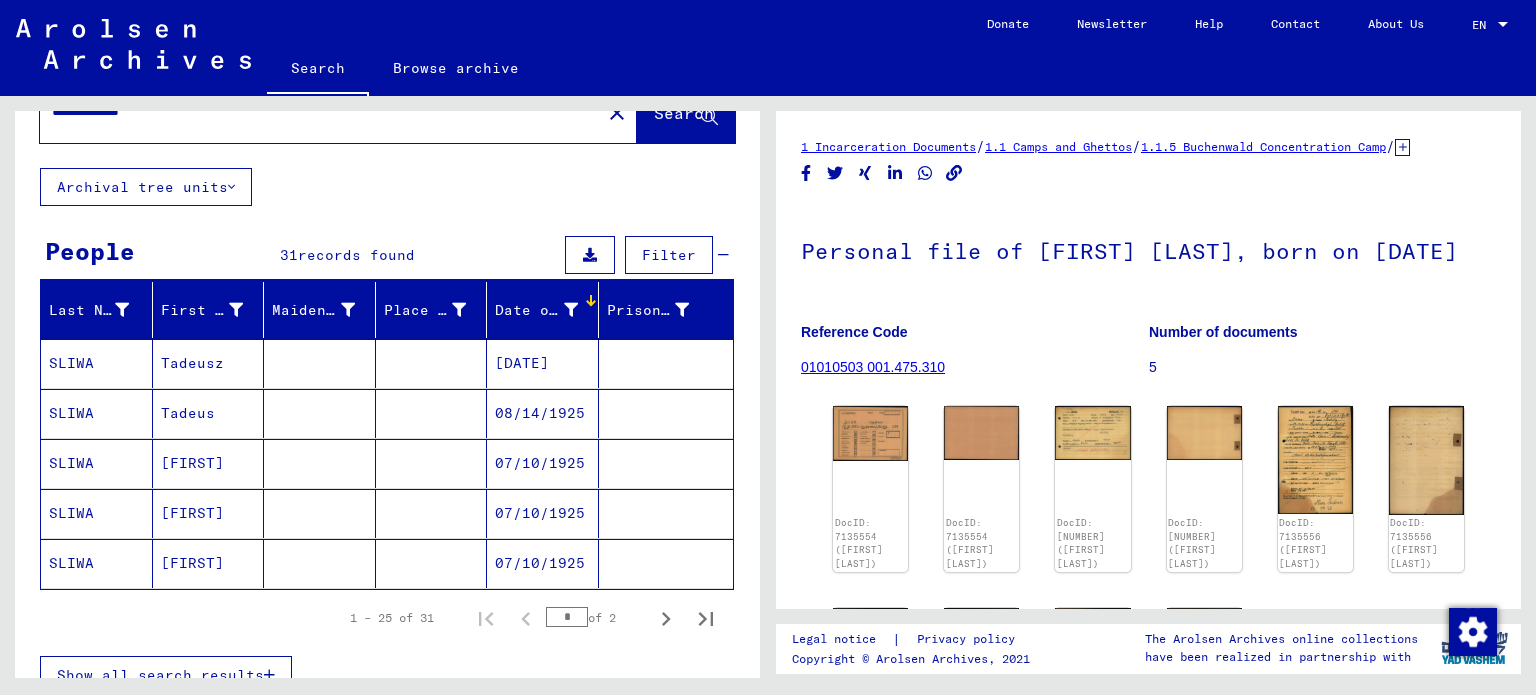 scroll, scrollTop: 103, scrollLeft: 0, axis: vertical 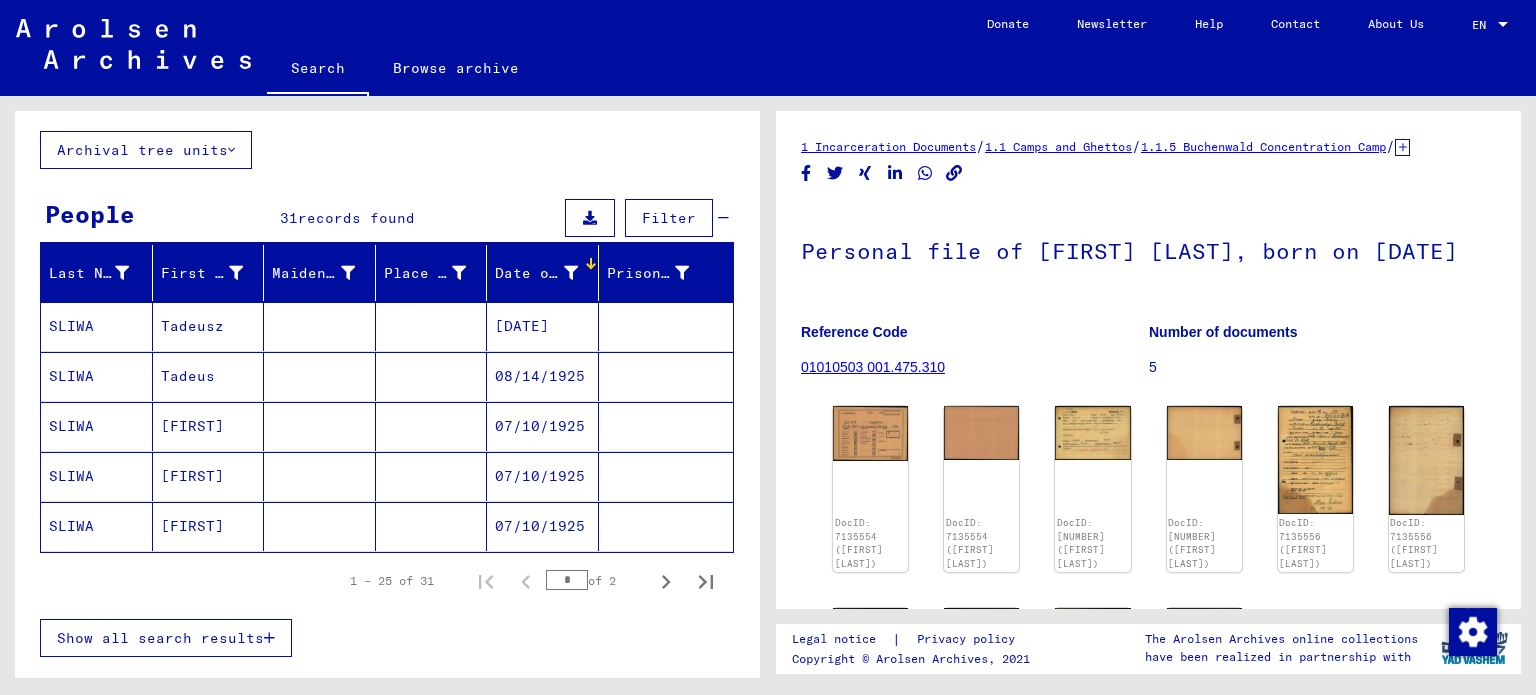 click on "[DATE]" at bounding box center [543, 376] 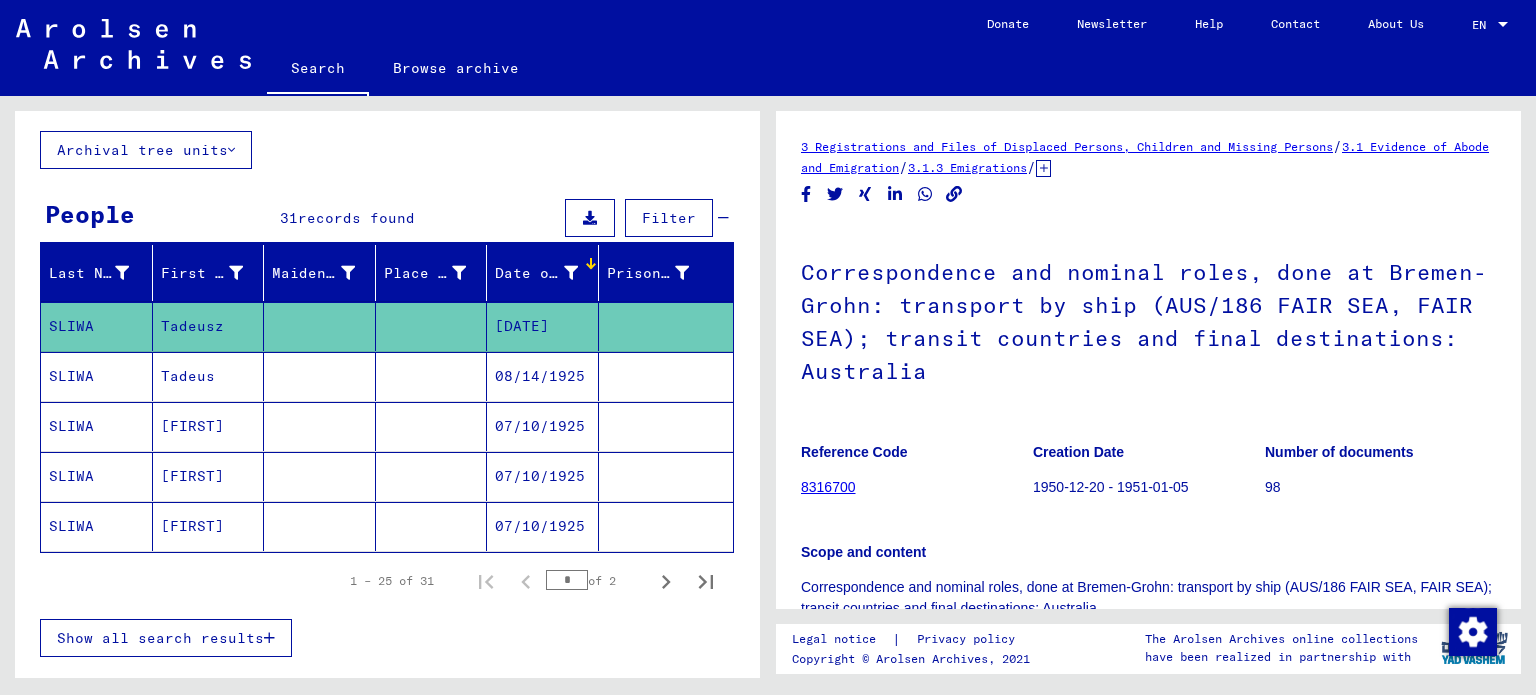 scroll, scrollTop: 0, scrollLeft: 0, axis: both 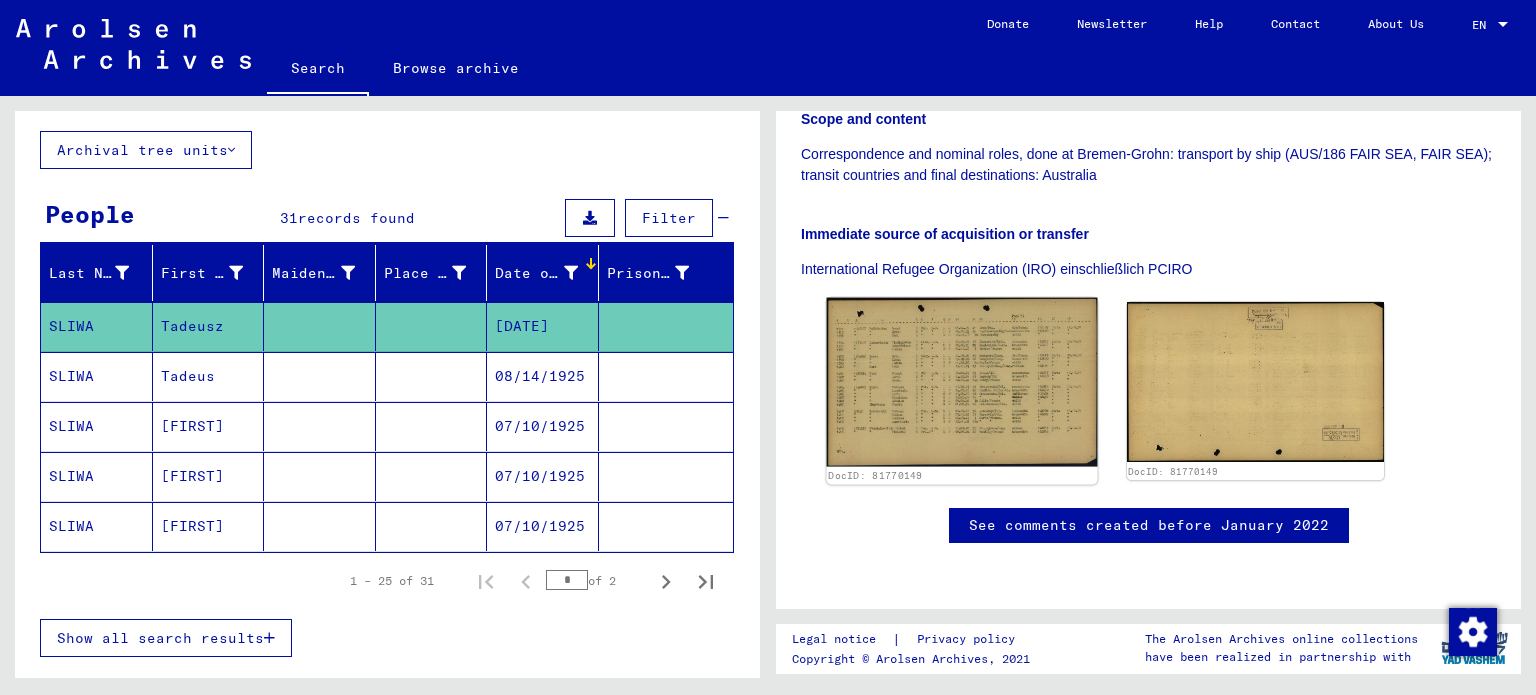 click 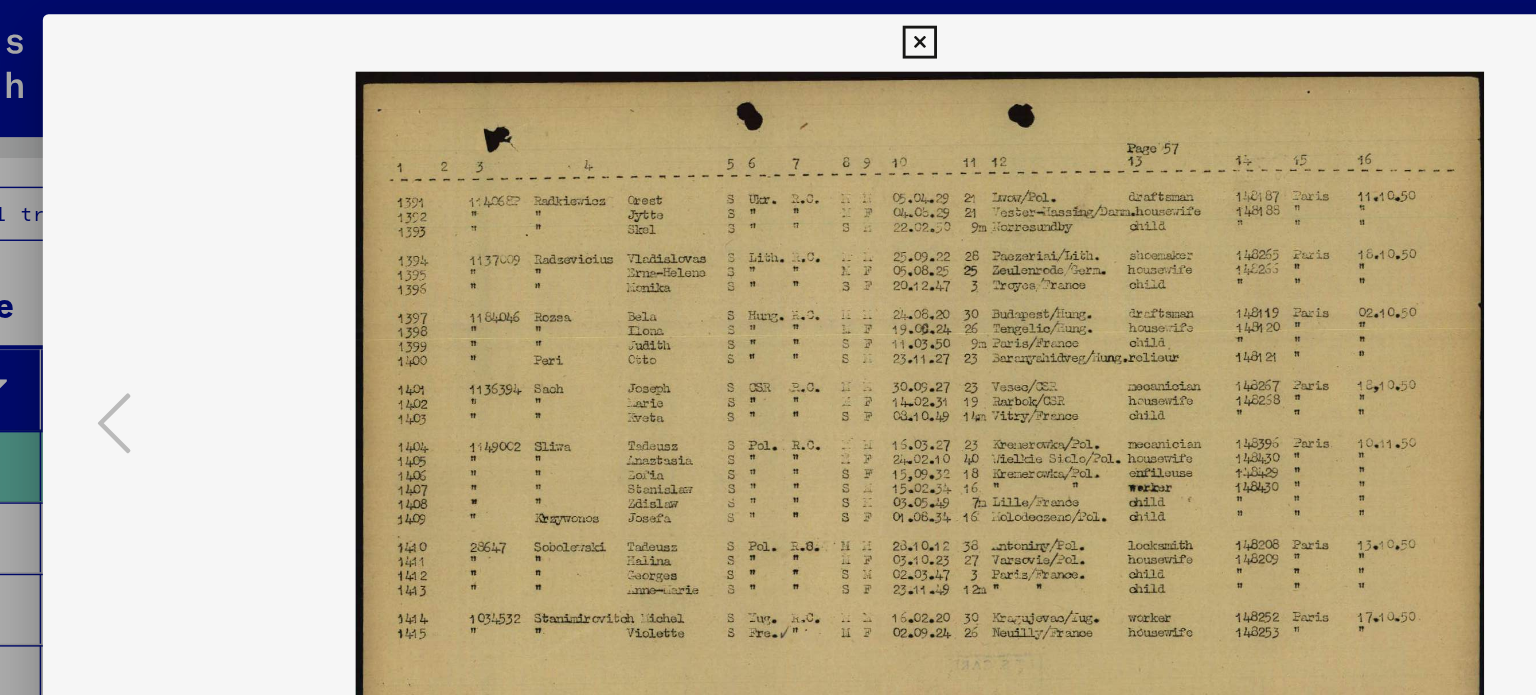 click at bounding box center (768, 347) 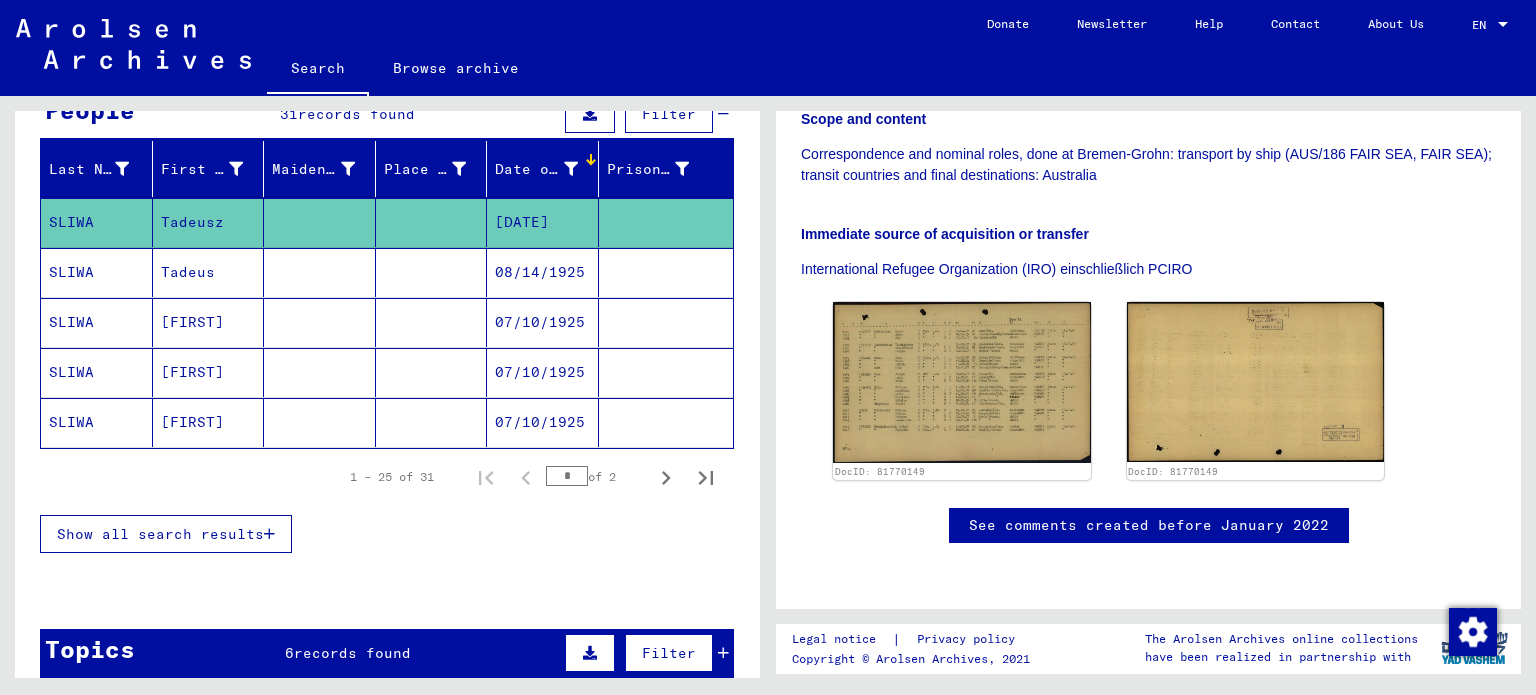 scroll, scrollTop: 206, scrollLeft: 0, axis: vertical 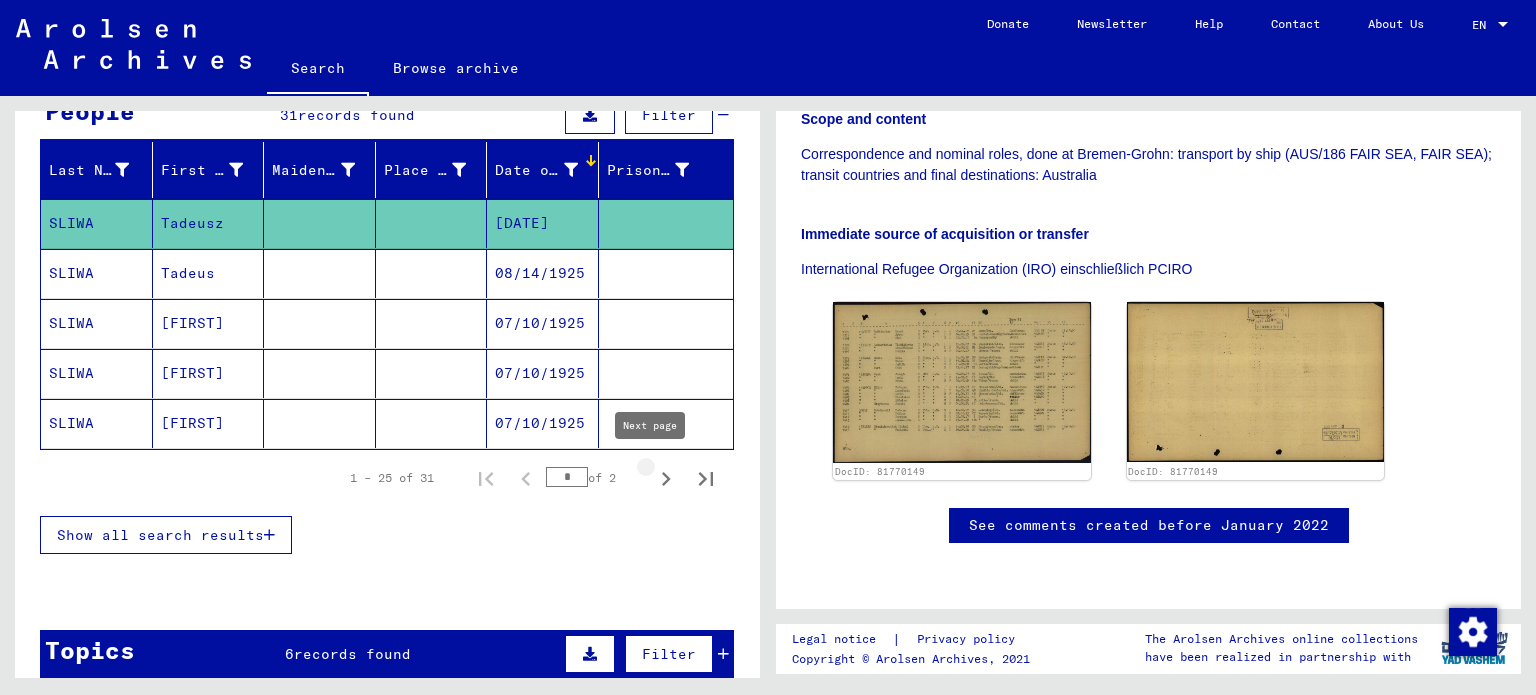 click 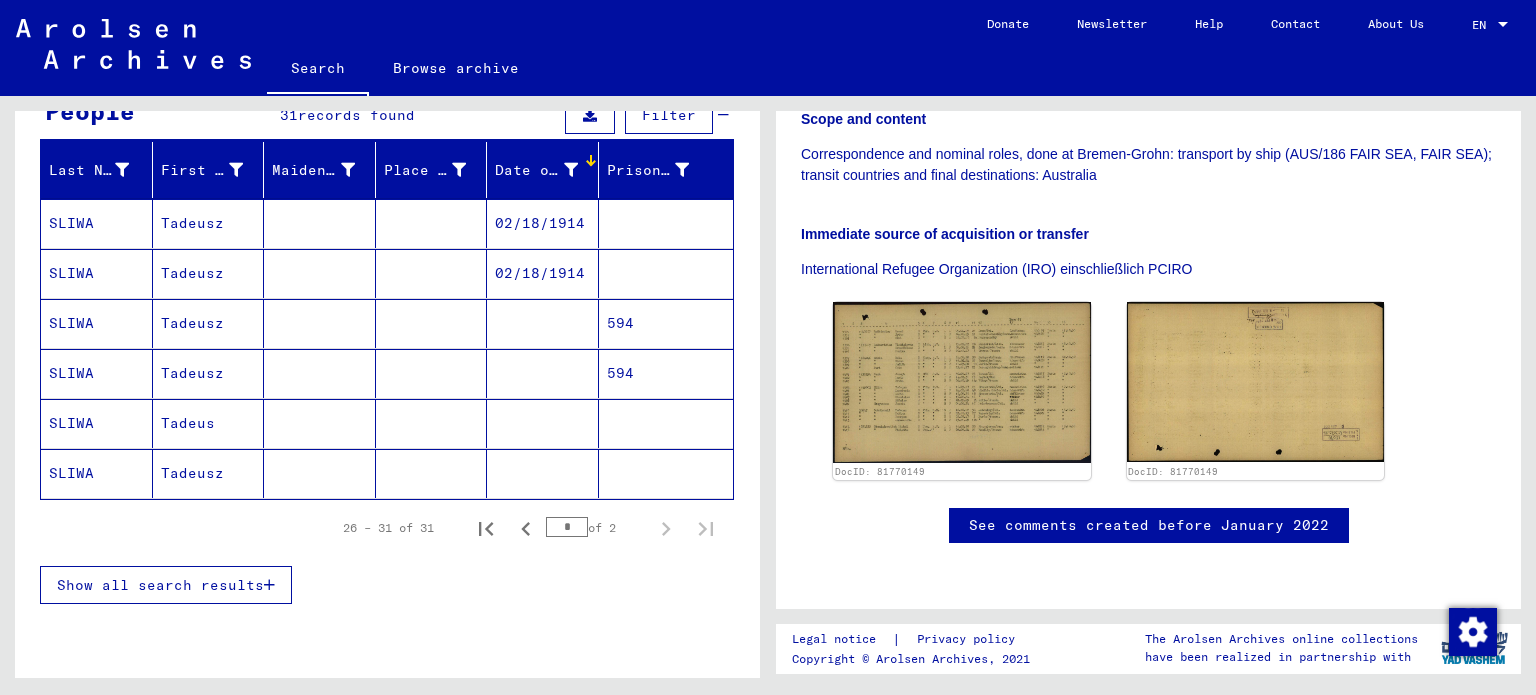 click at bounding box center [432, 373] 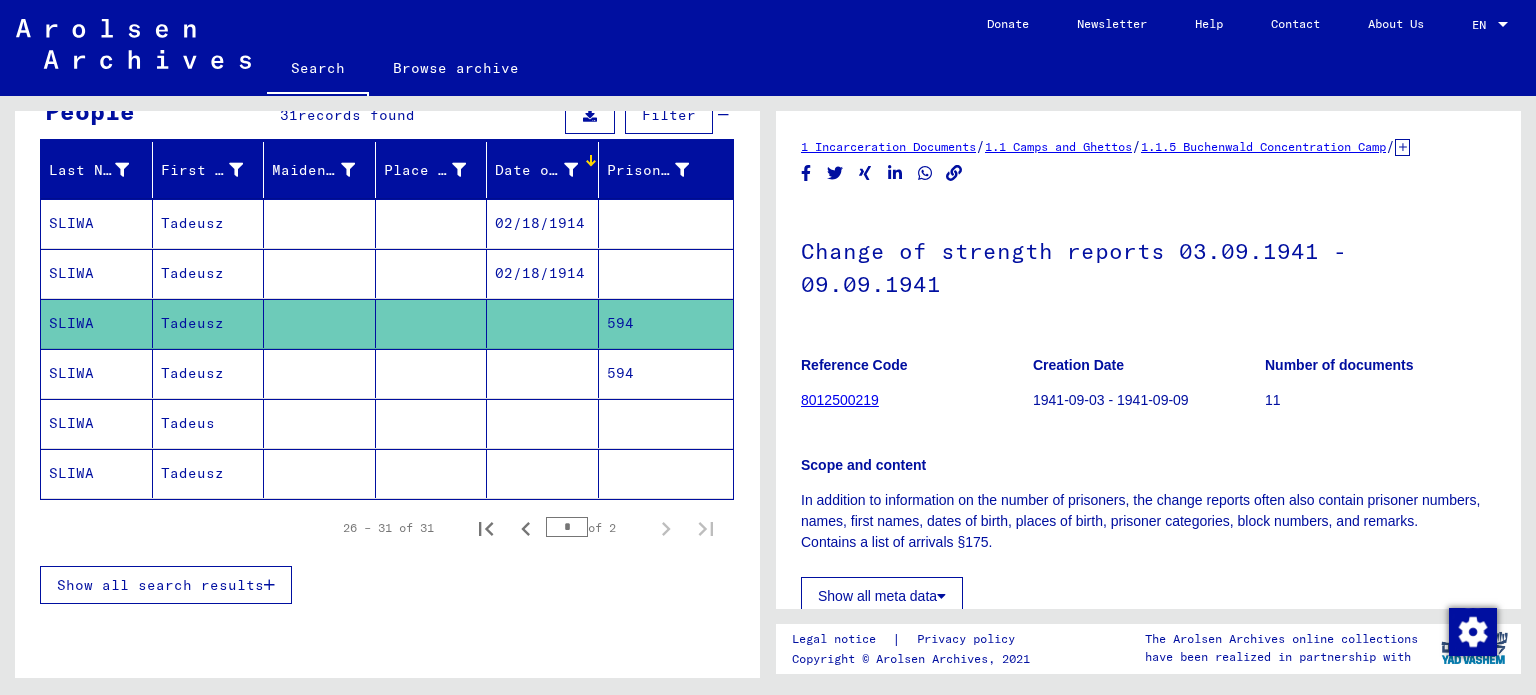 scroll, scrollTop: 0, scrollLeft: 0, axis: both 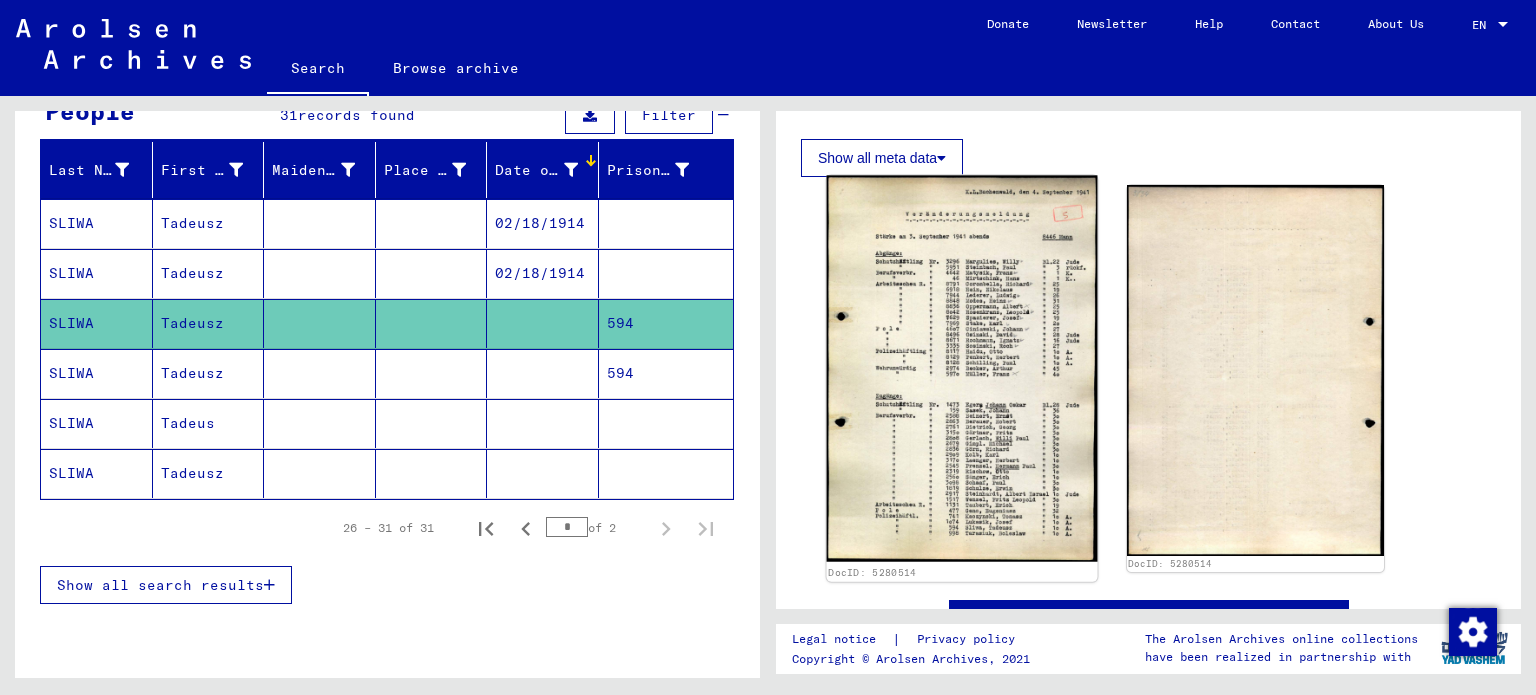 click 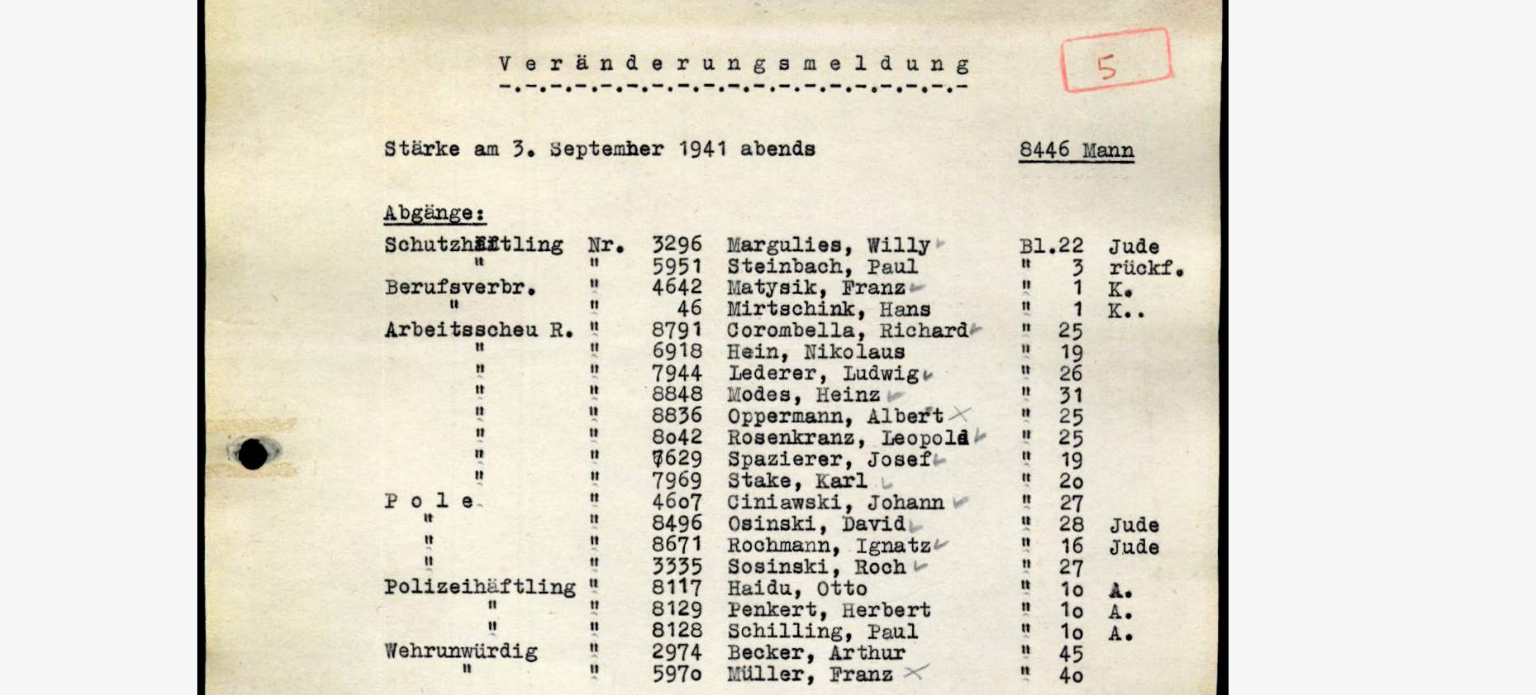 click at bounding box center [768, 297] 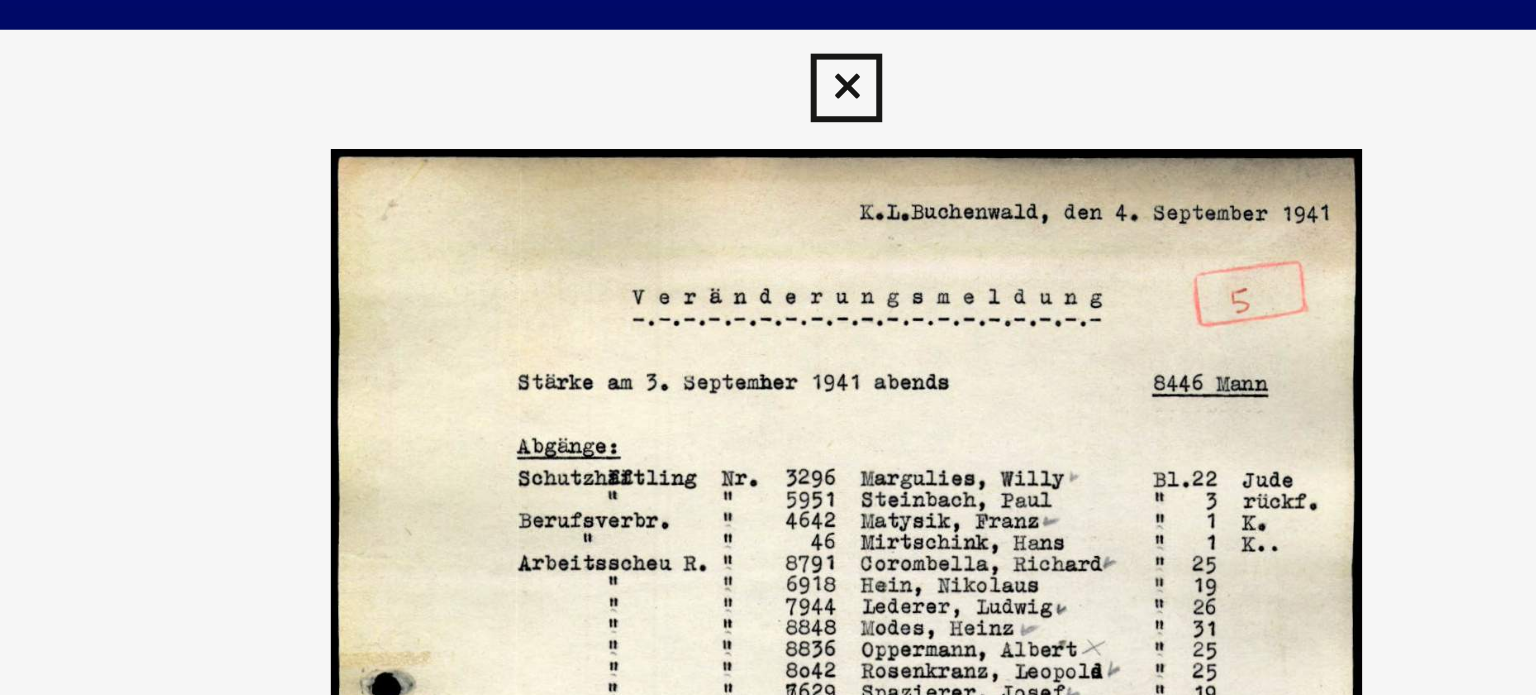 click at bounding box center (767, 30) 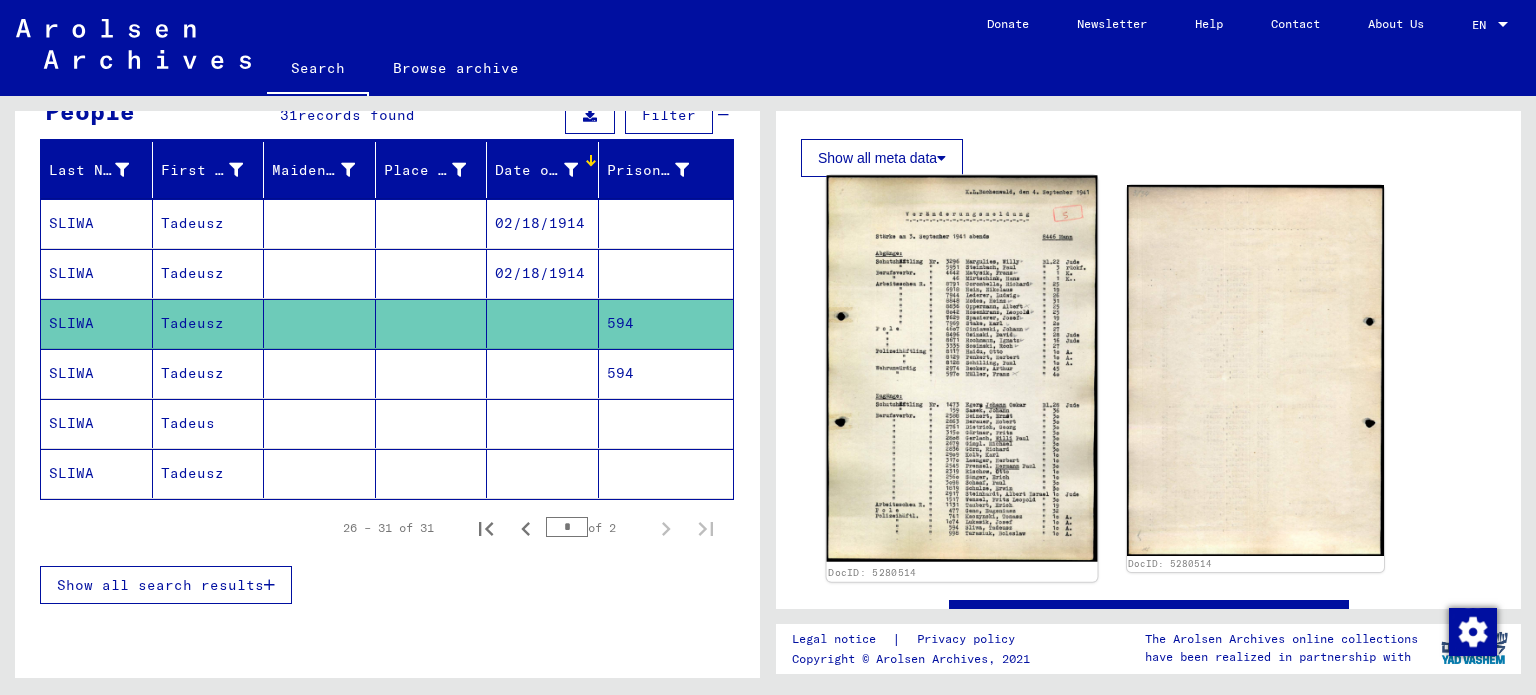 scroll, scrollTop: 0, scrollLeft: 0, axis: both 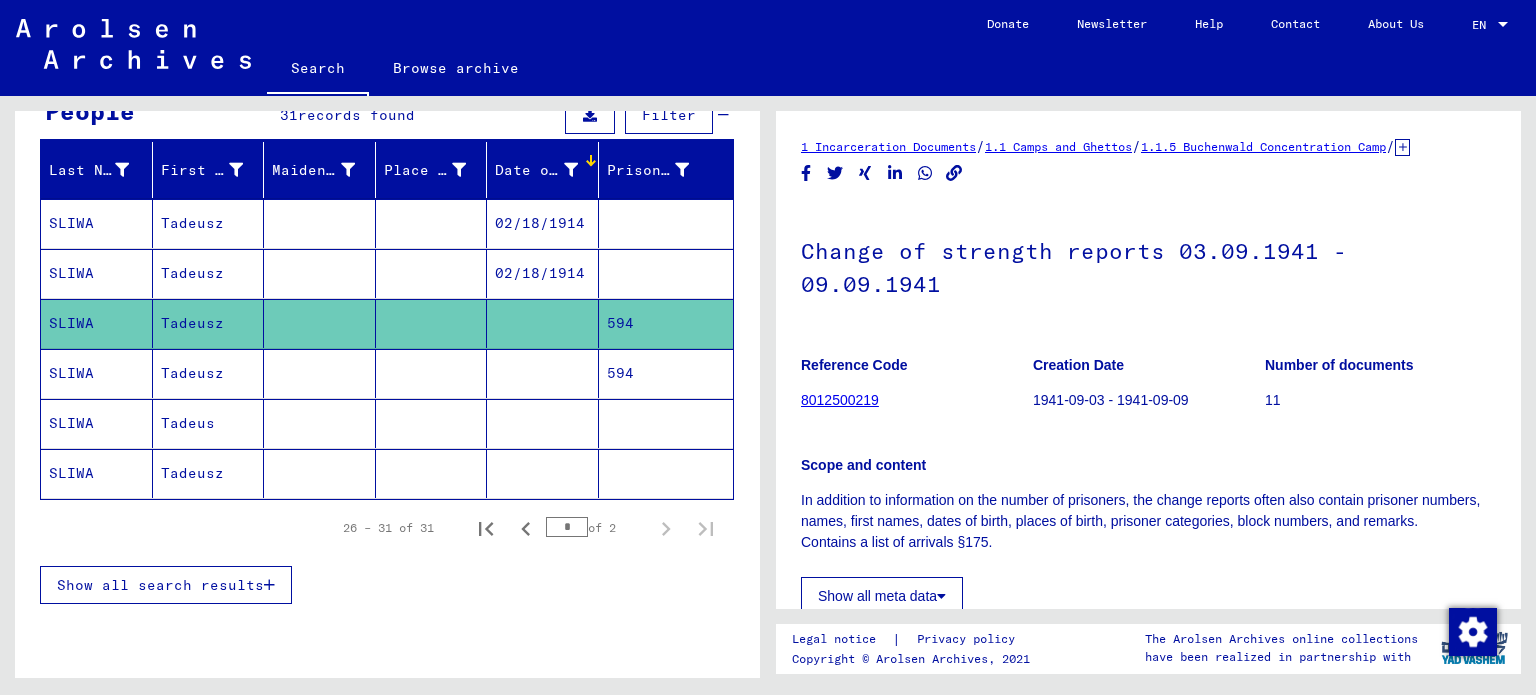 click on "In addition to information on the number of prisoners, the change reports      often also contain prisoner numbers, names, first names, dates of birth,      places of birth, prisoner categories, block numbers, and remarks. Contains      a list of arrivals §[NUMBER]." 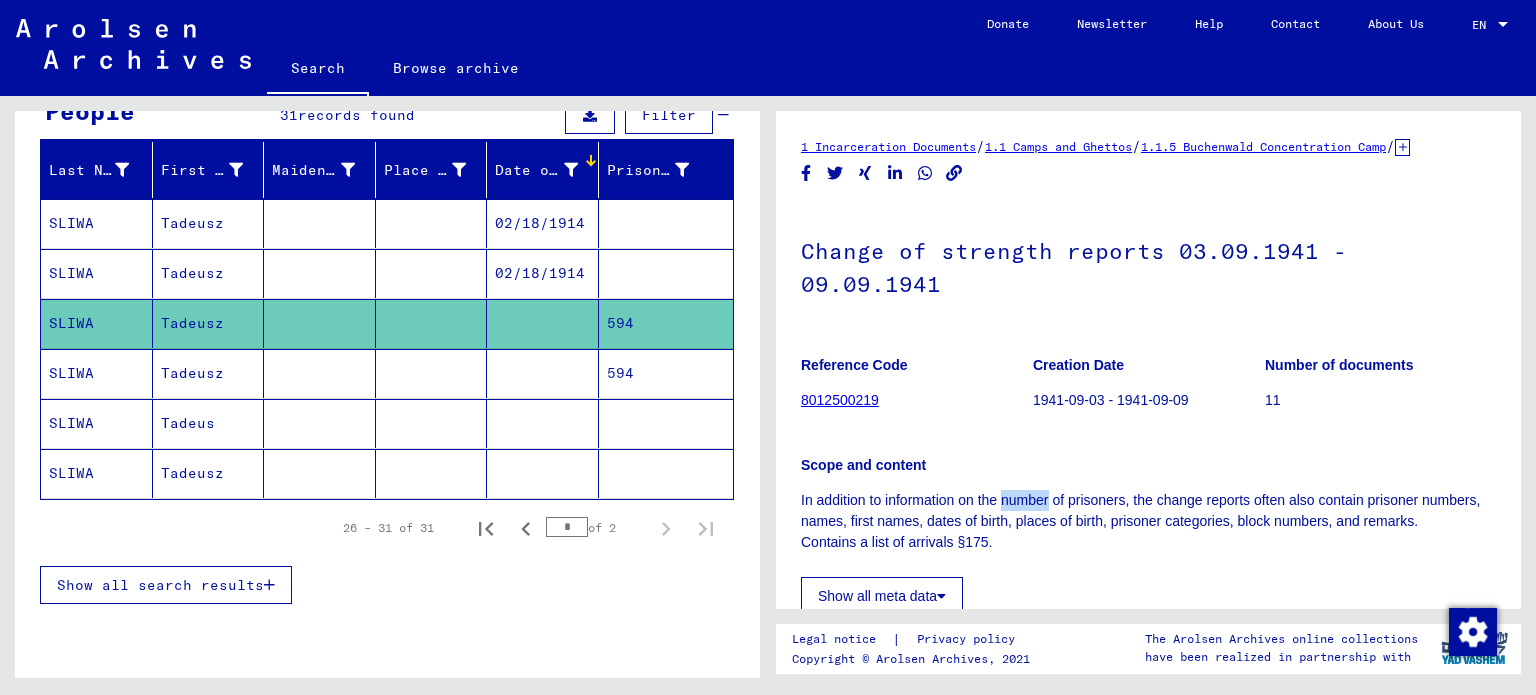 click on "In addition to information on the number of prisoners, the change reports      often also contain prisoner numbers, names, first names, dates of birth,      places of birth, prisoner categories, block numbers, and remarks. Contains      a list of arrivals §[NUMBER]." 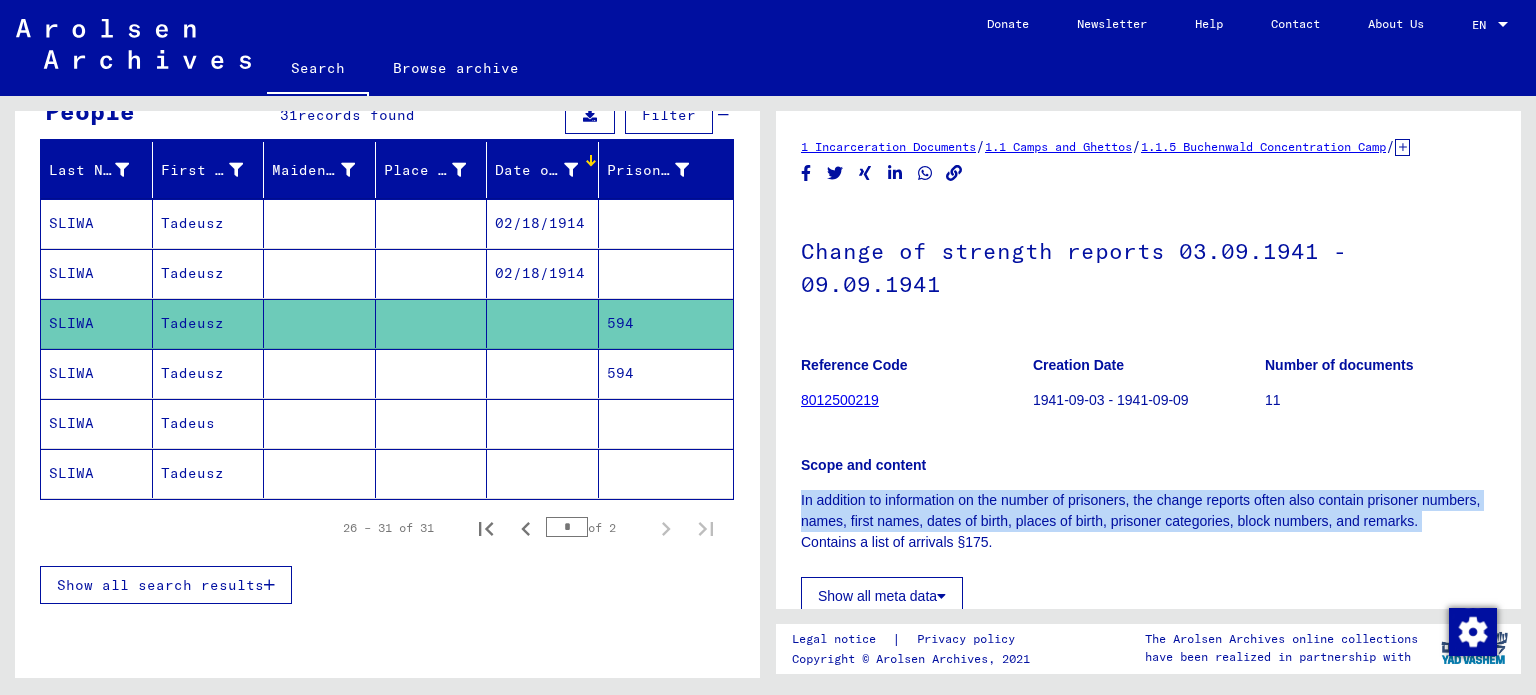 click on "In addition to information on the number of prisoners, the change reports      often also contain prisoner numbers, names, first names, dates of birth,      places of birth, prisoner categories, block numbers, and remarks. Contains      a list of arrivals §[NUMBER]." 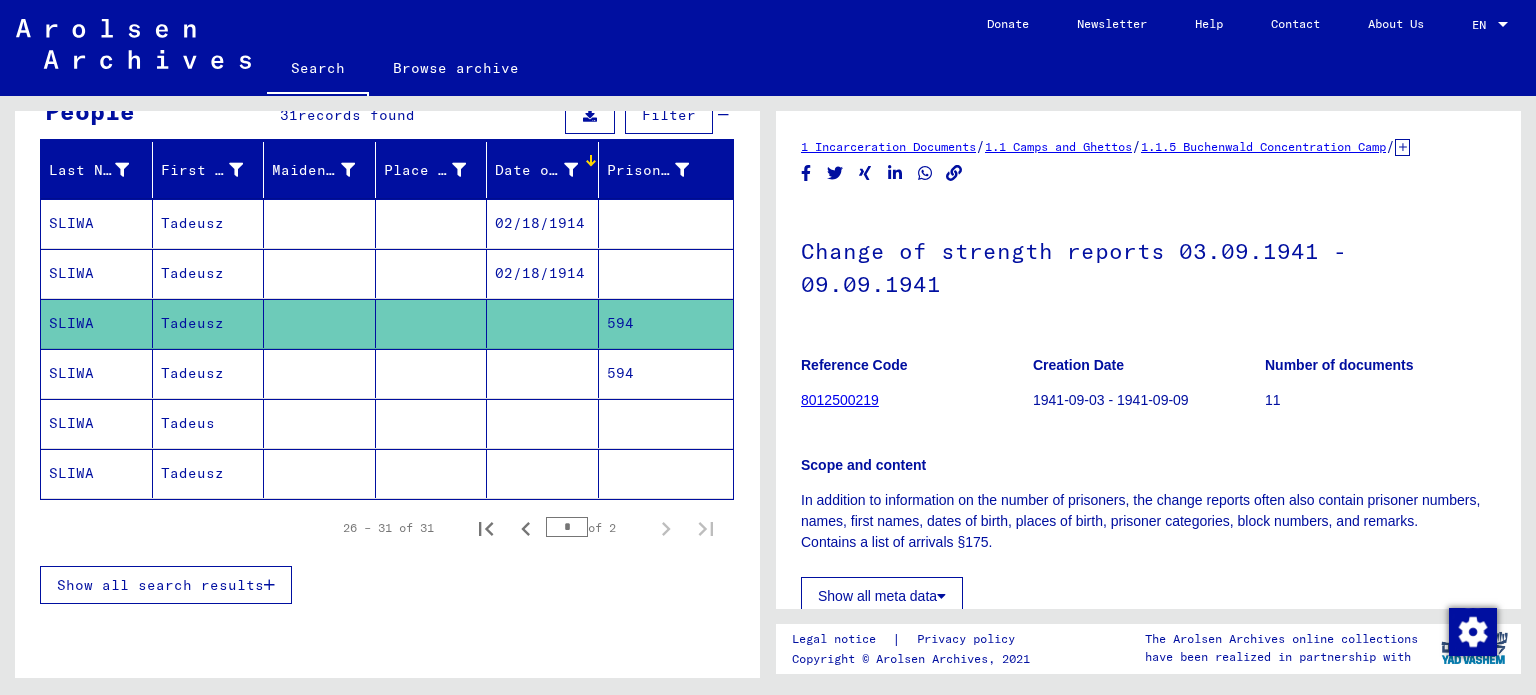 click on "In addition to information on the number of prisoners, the change reports      often also contain prisoner numbers, names, first names, dates of birth,      places of birth, prisoner categories, block numbers, and remarks. Contains      a list of arrivals §[NUMBER]." 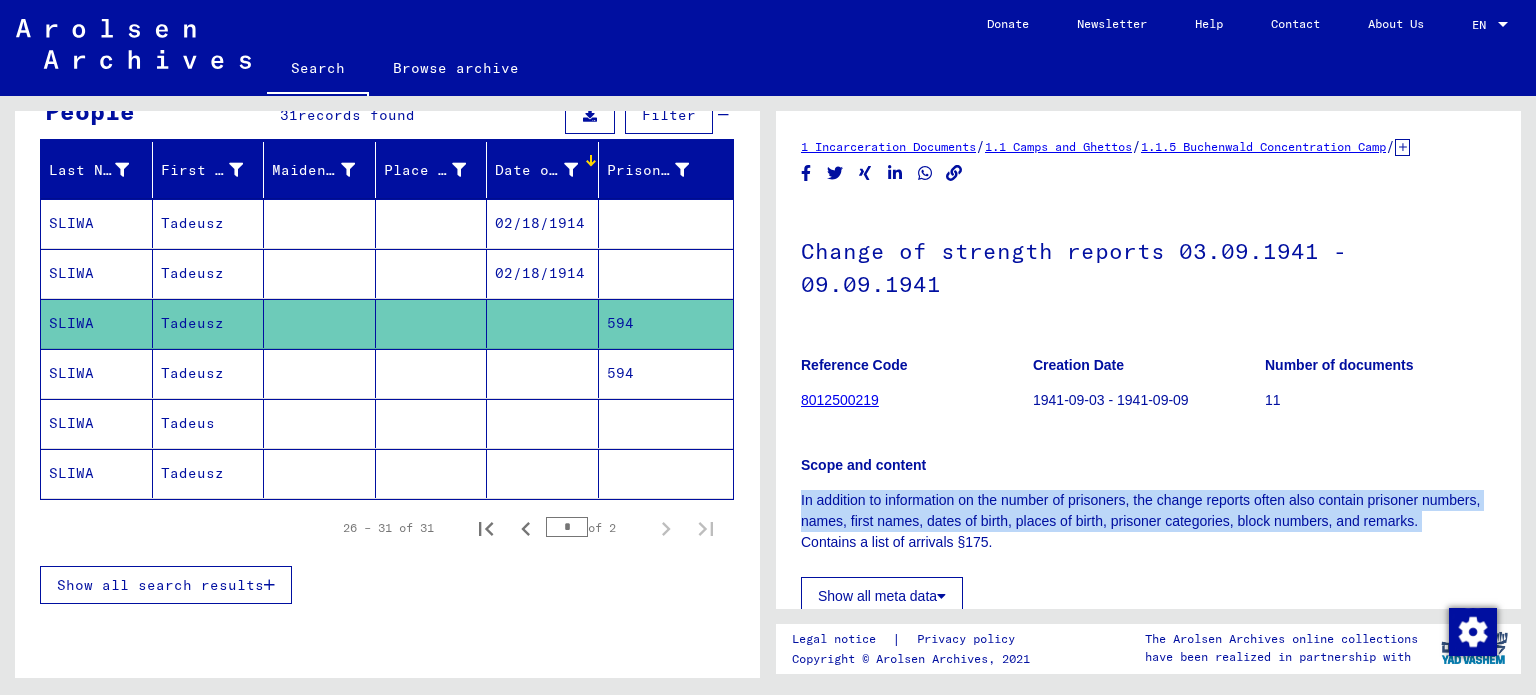 click on "In addition to information on the number of prisoners, the change reports      often also contain prisoner numbers, names, first names, dates of birth,      places of birth, prisoner categories, block numbers, and remarks. Contains      a list of arrivals §[NUMBER]." 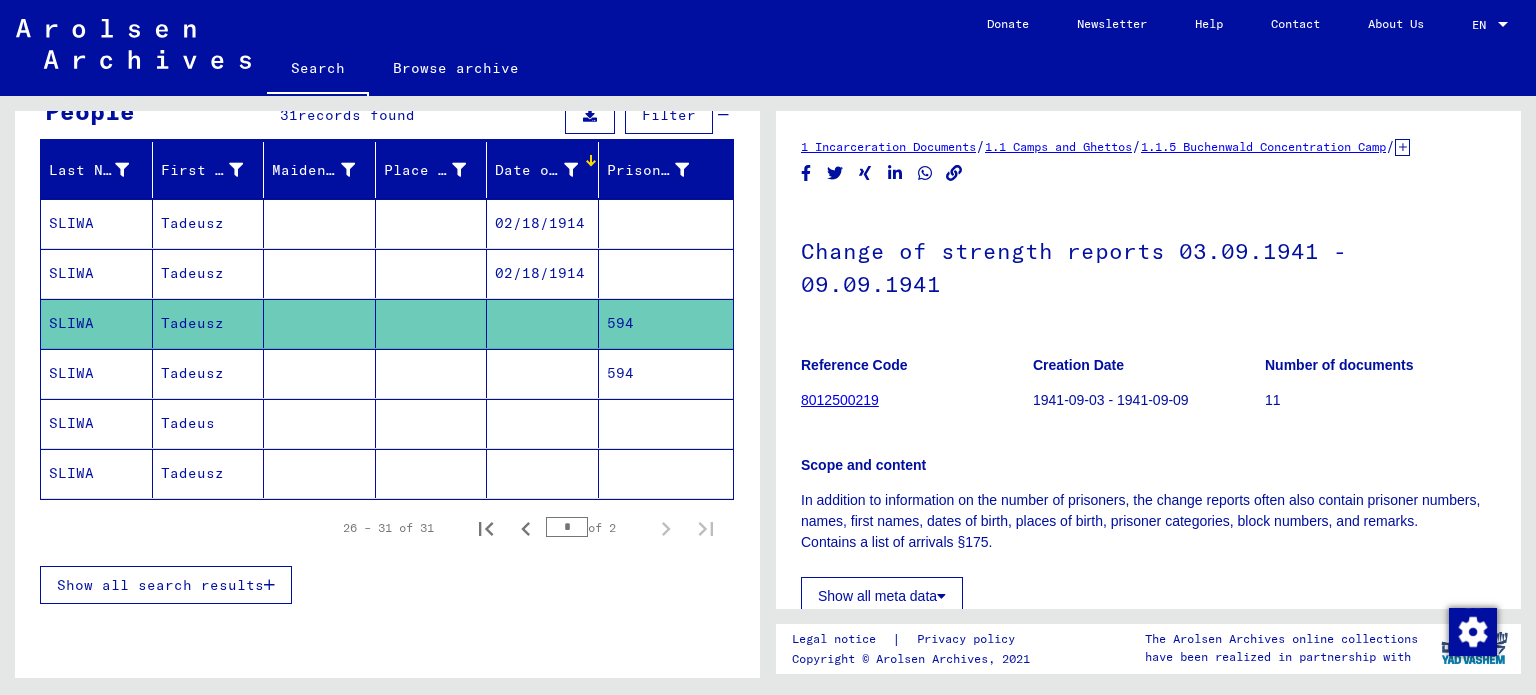 click on "Creation Date" 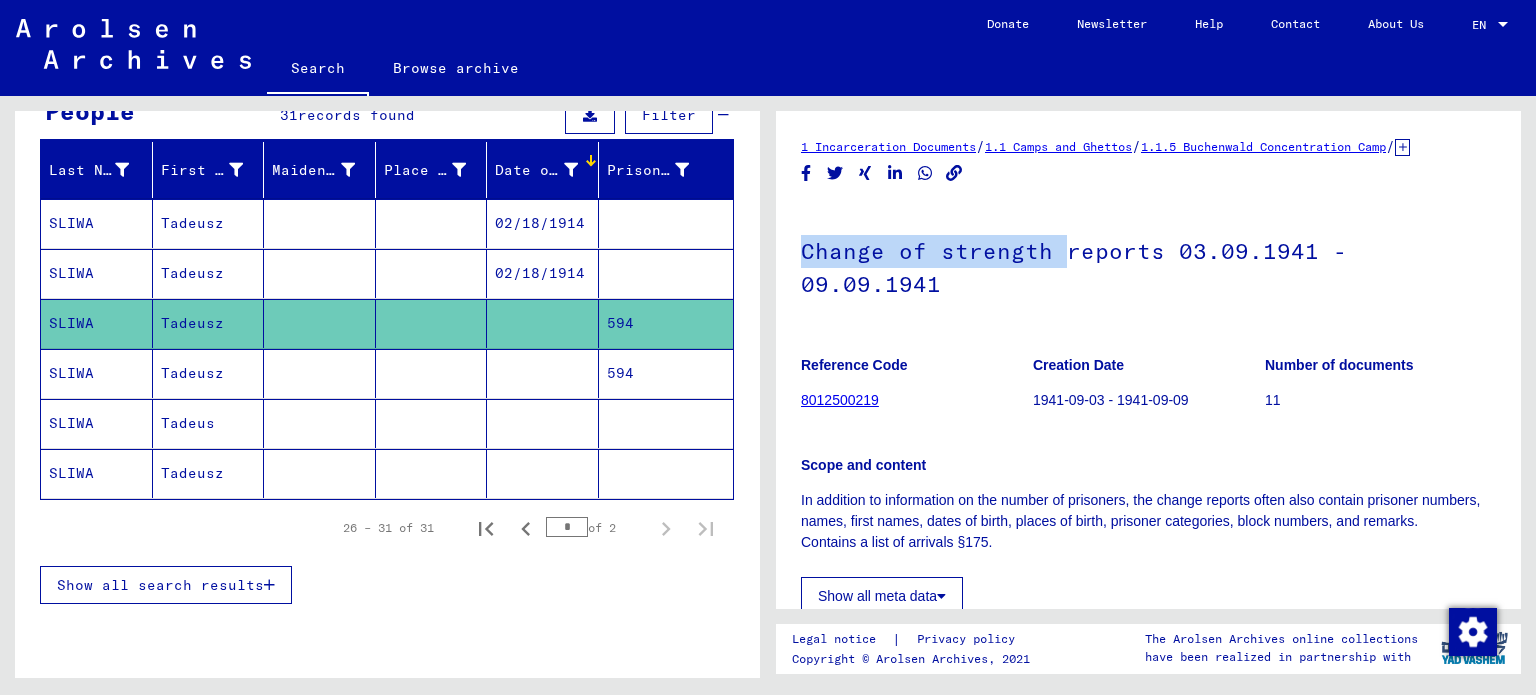 drag, startPoint x: 797, startPoint y: 265, endPoint x: 1056, endPoint y: 255, distance: 259.193 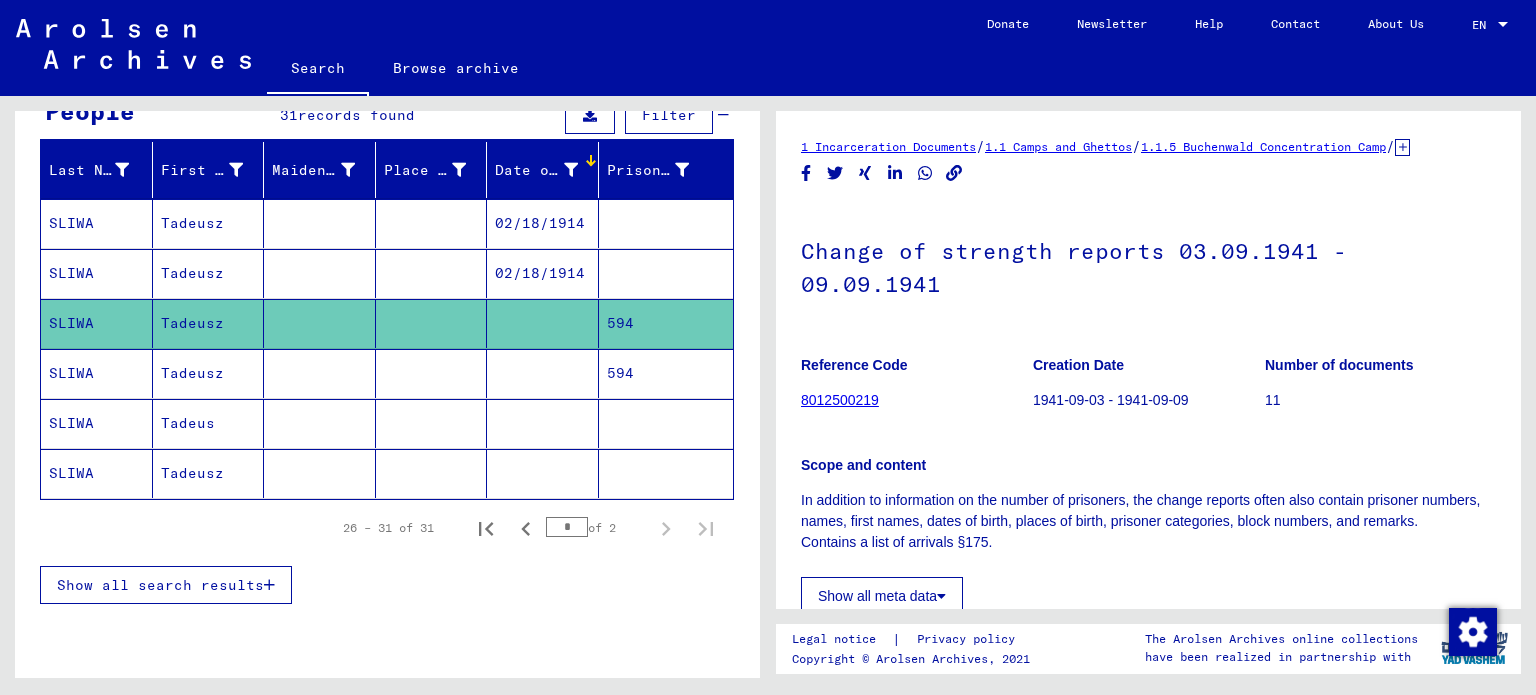 click on "594" at bounding box center (666, 423) 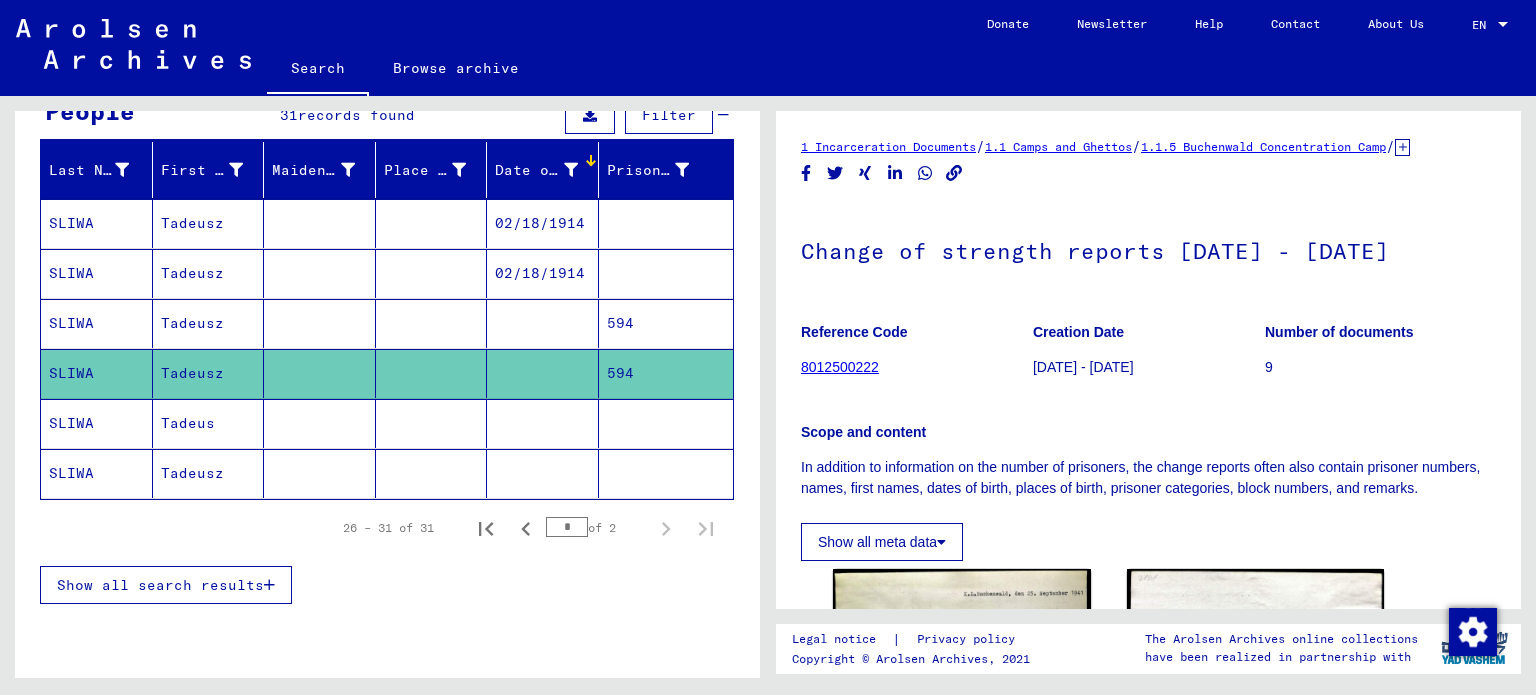 scroll, scrollTop: 0, scrollLeft: 0, axis: both 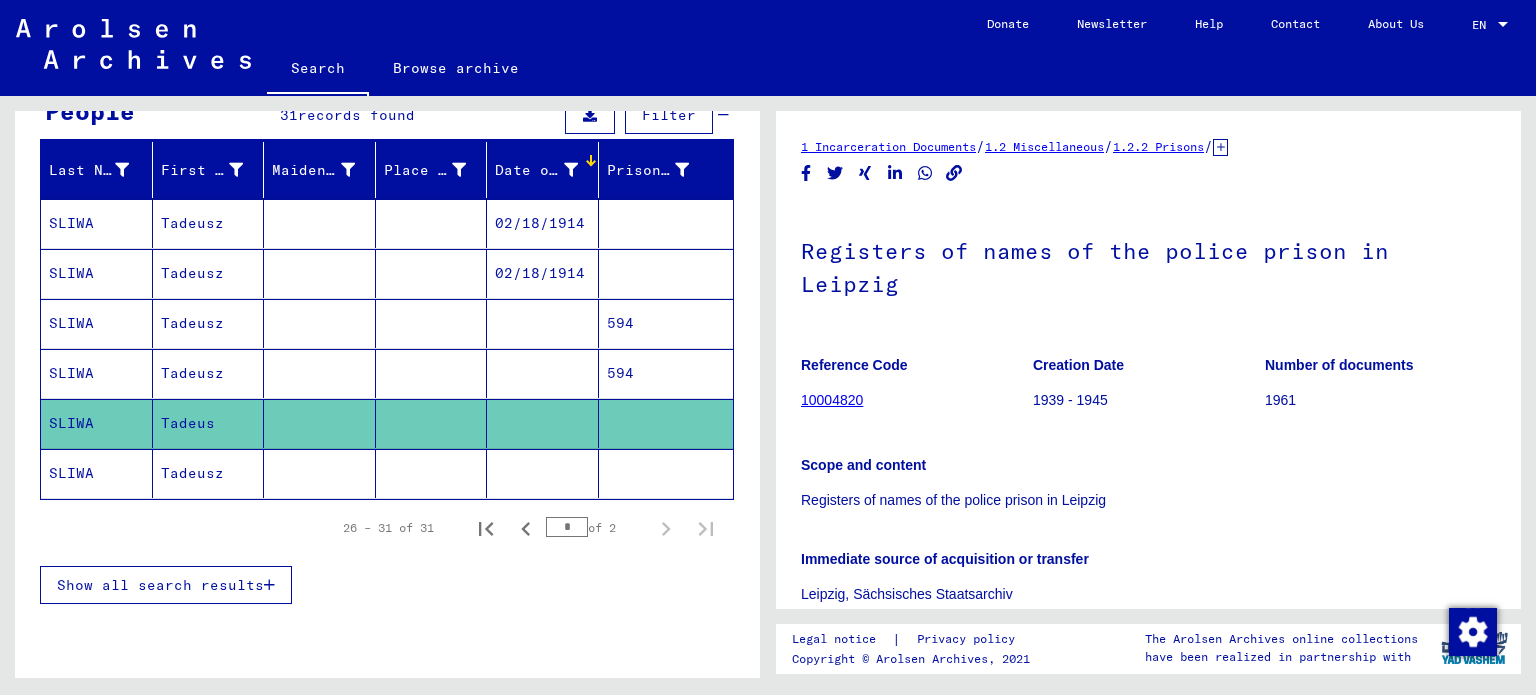click on "594" at bounding box center (666, 373) 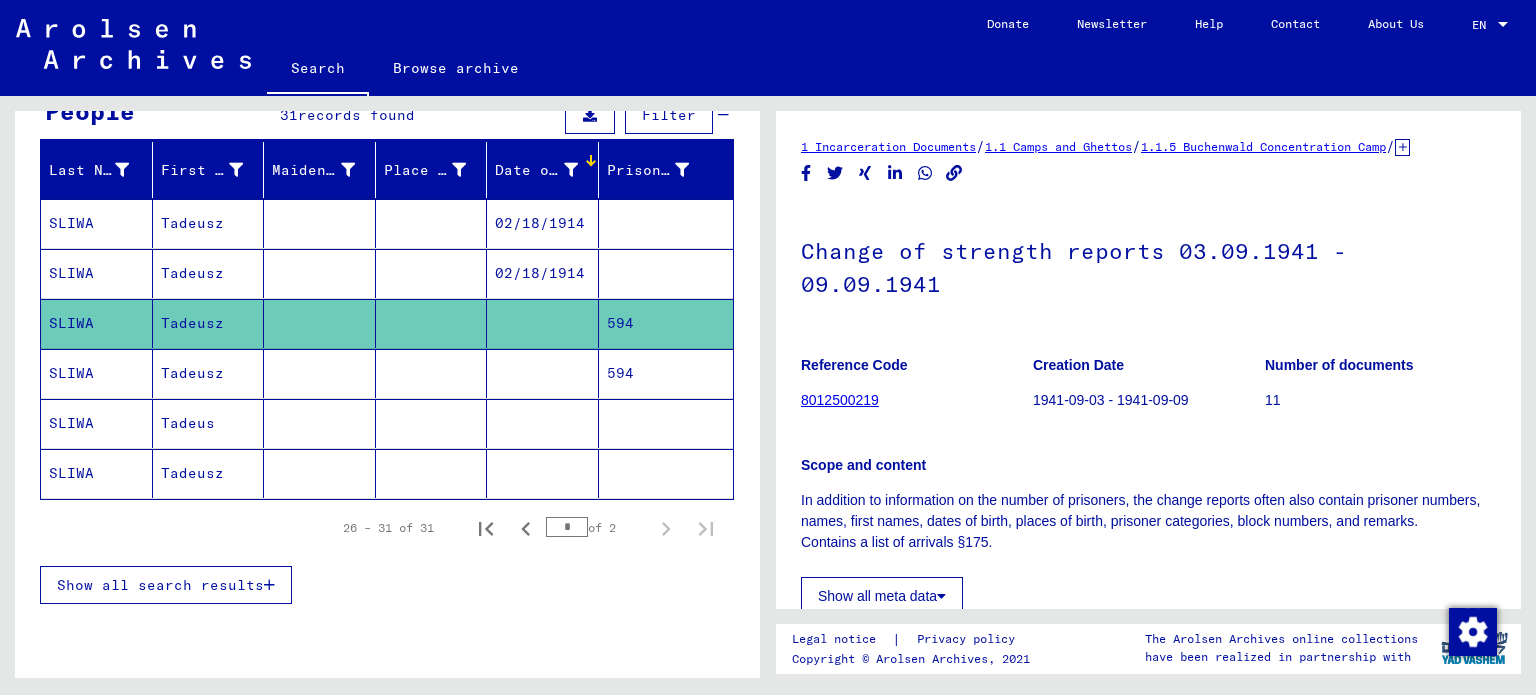 scroll, scrollTop: 0, scrollLeft: 0, axis: both 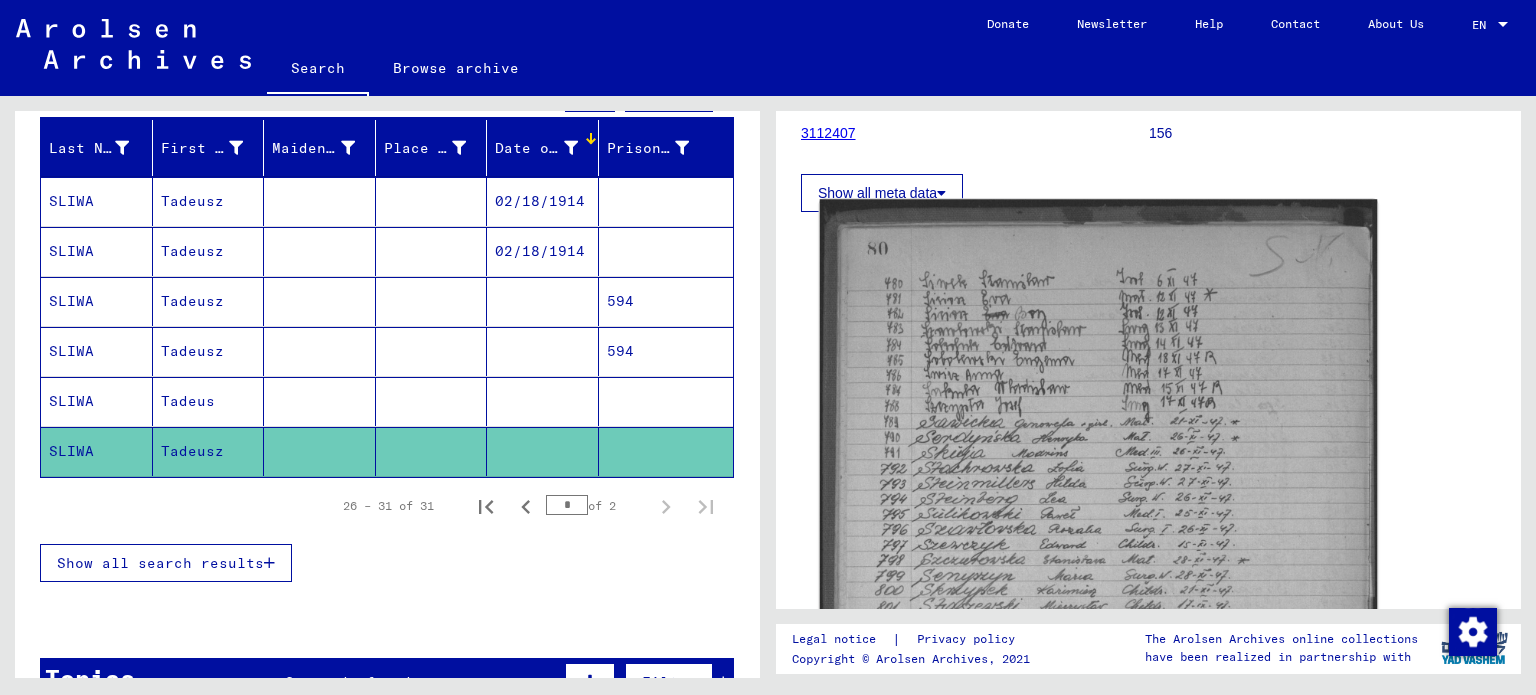 click 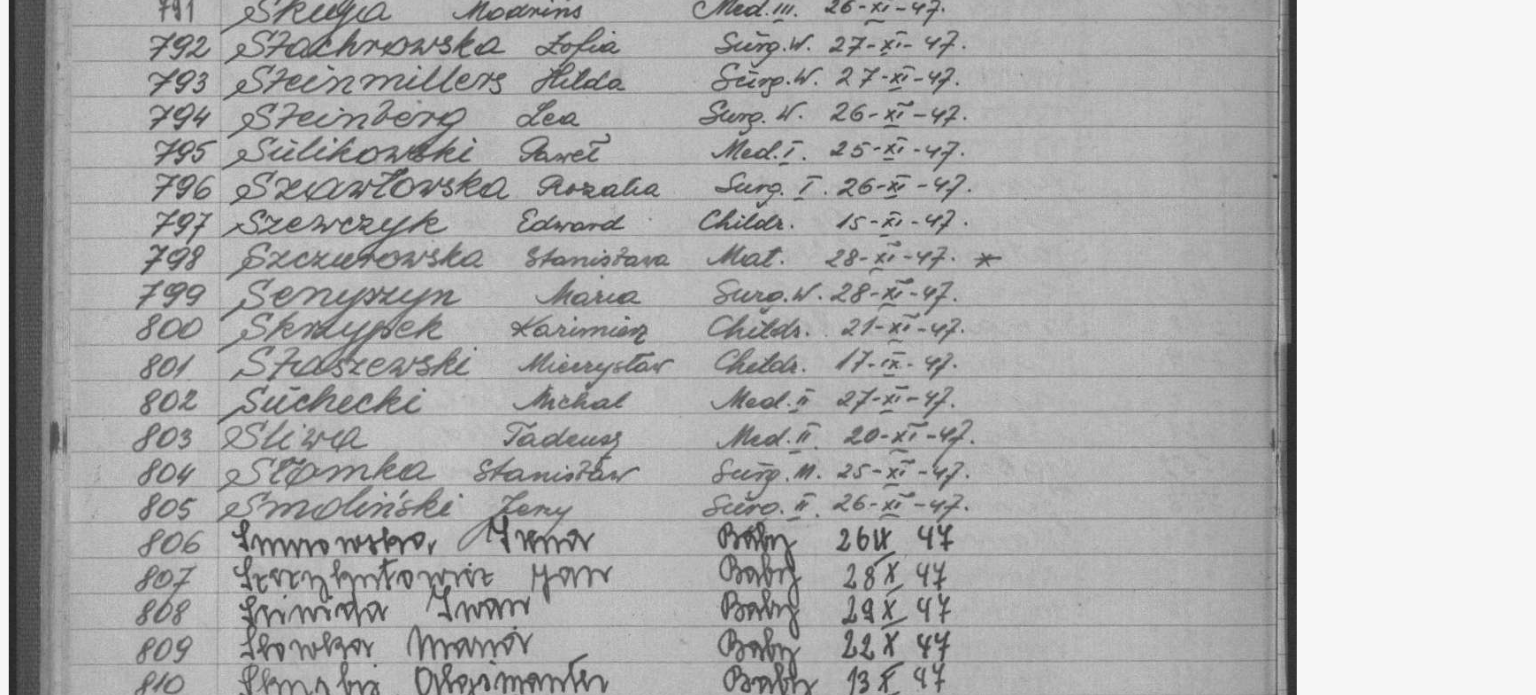 click at bounding box center (768, 297) 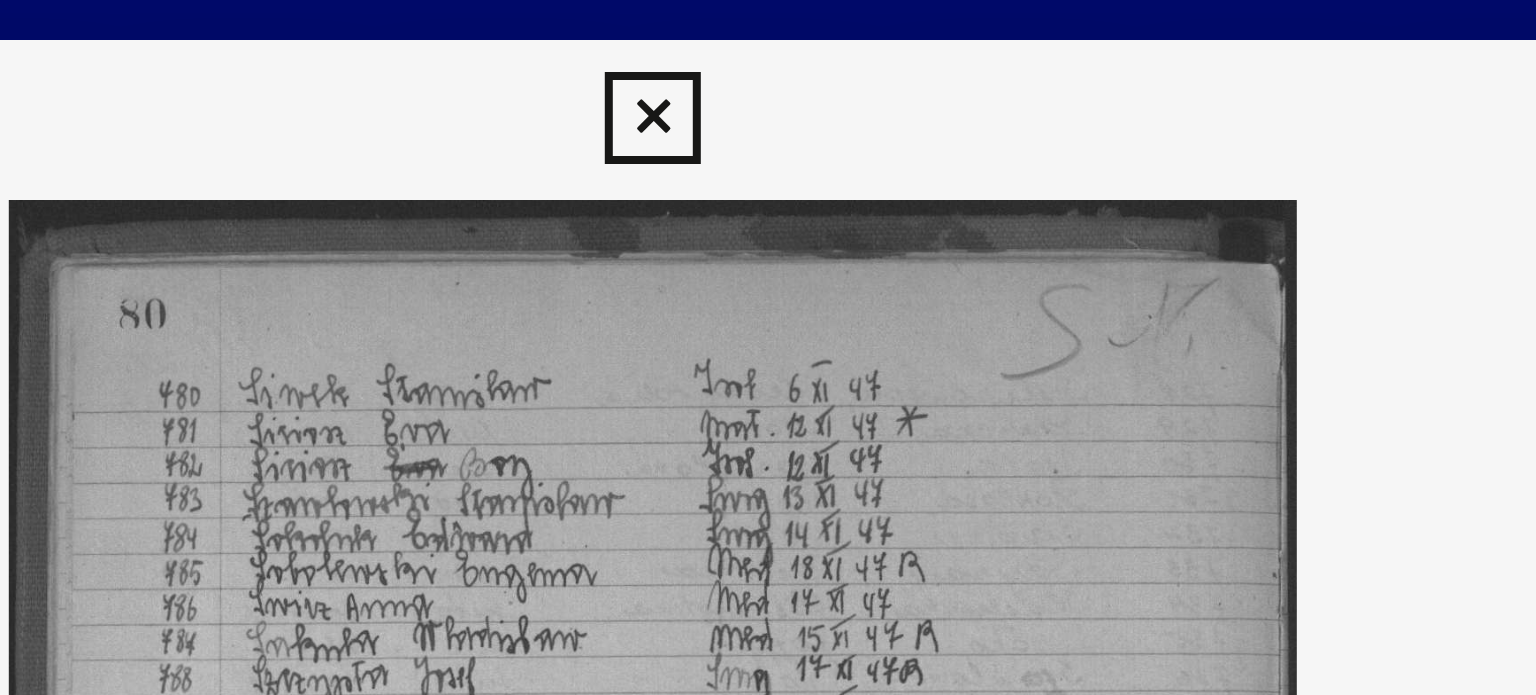 click at bounding box center (767, 30) 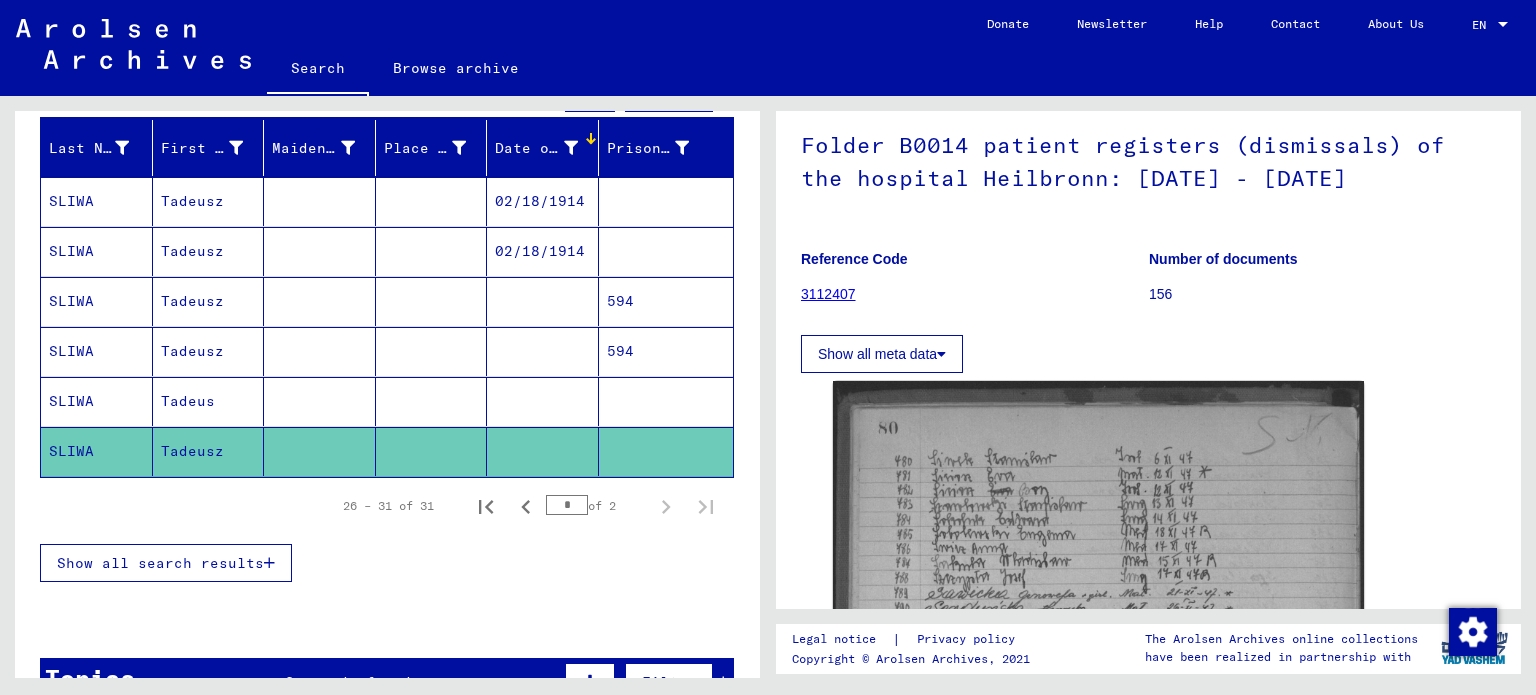 scroll, scrollTop: 0, scrollLeft: 0, axis: both 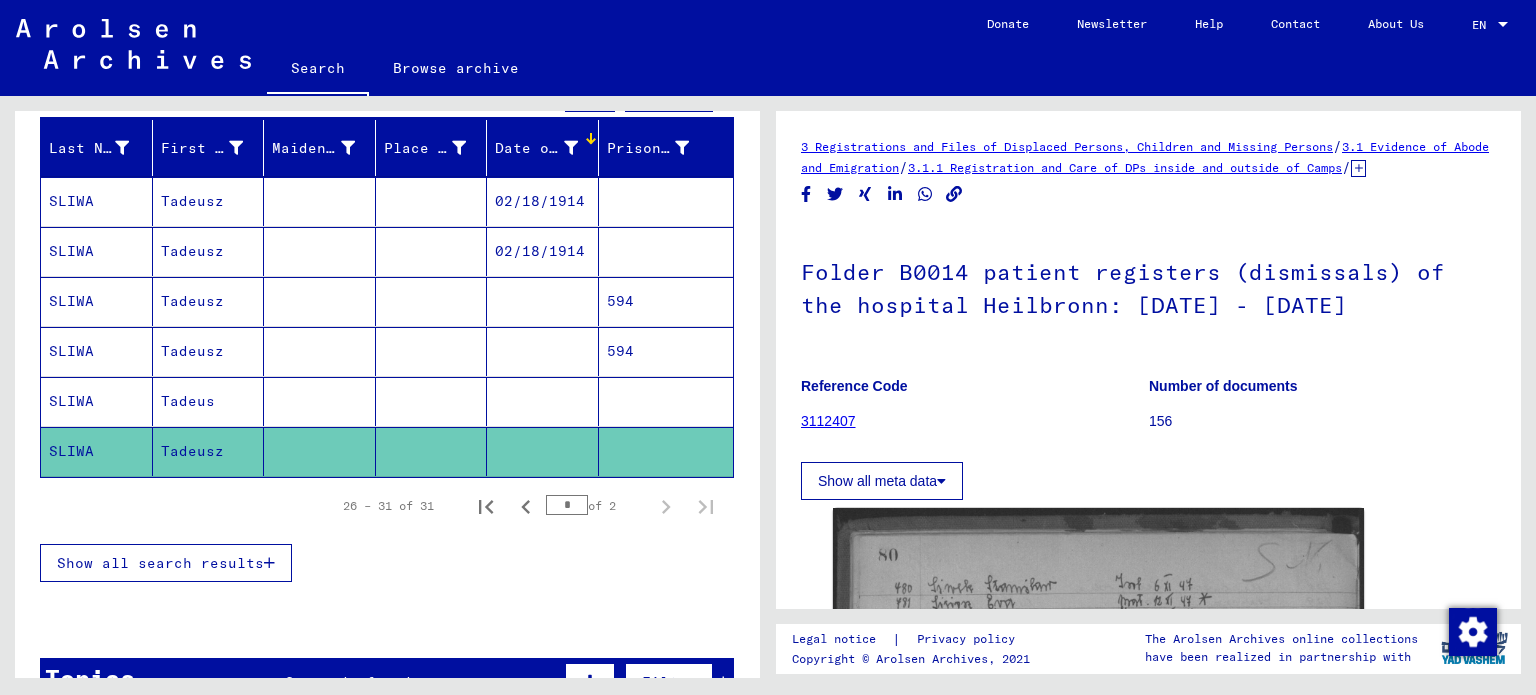 drag, startPoint x: 1488, startPoint y: 164, endPoint x: 1076, endPoint y: 161, distance: 412.01093 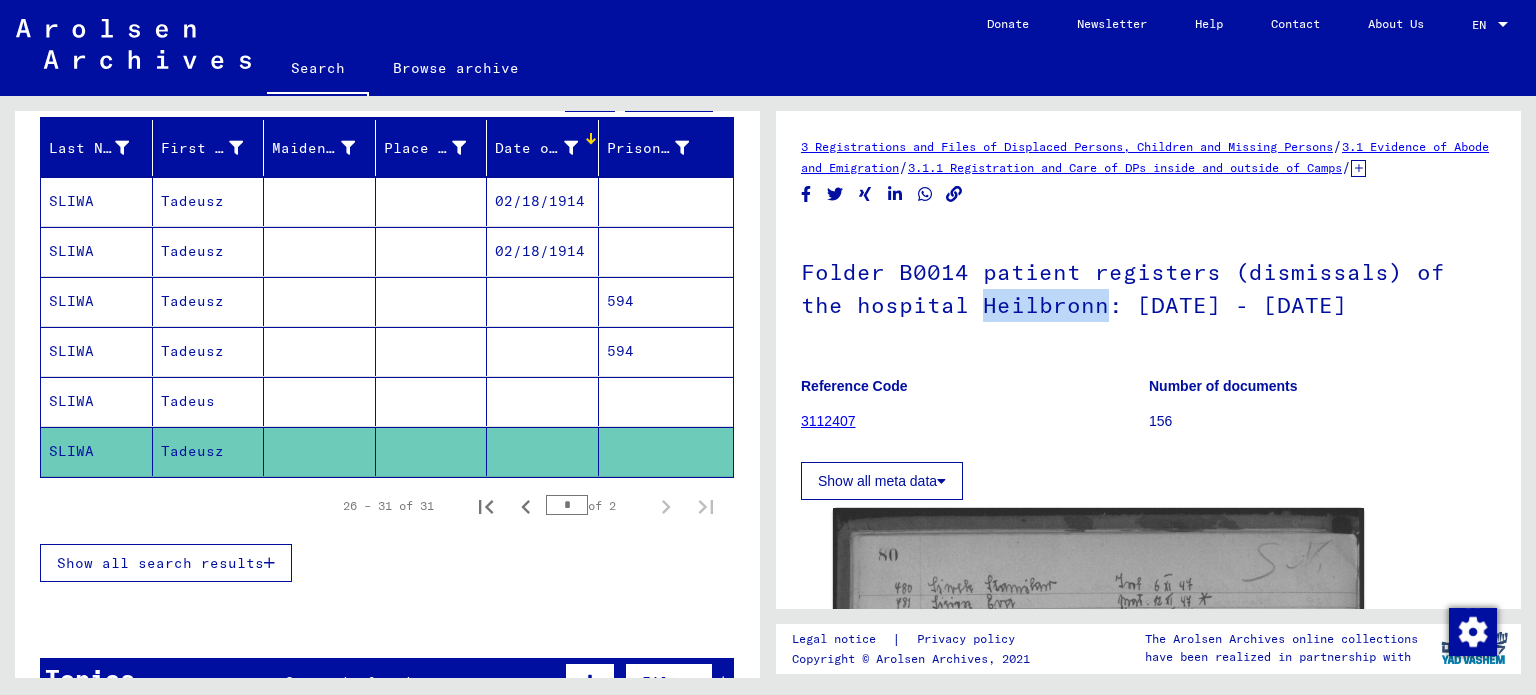 click on "Folder B0014 patient registers (dismissals) of the hospital Heilbronn: [DATE] - [DATE]" 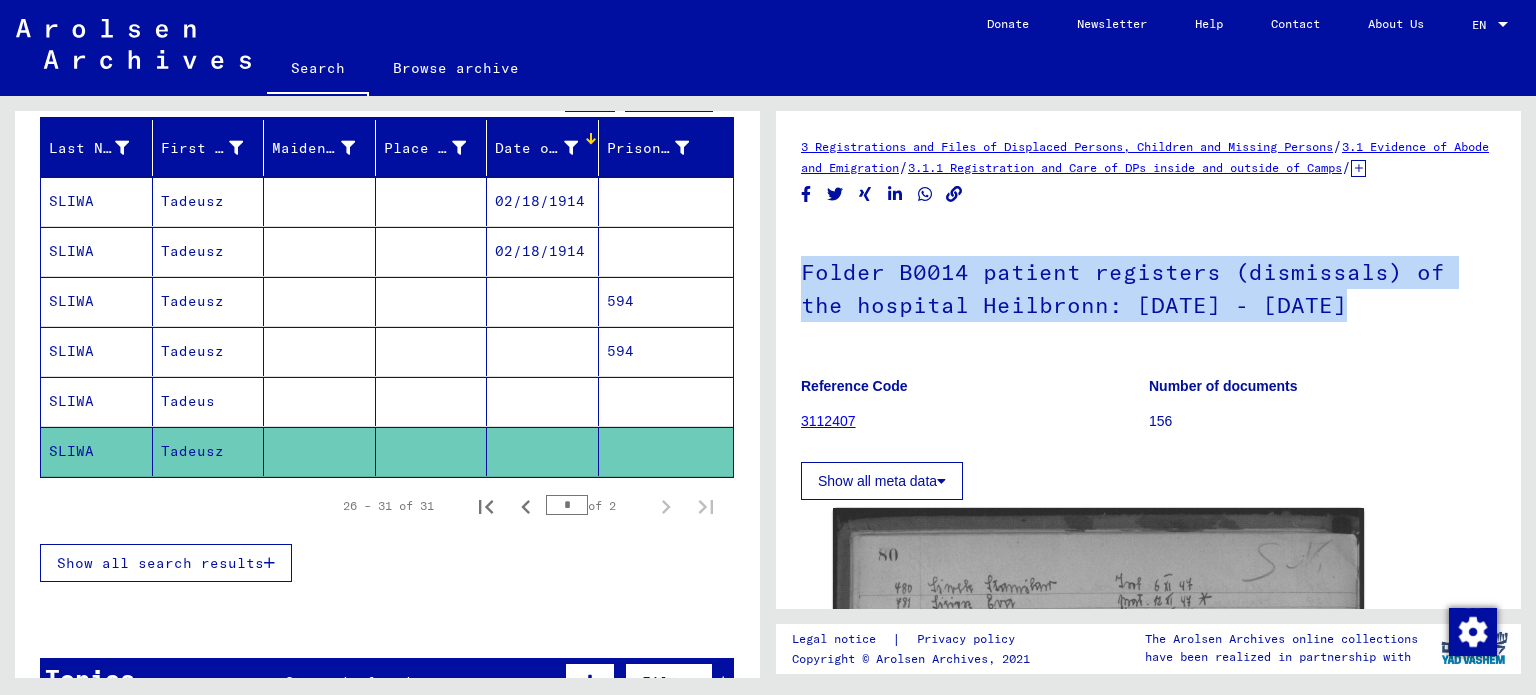 click on "Folder B0014 patient registers (dismissals) of the hospital Heilbronn: [DATE] - [DATE]" 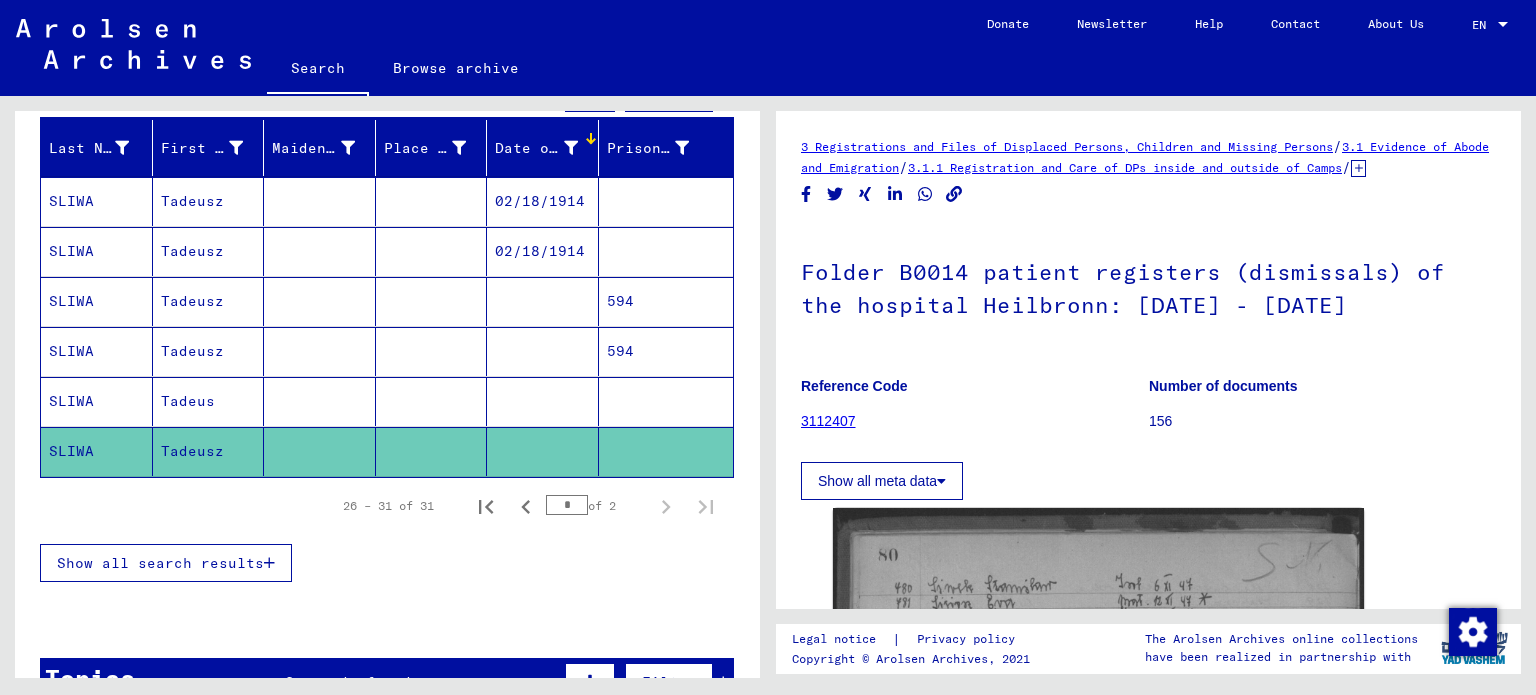 click at bounding box center [543, 451] 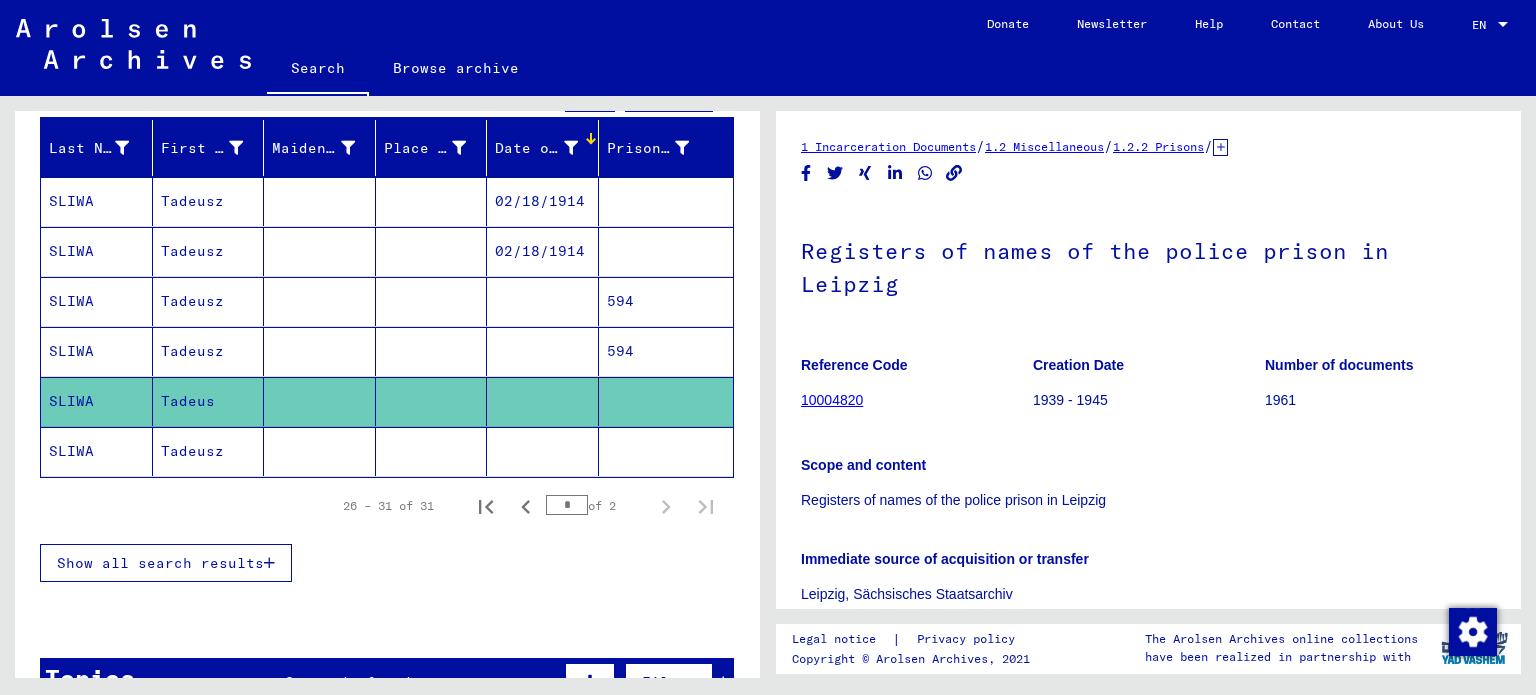 scroll, scrollTop: 0, scrollLeft: 0, axis: both 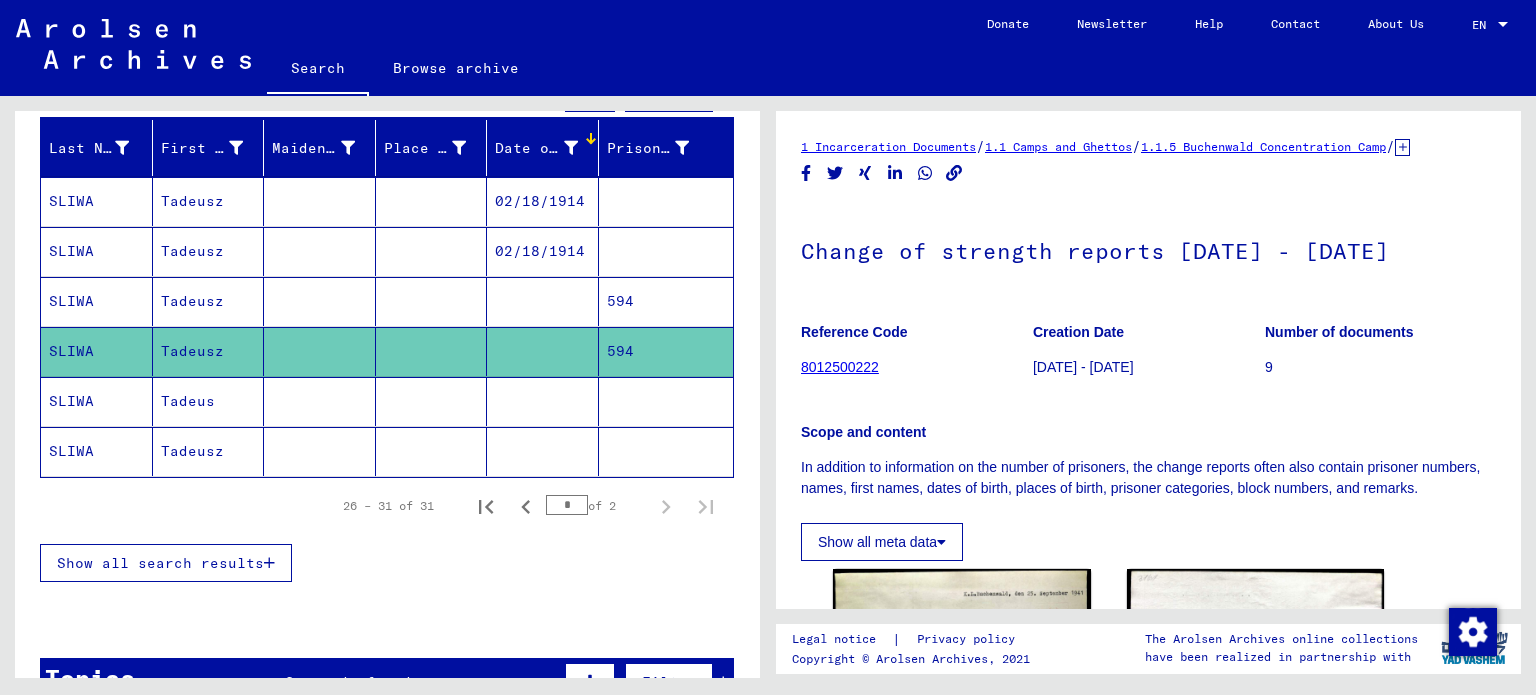 click at bounding box center [543, 351] 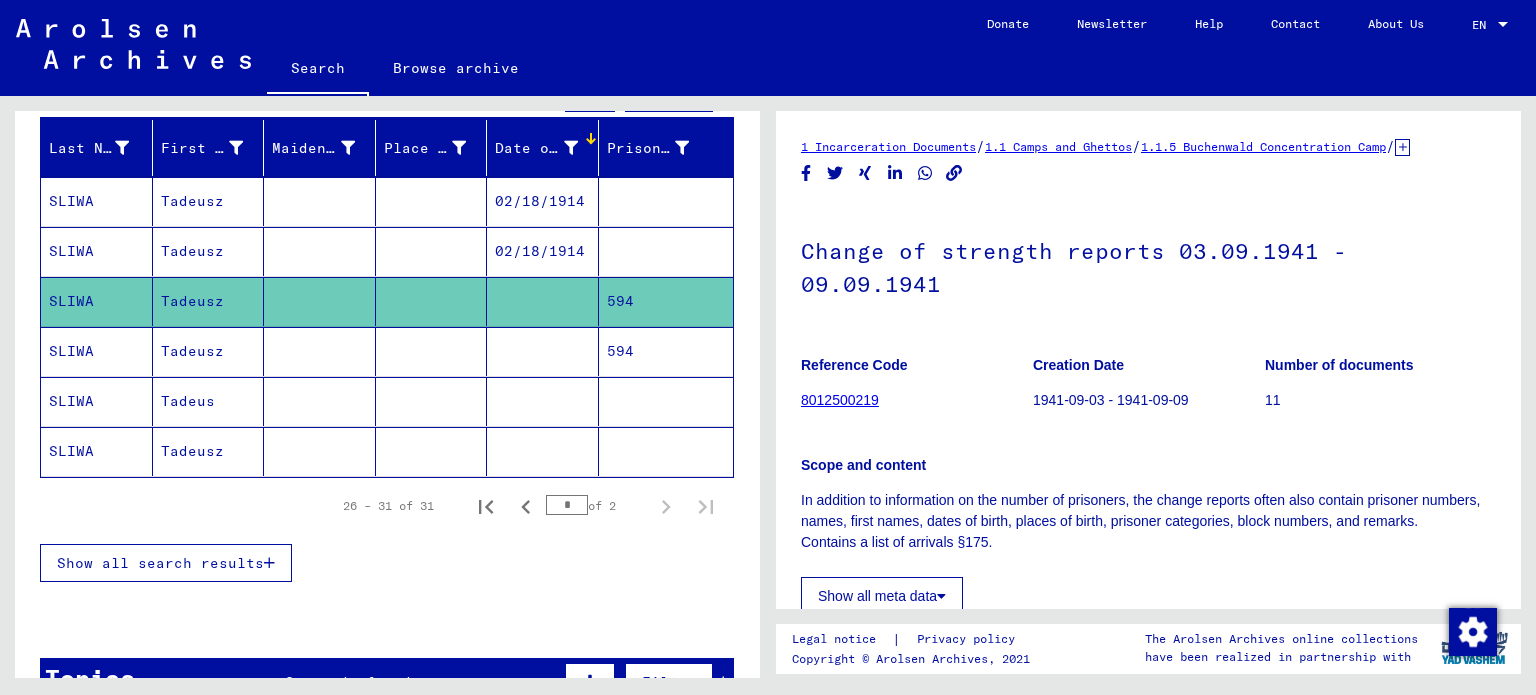 scroll, scrollTop: 0, scrollLeft: 0, axis: both 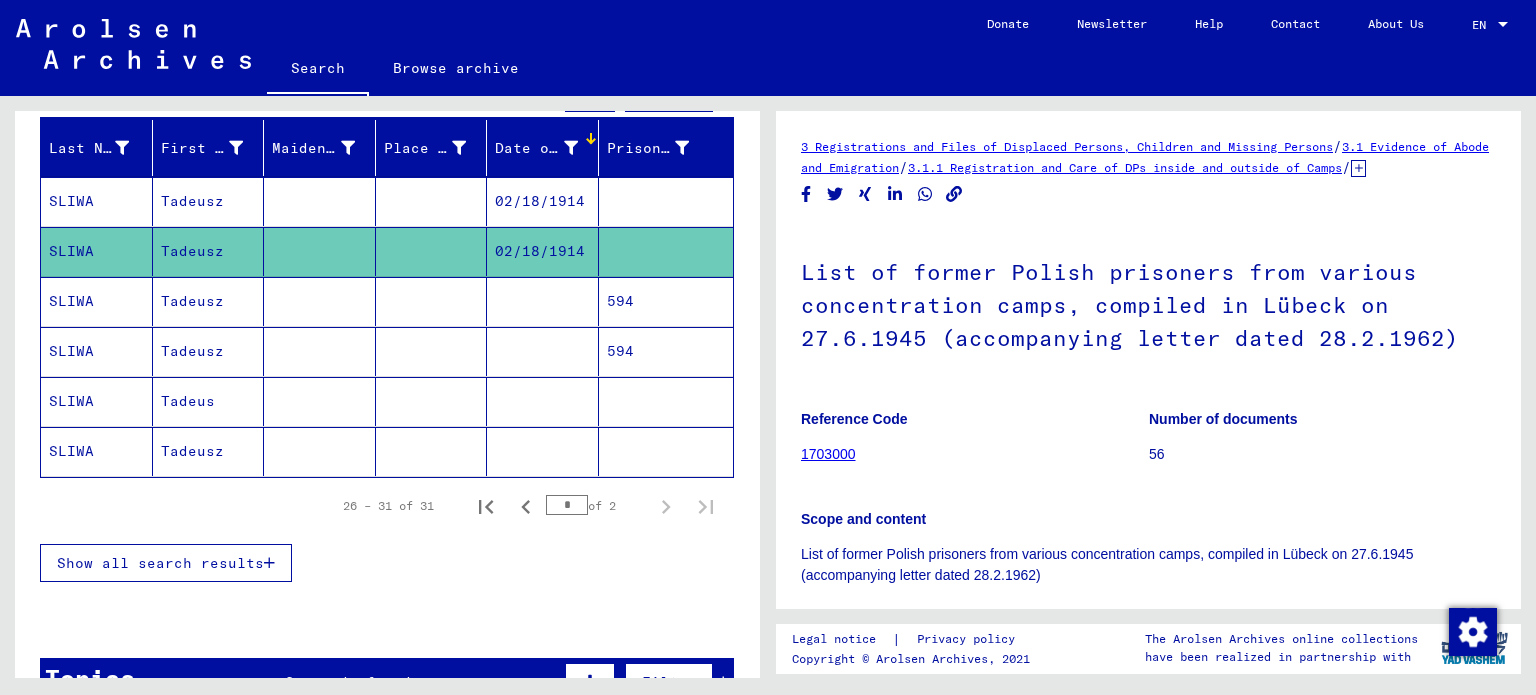 click on "02/18/1914" at bounding box center [543, 251] 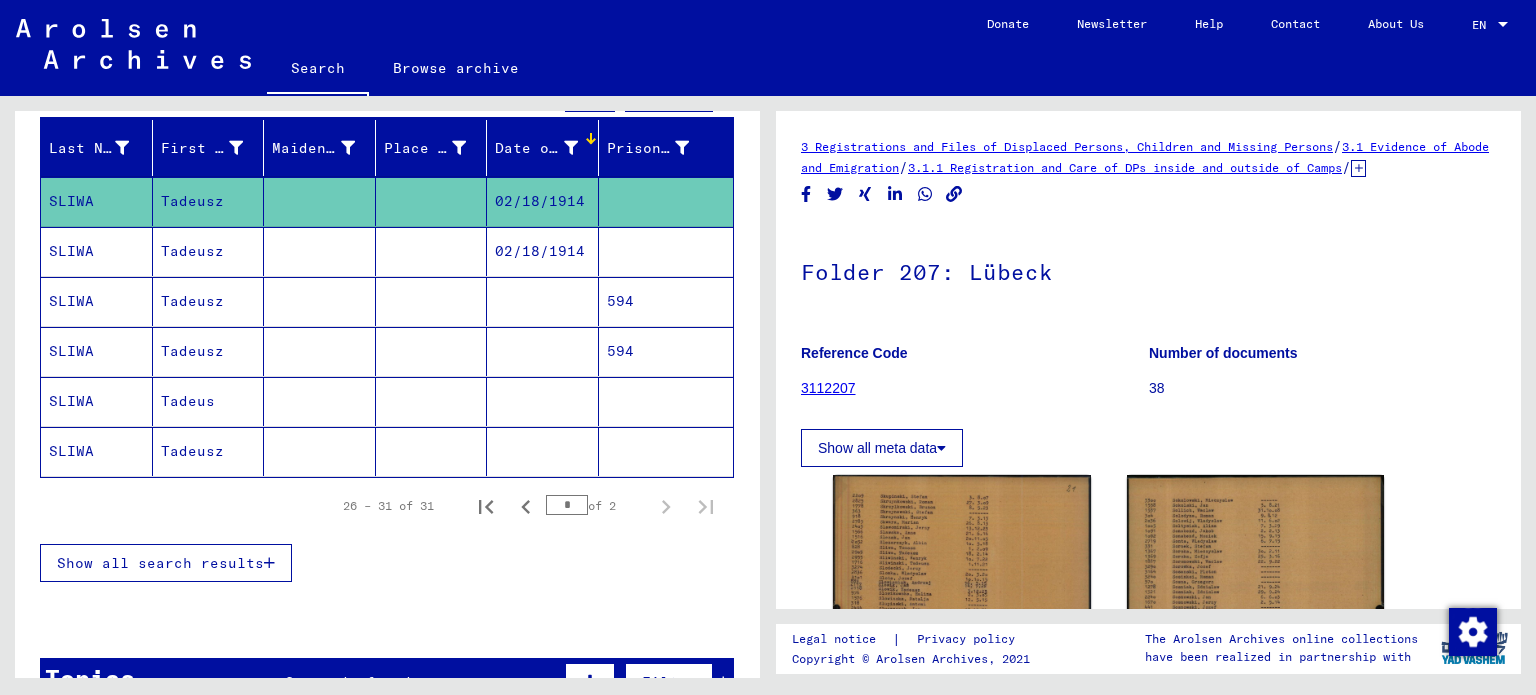 scroll, scrollTop: 0, scrollLeft: 0, axis: both 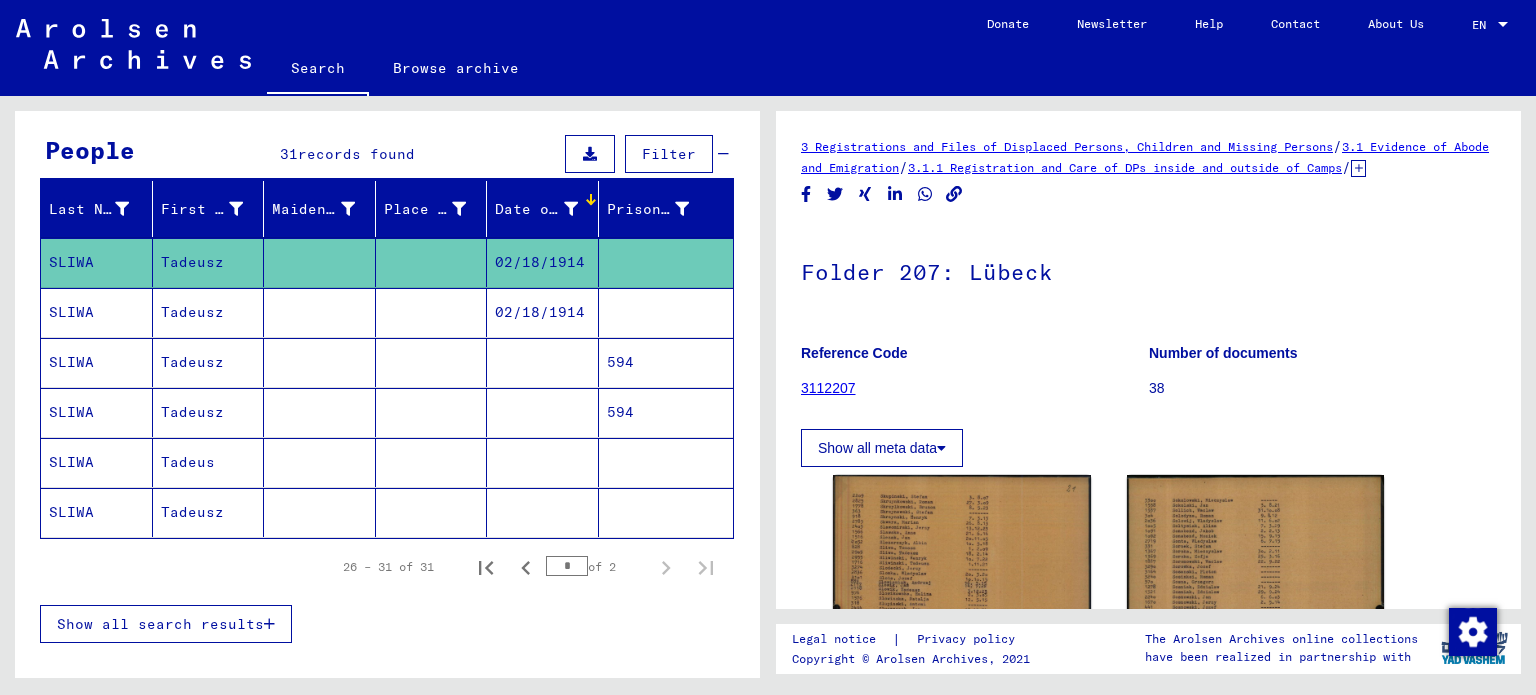 click at bounding box center (666, 362) 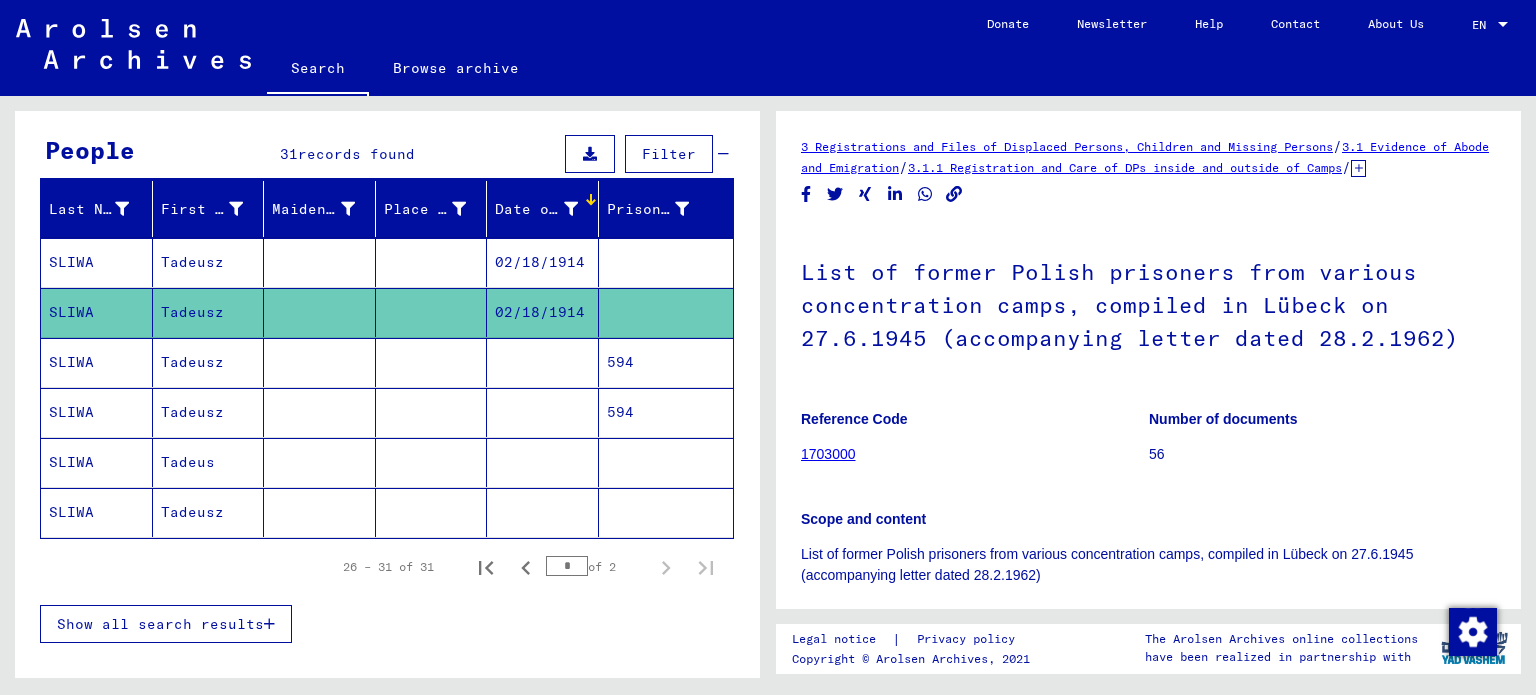 scroll, scrollTop: 0, scrollLeft: 0, axis: both 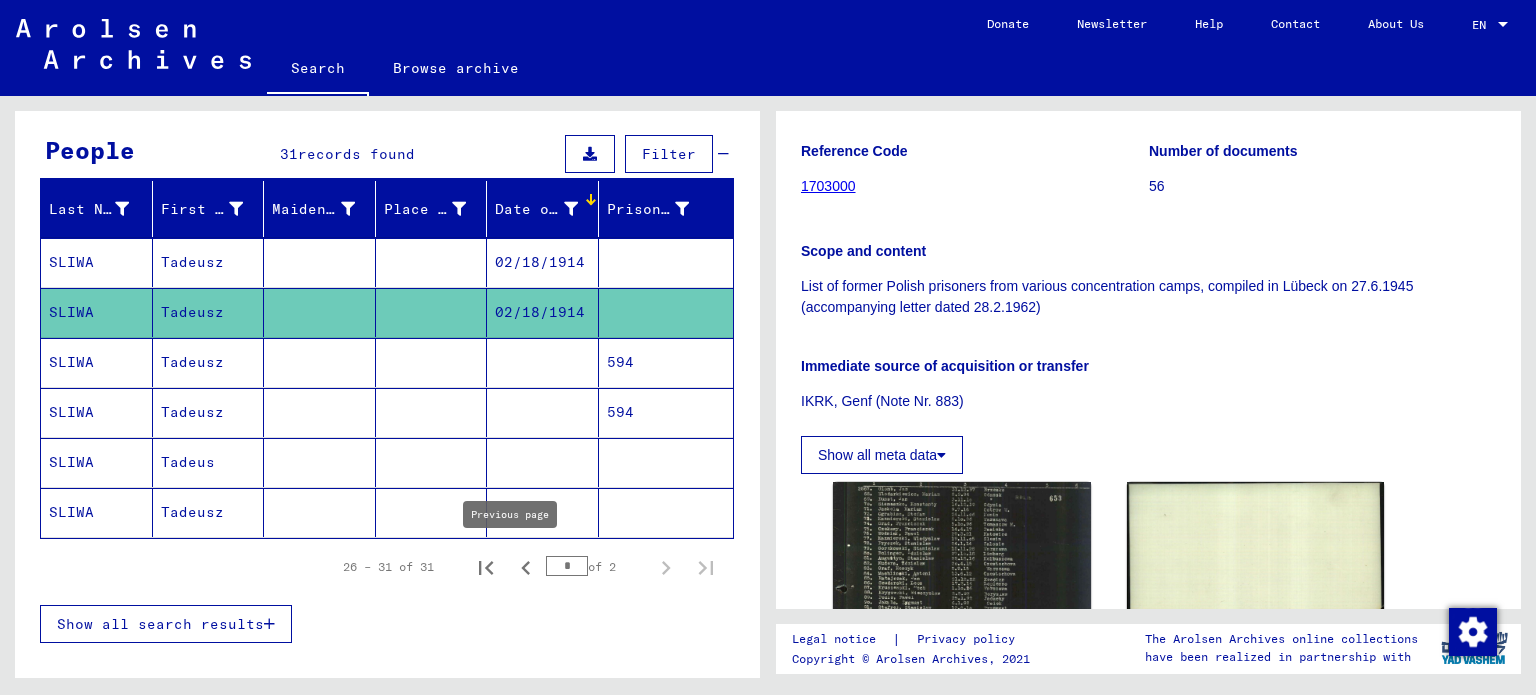 click 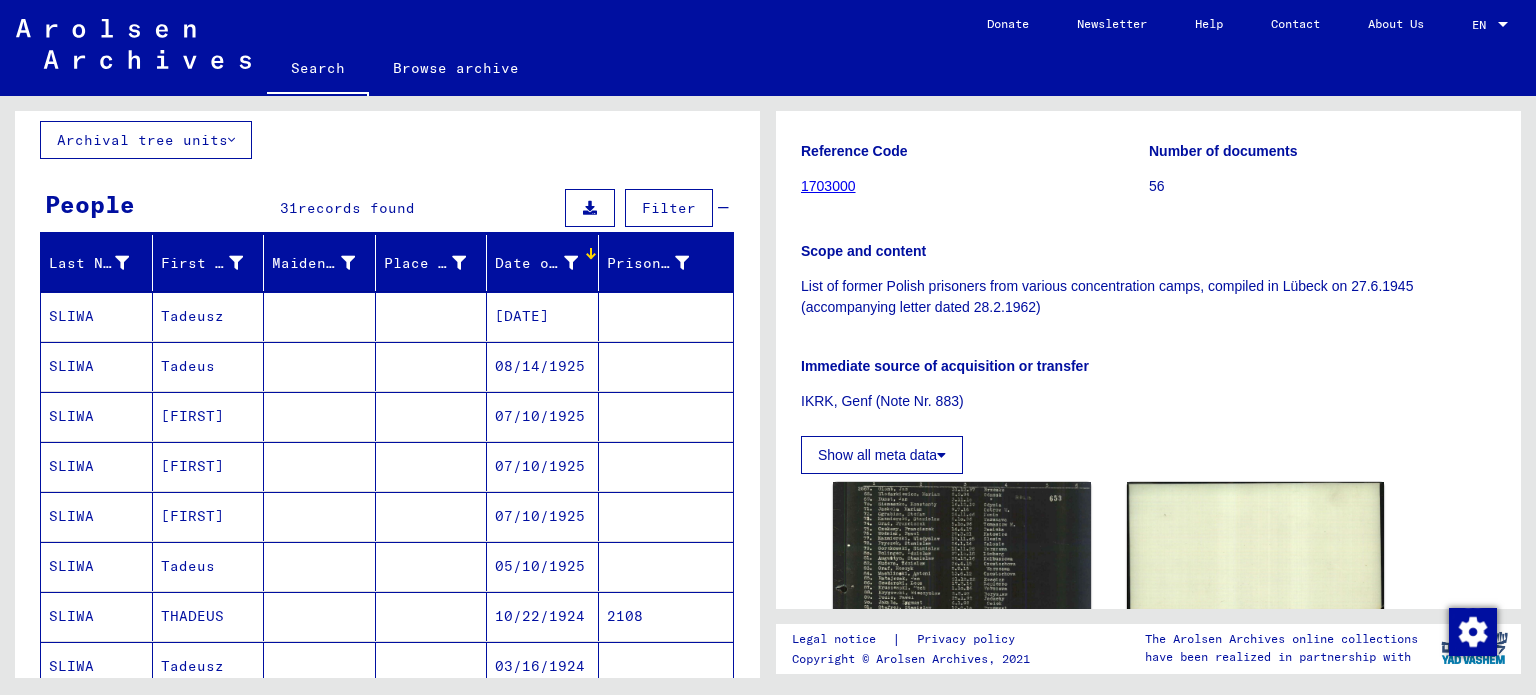 scroll, scrollTop: 112, scrollLeft: 0, axis: vertical 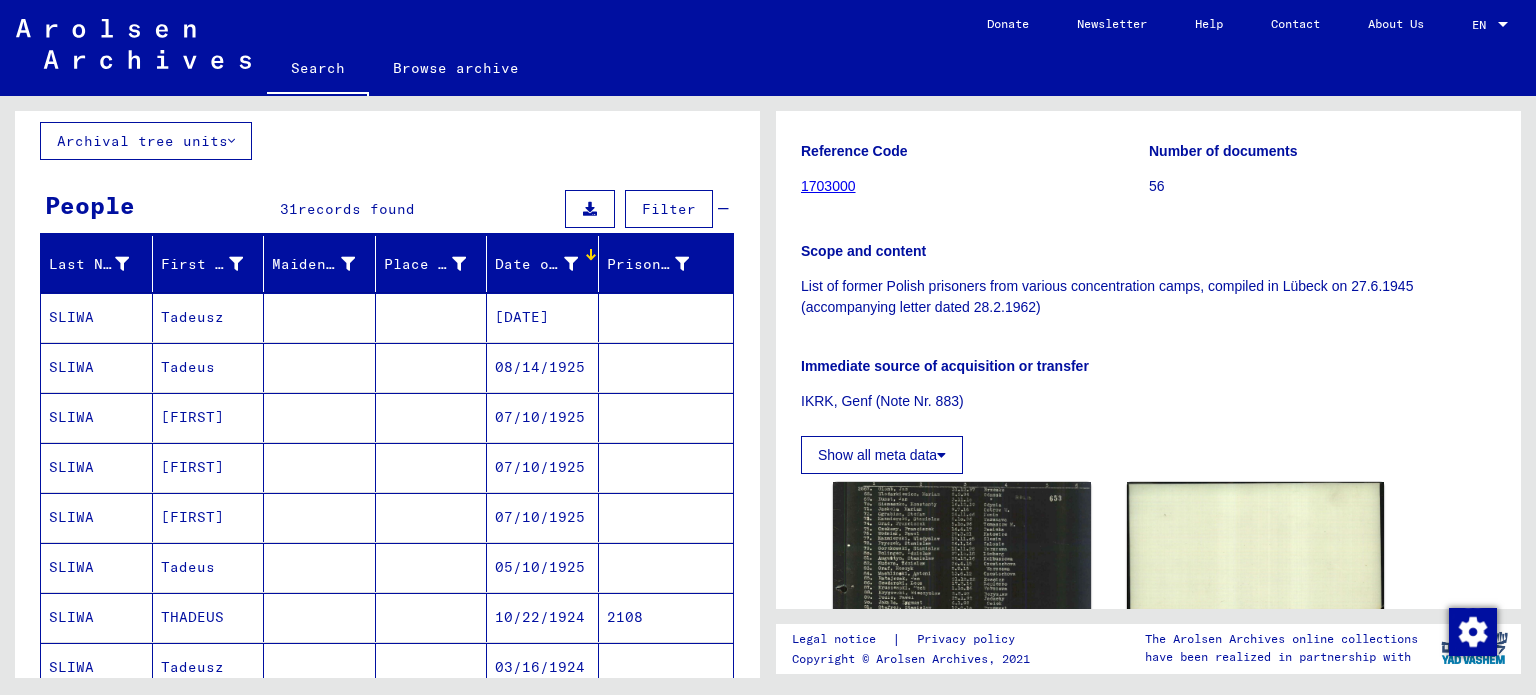 click on "[DATE]" at bounding box center [543, 367] 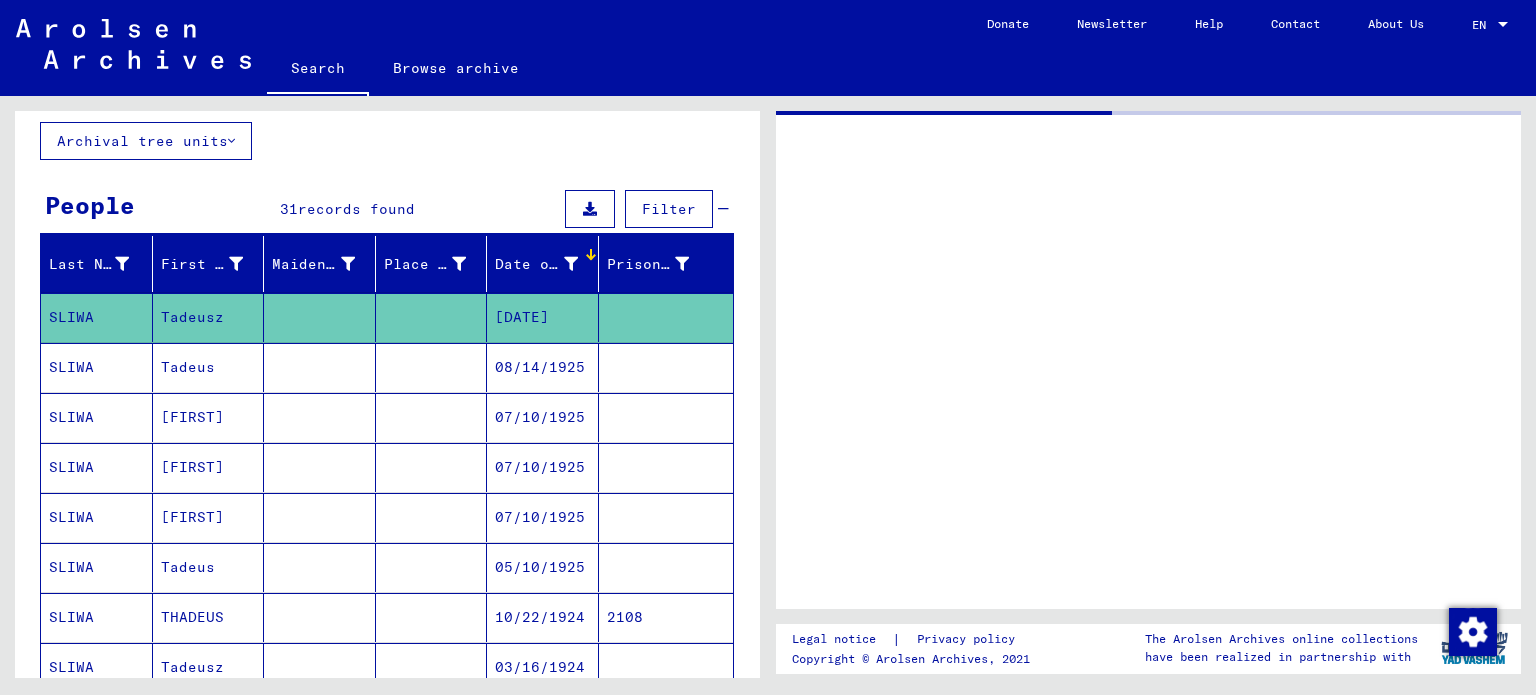 scroll, scrollTop: 0, scrollLeft: 0, axis: both 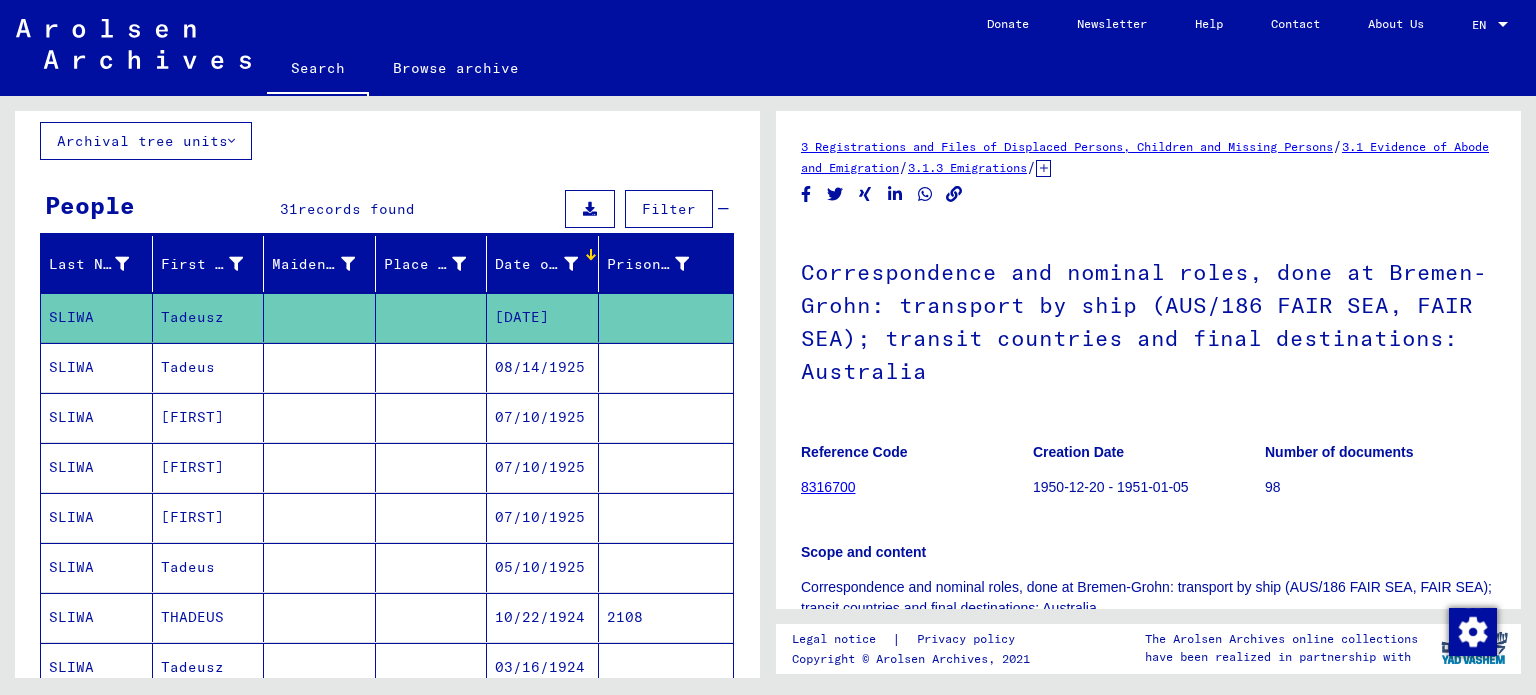 click on "08/14/1925" at bounding box center [543, 417] 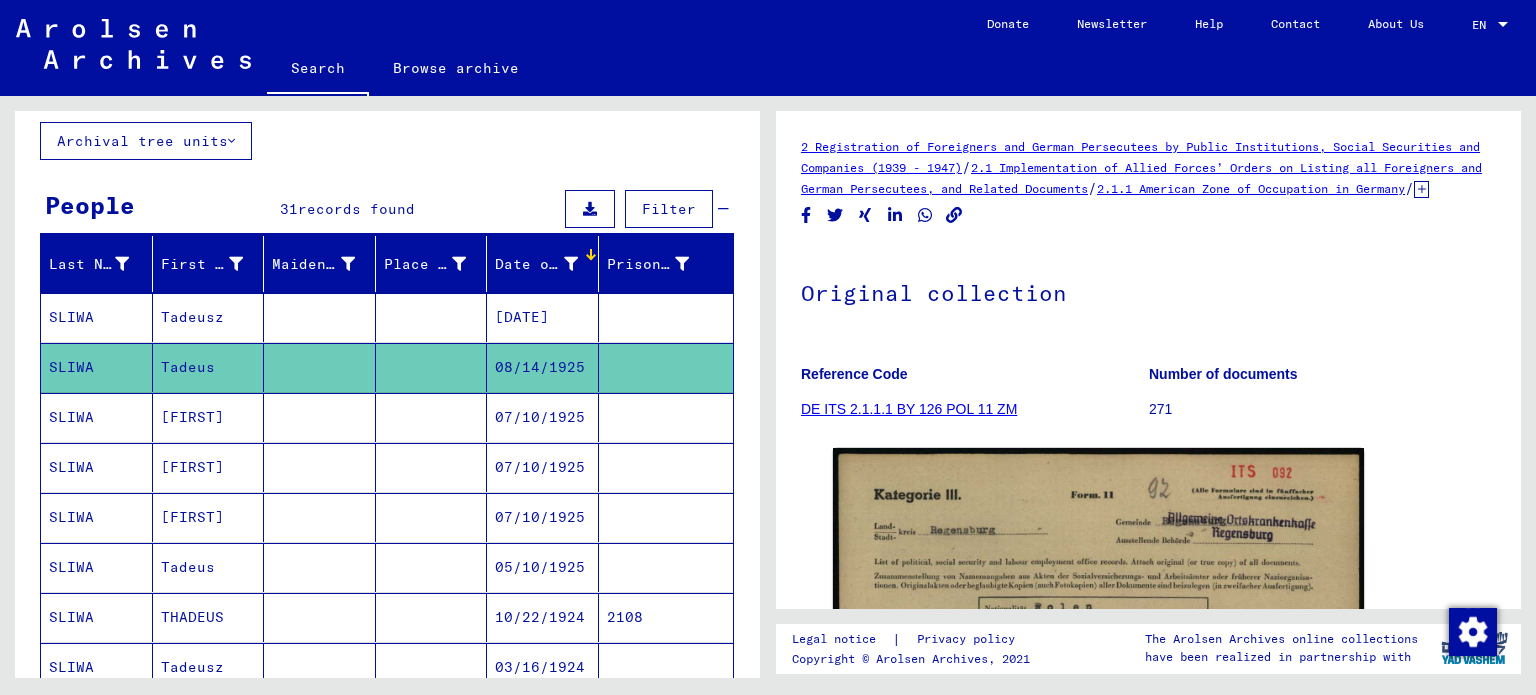 scroll, scrollTop: 0, scrollLeft: 0, axis: both 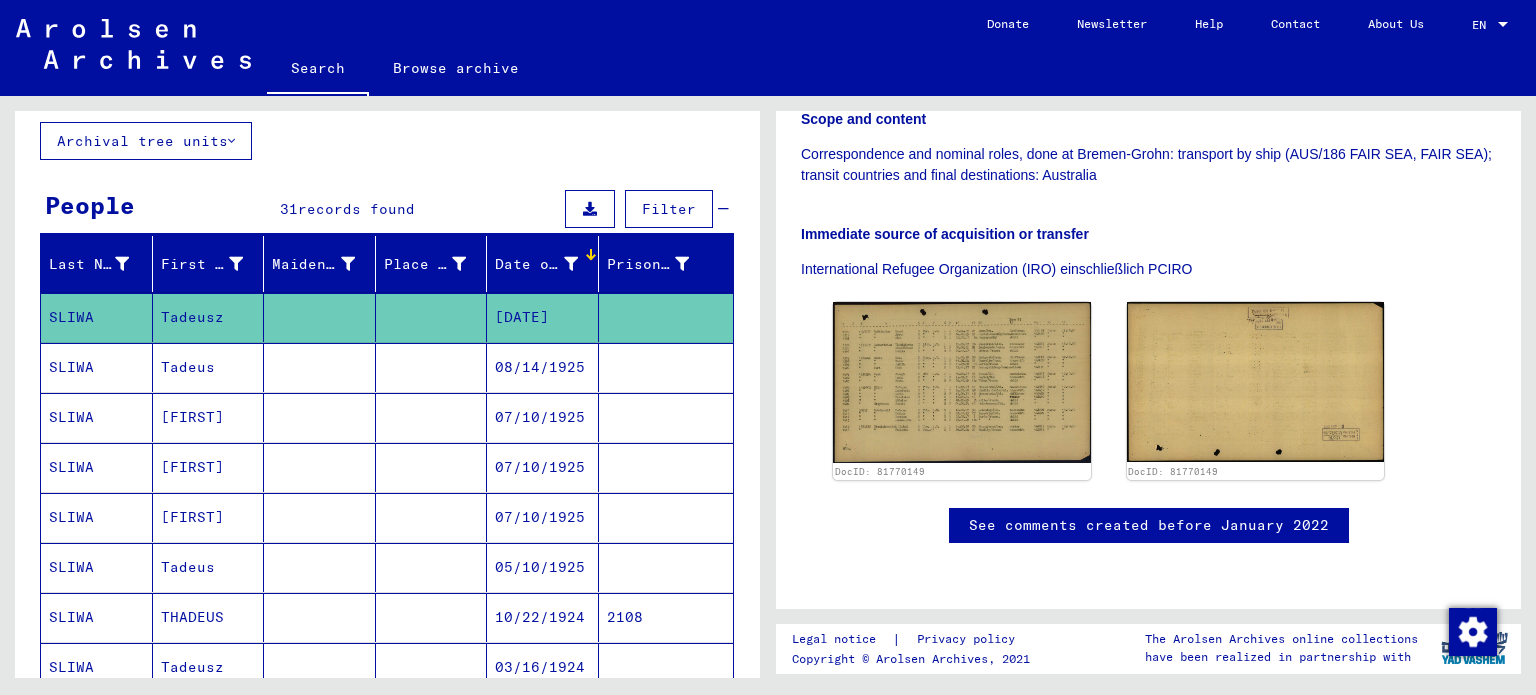 click 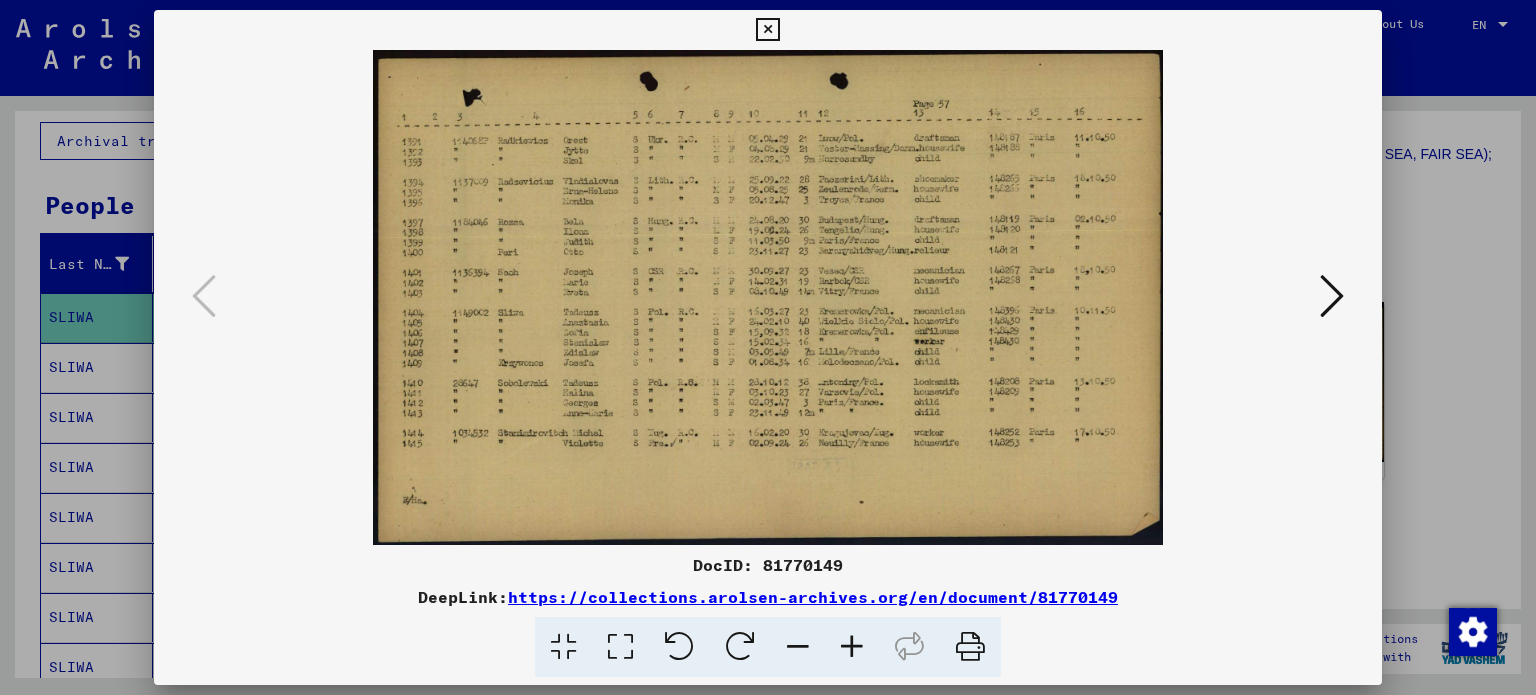 click at bounding box center [768, 347] 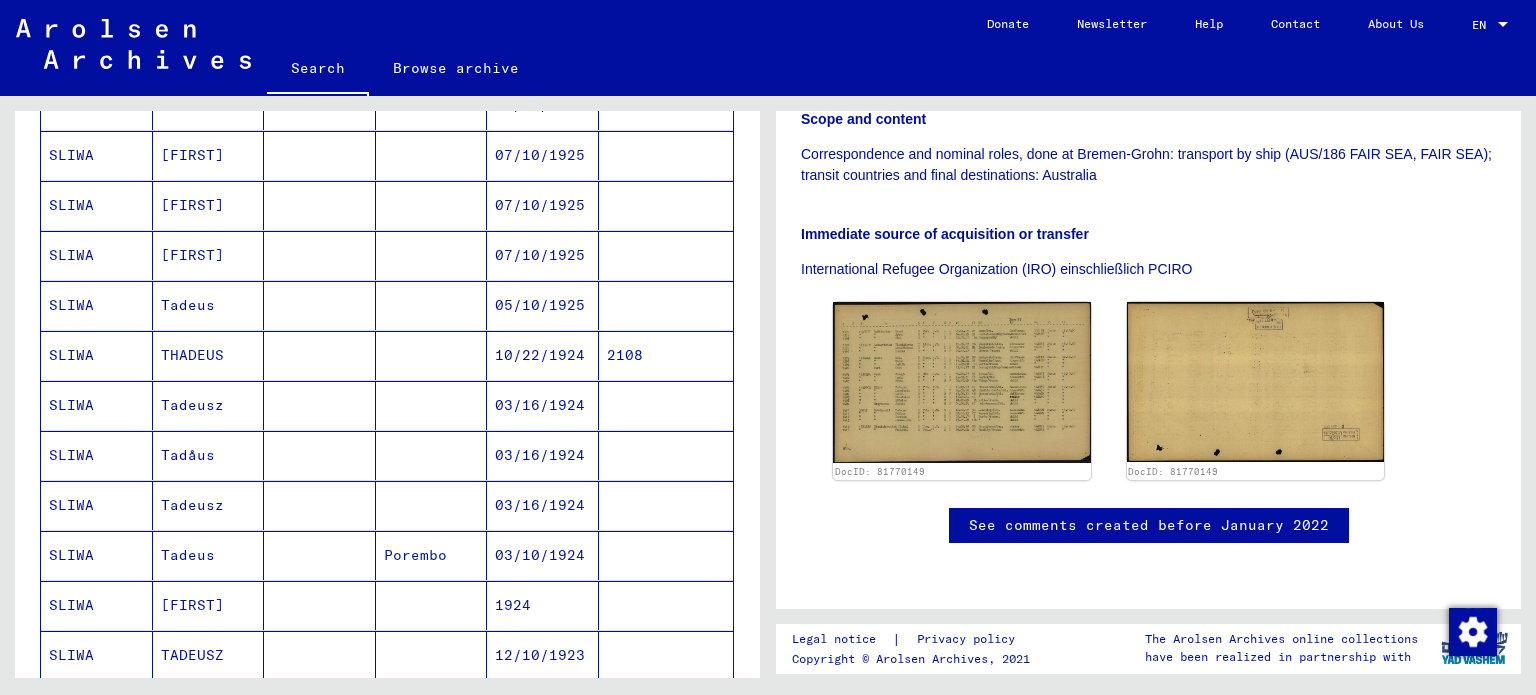 scroll, scrollTop: 0, scrollLeft: 0, axis: both 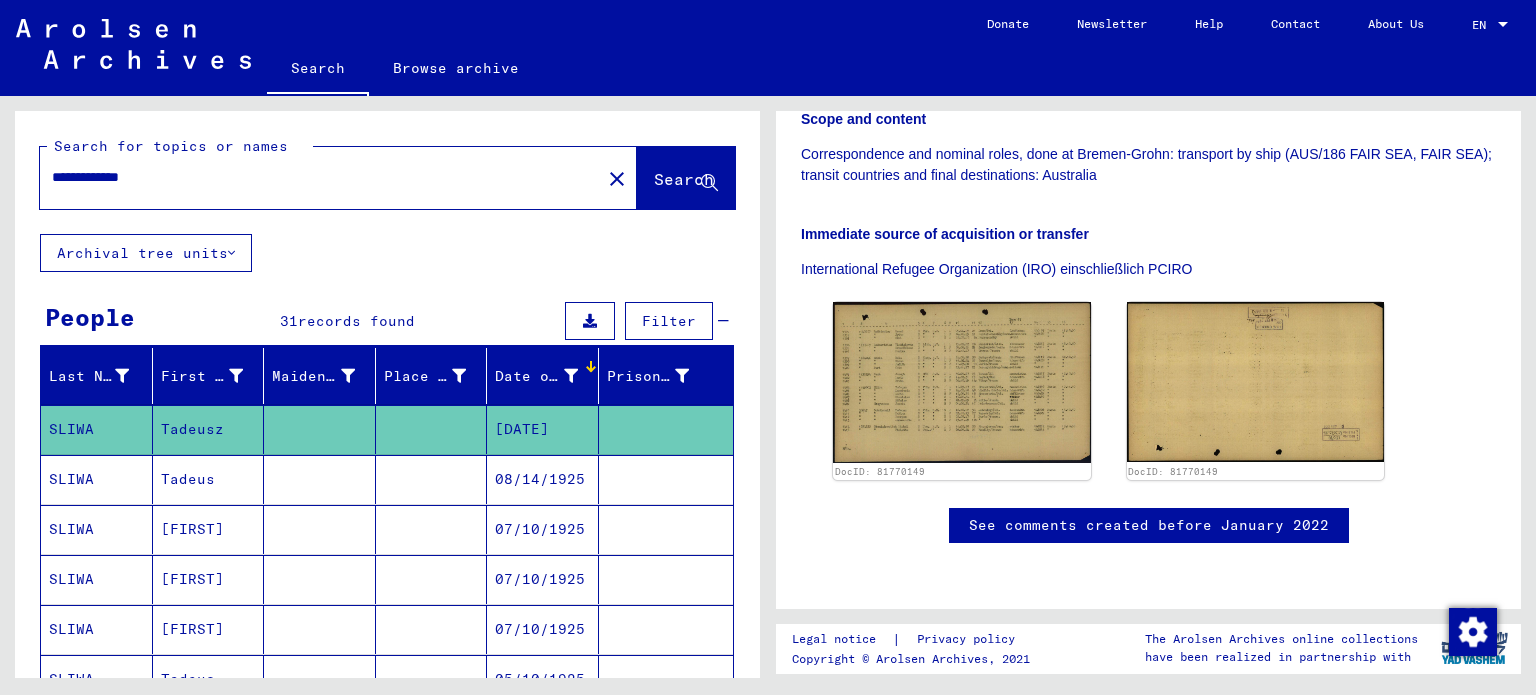 click at bounding box center (320, 579) 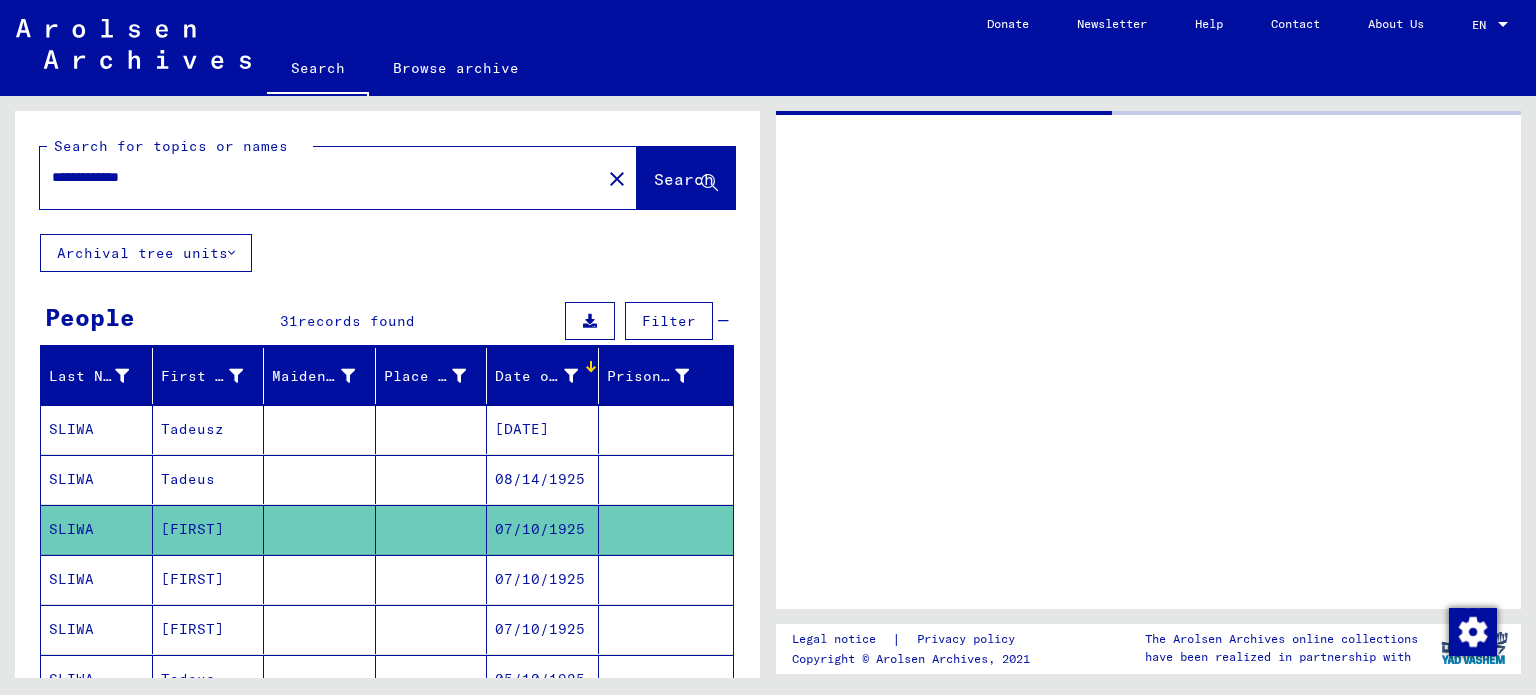 scroll, scrollTop: 0, scrollLeft: 0, axis: both 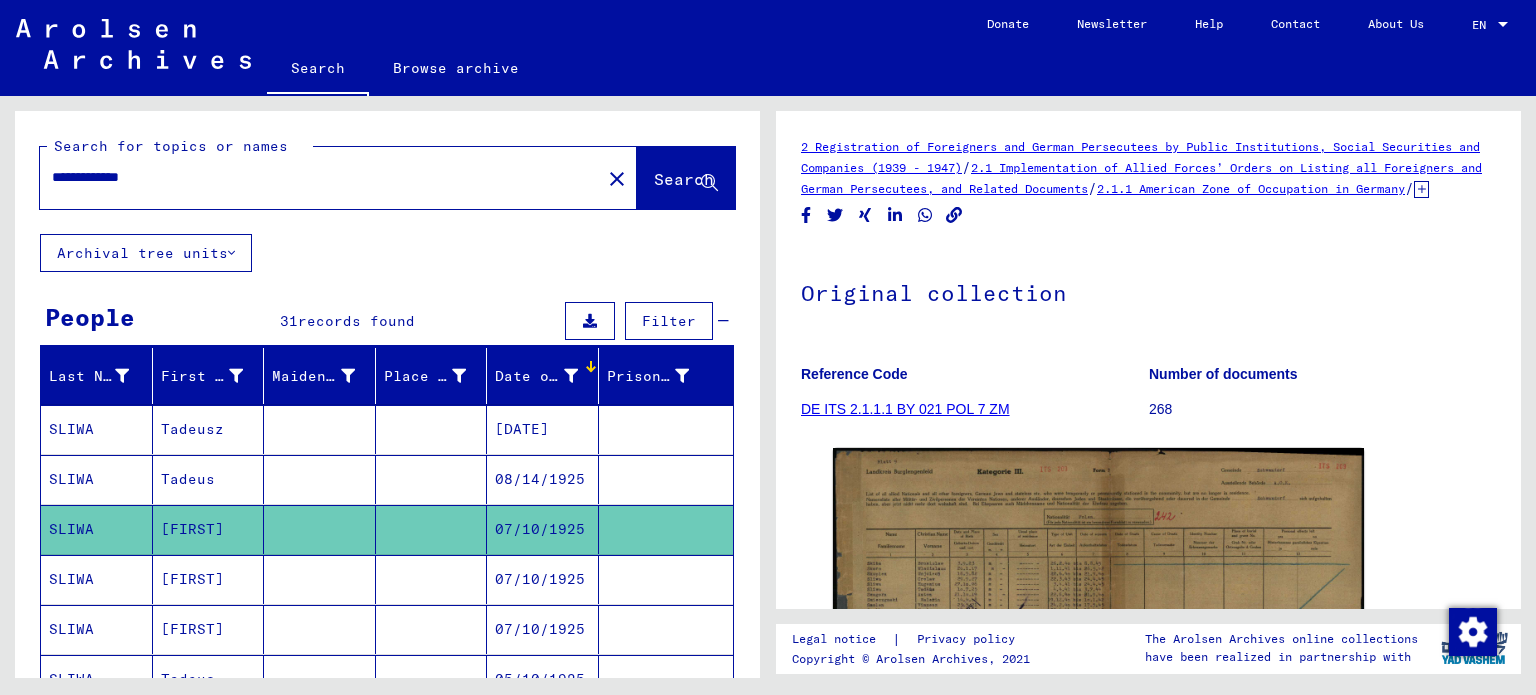 click at bounding box center [320, 629] 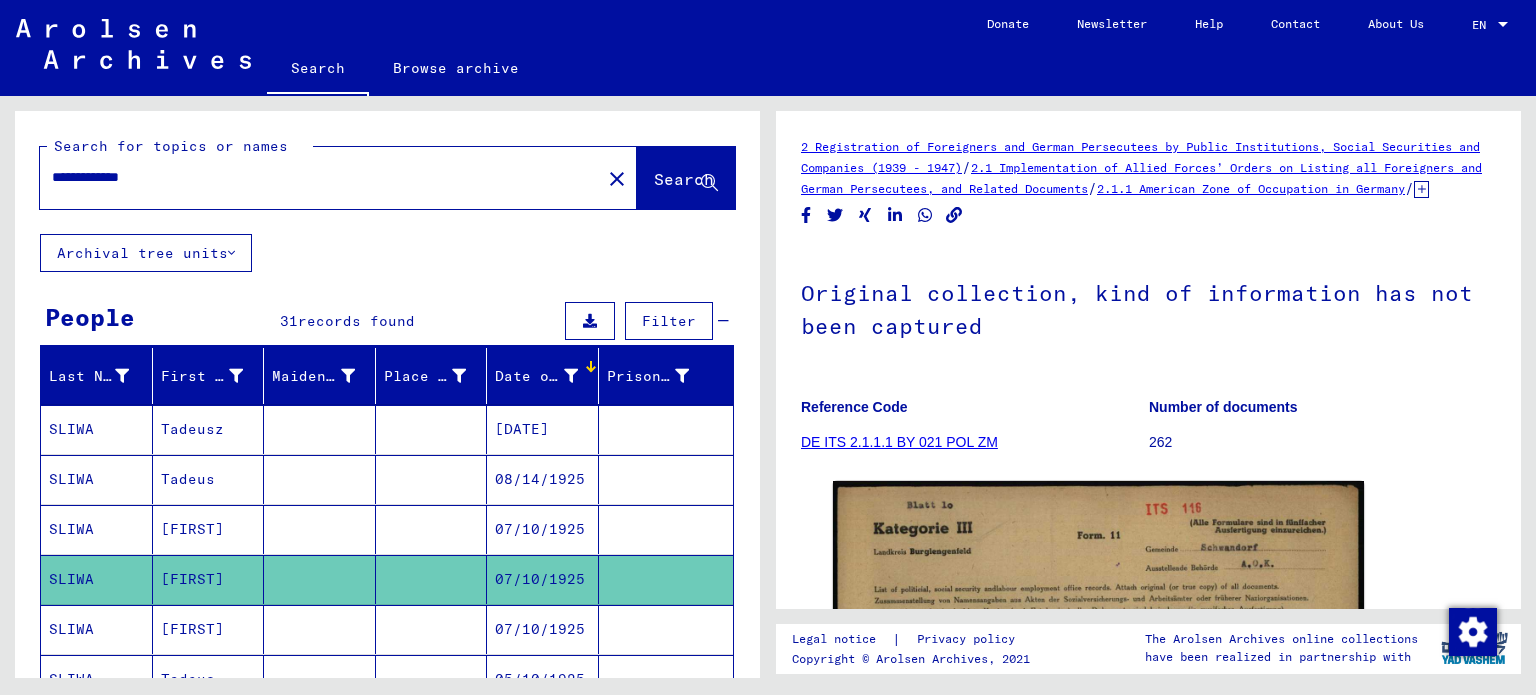 scroll, scrollTop: 0, scrollLeft: 0, axis: both 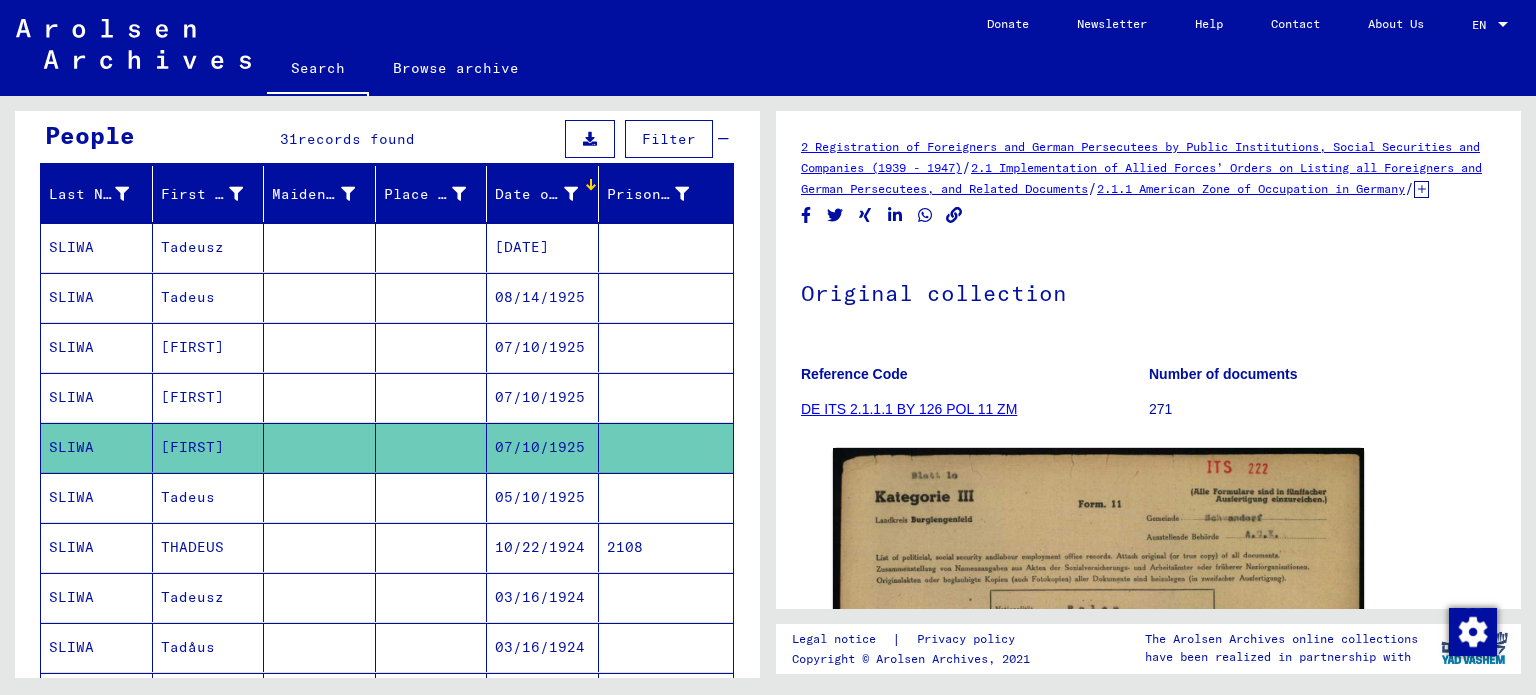 click at bounding box center (320, 647) 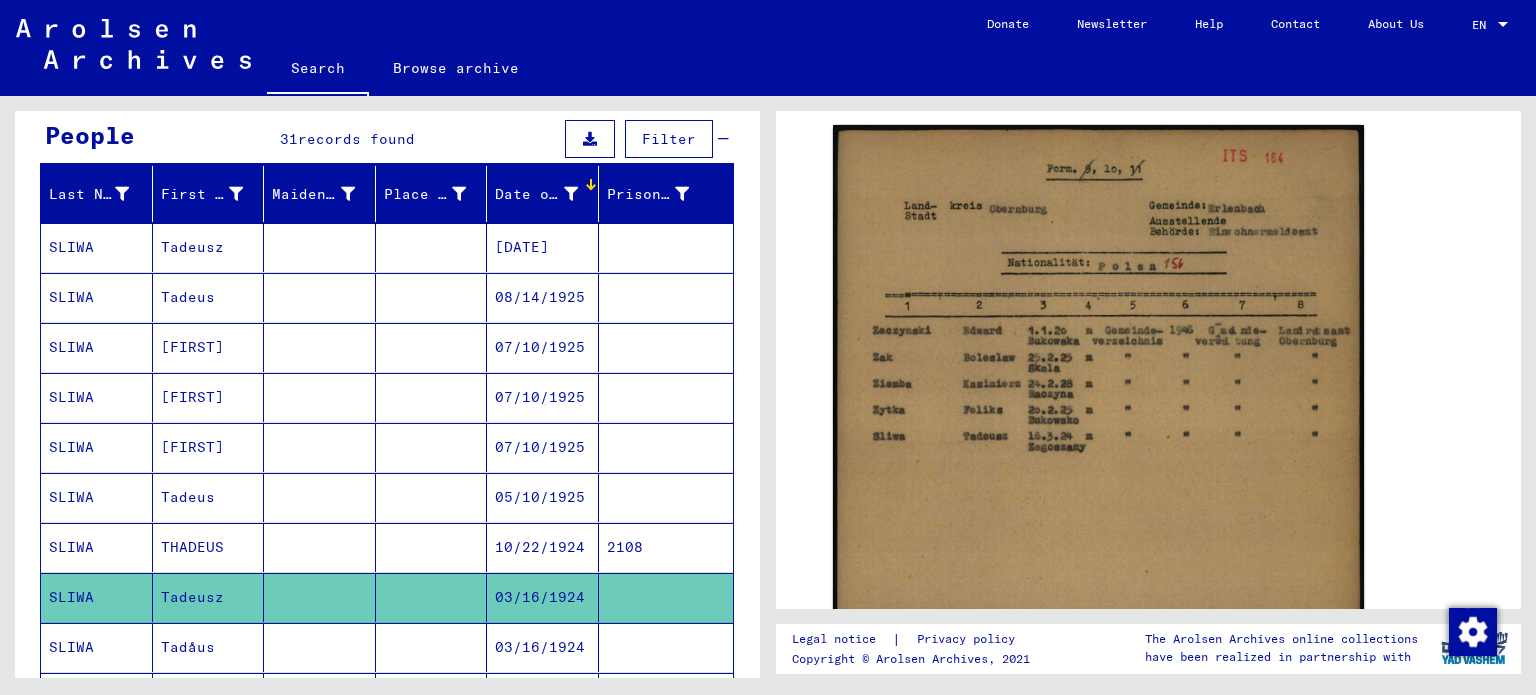 click 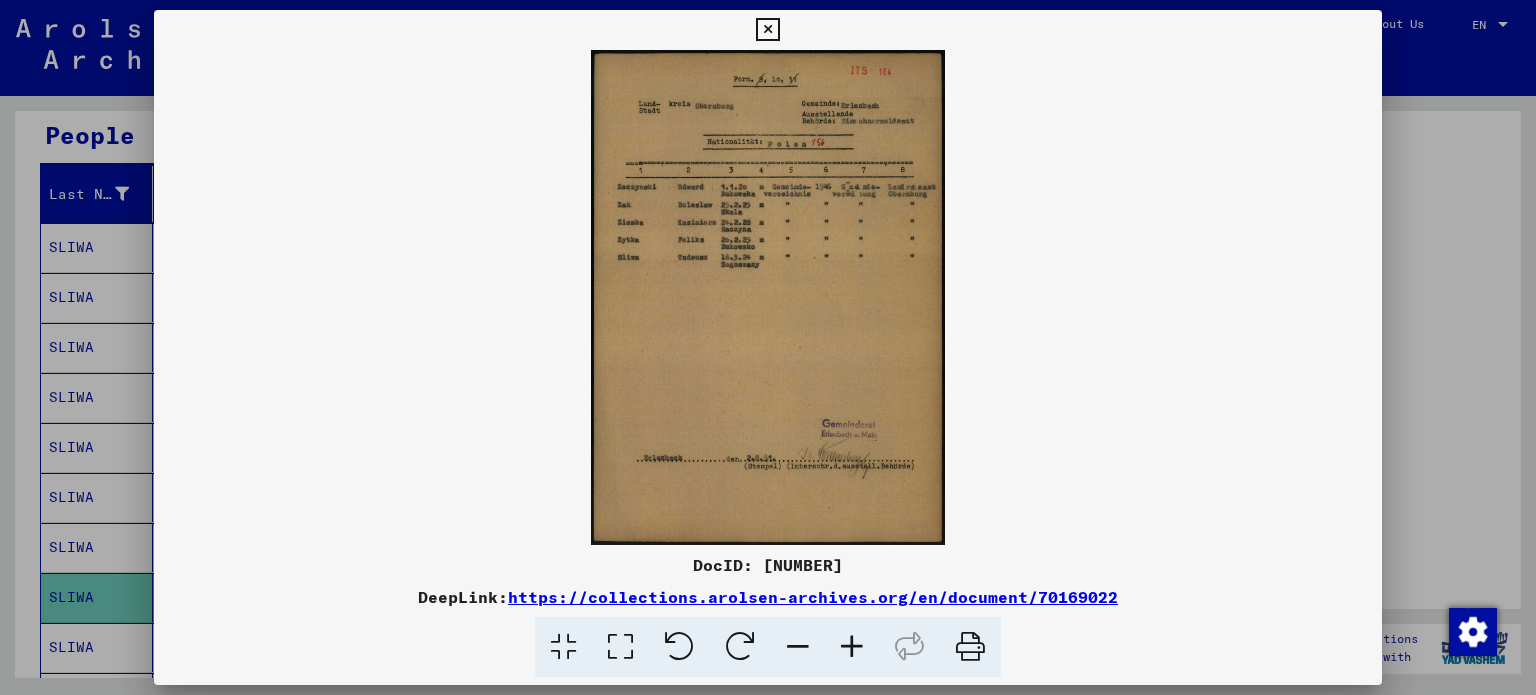 click at bounding box center [768, 297] 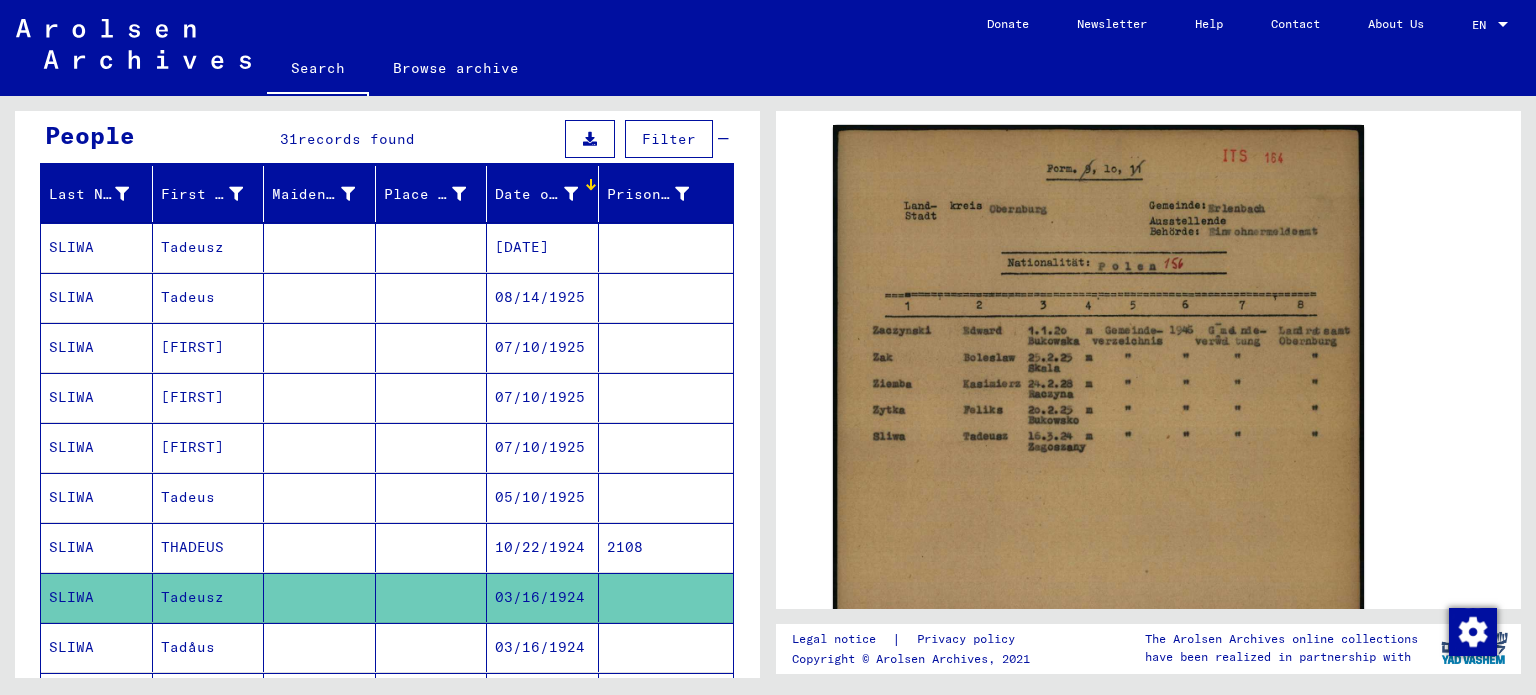 scroll, scrollTop: 0, scrollLeft: 0, axis: both 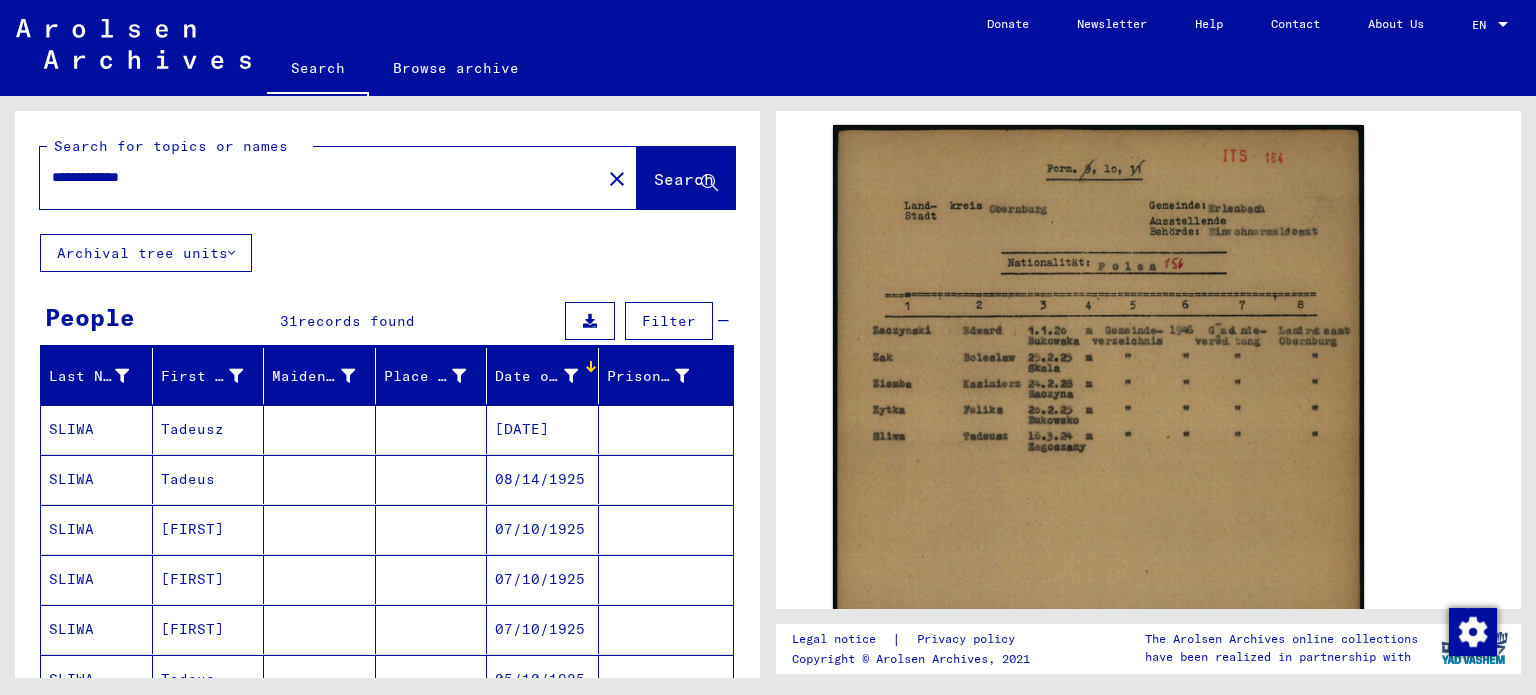 click on "**********" 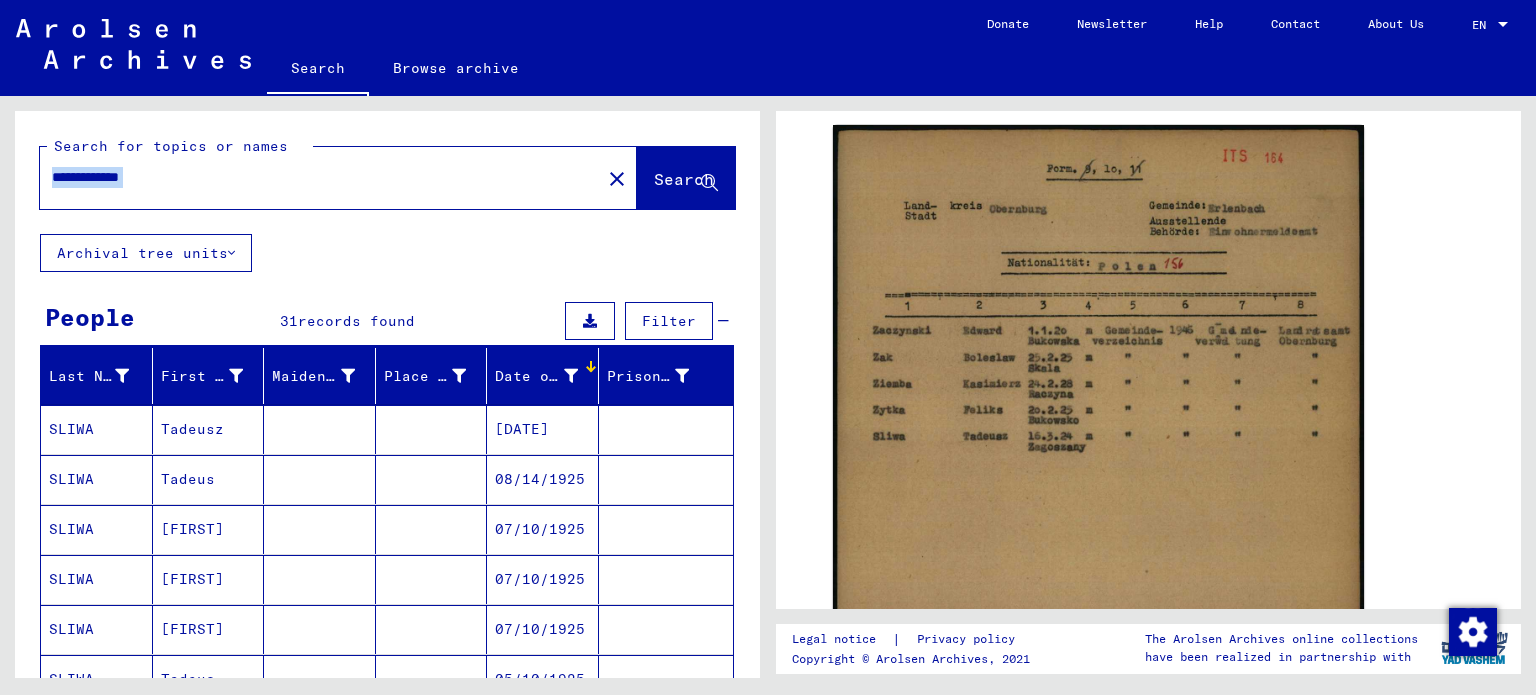 drag, startPoint x: 300, startPoint y: 157, endPoint x: 278, endPoint y: 179, distance: 31.112698 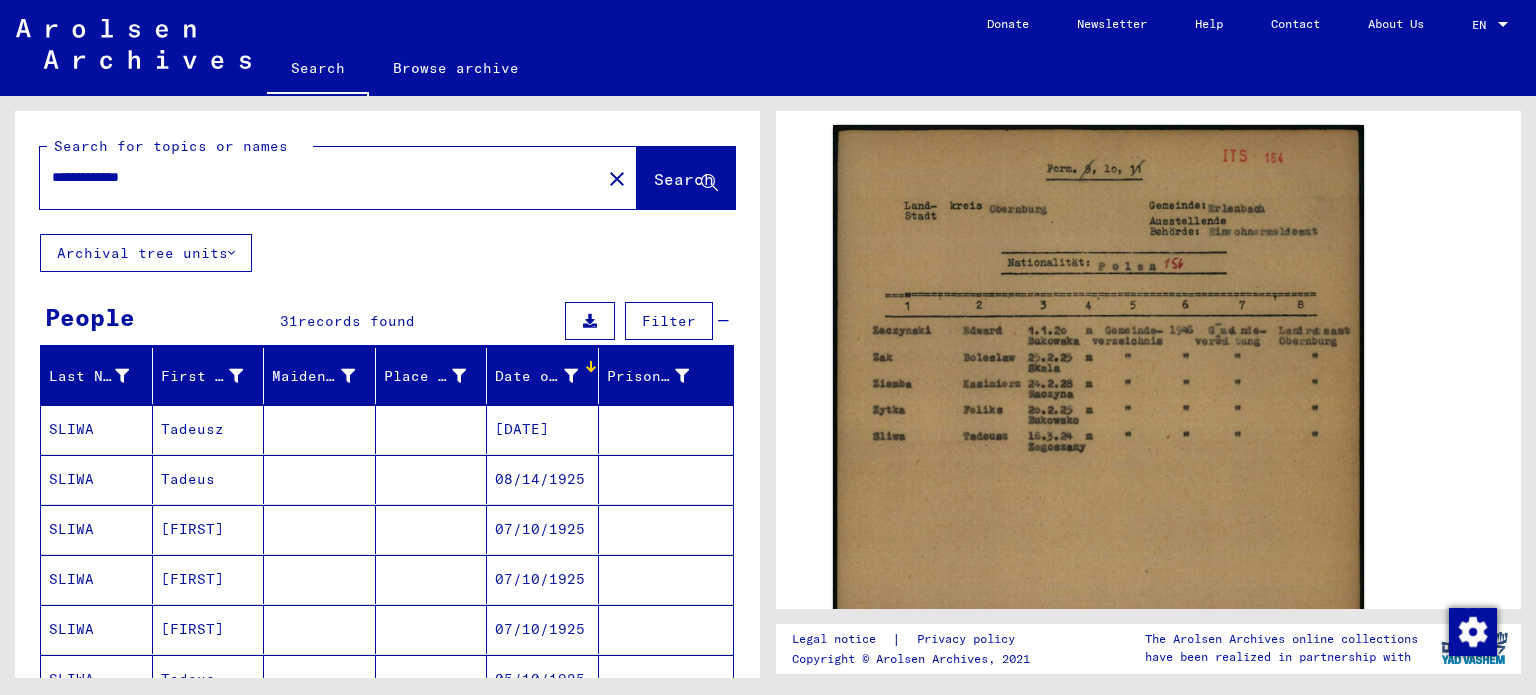 click on "**********" at bounding box center [320, 177] 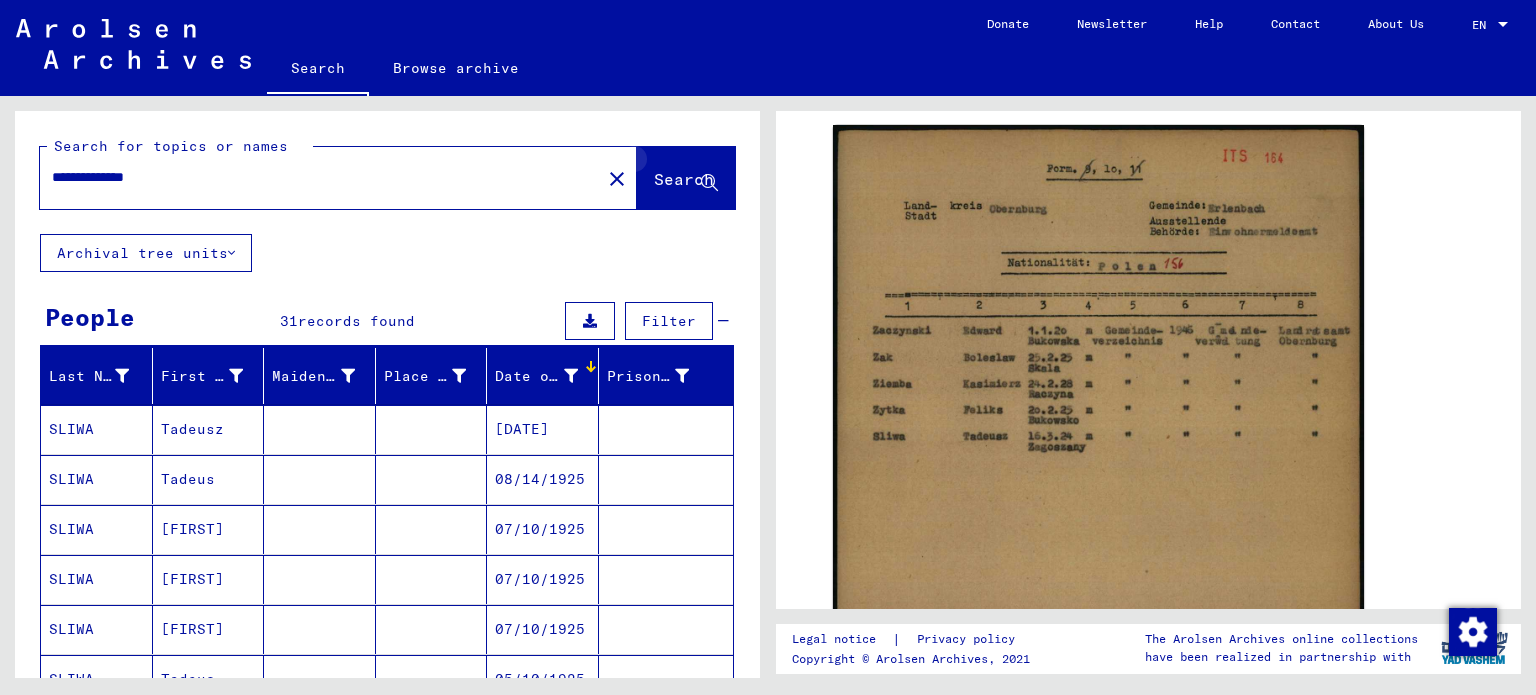 click 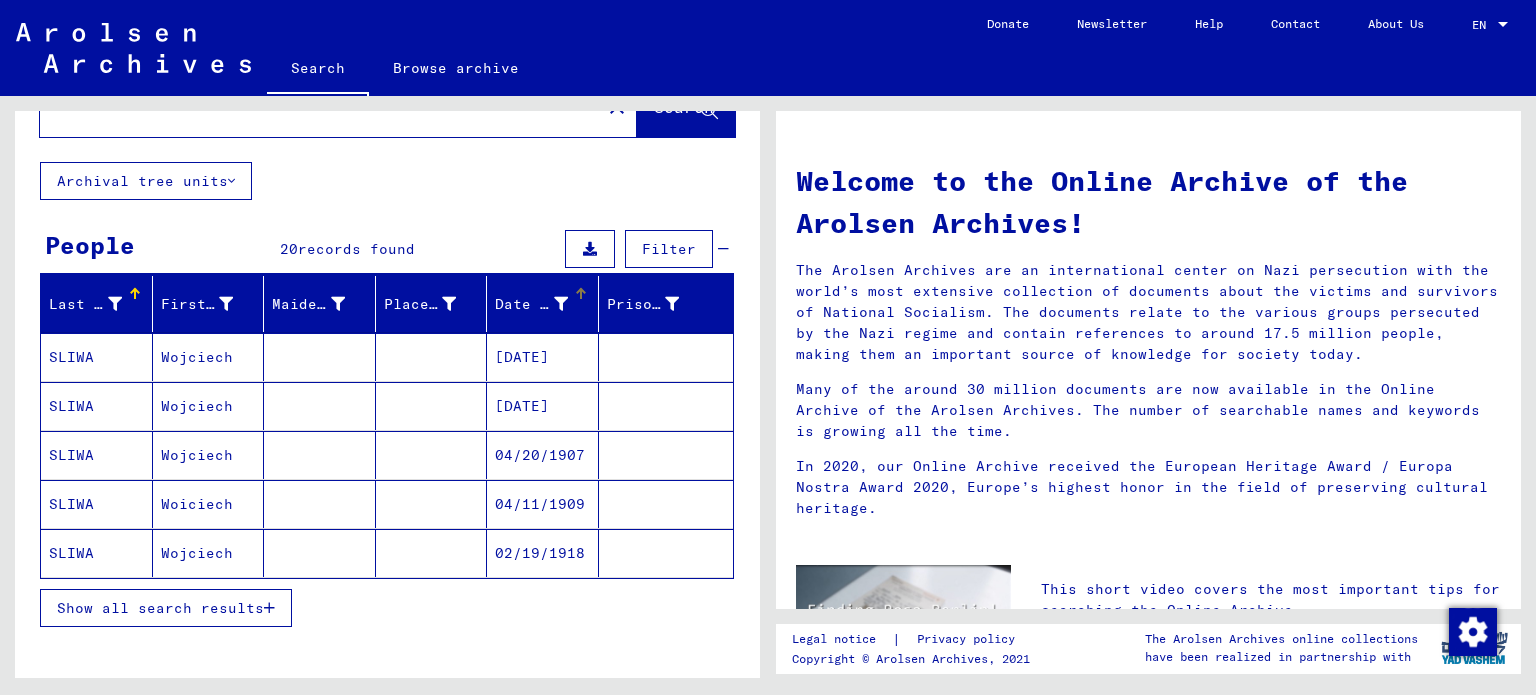 scroll, scrollTop: 72, scrollLeft: 0, axis: vertical 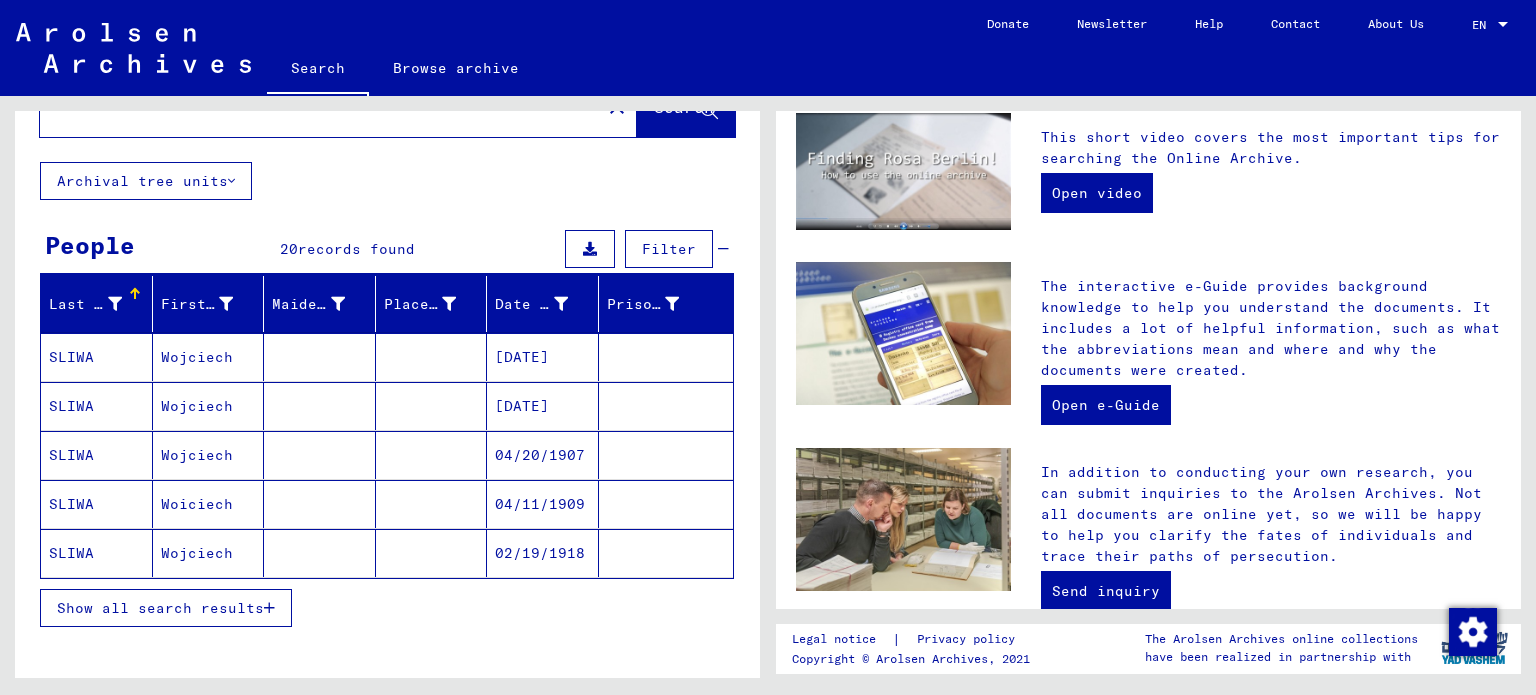 click on "Show all search results" at bounding box center (166, 608) 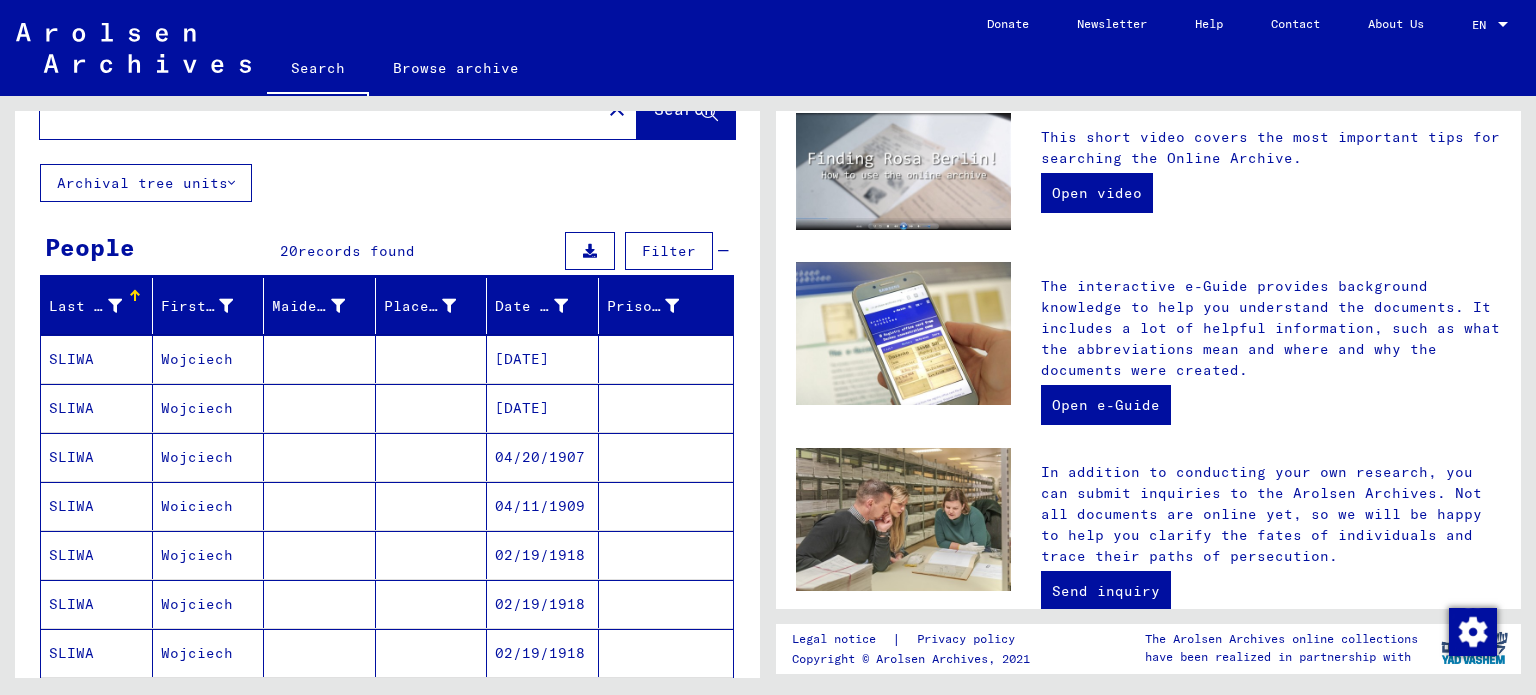scroll, scrollTop: 0, scrollLeft: 0, axis: both 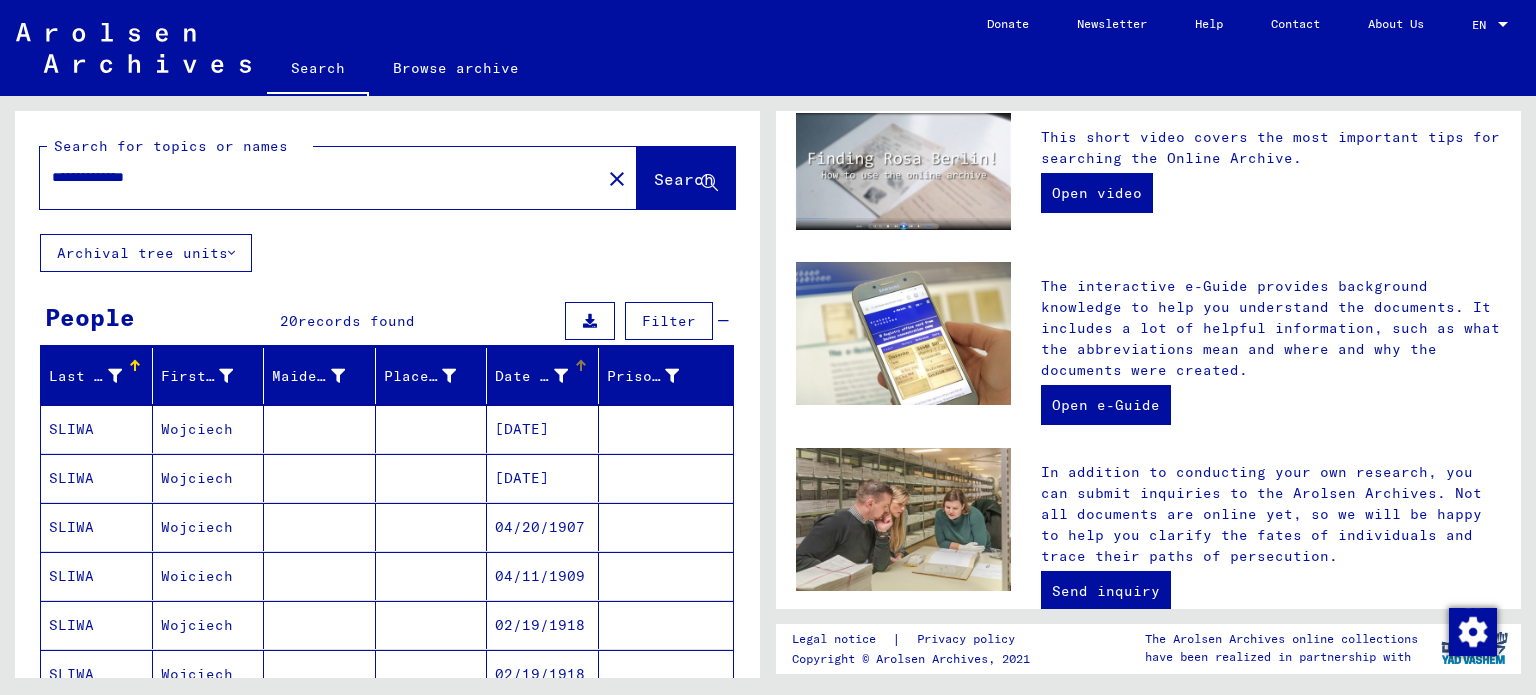 click on "Date of Birth" at bounding box center [531, 376] 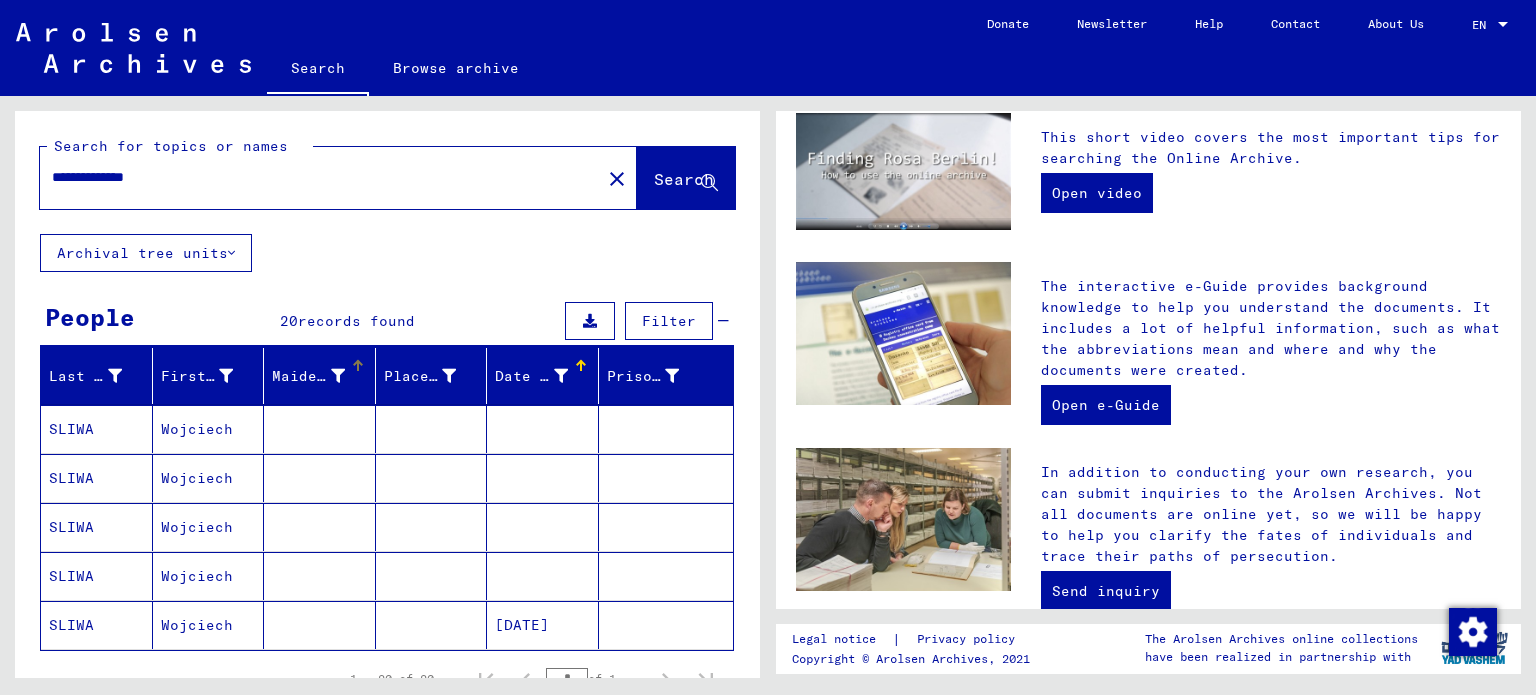 click on "Maiden Name" at bounding box center (320, 376) 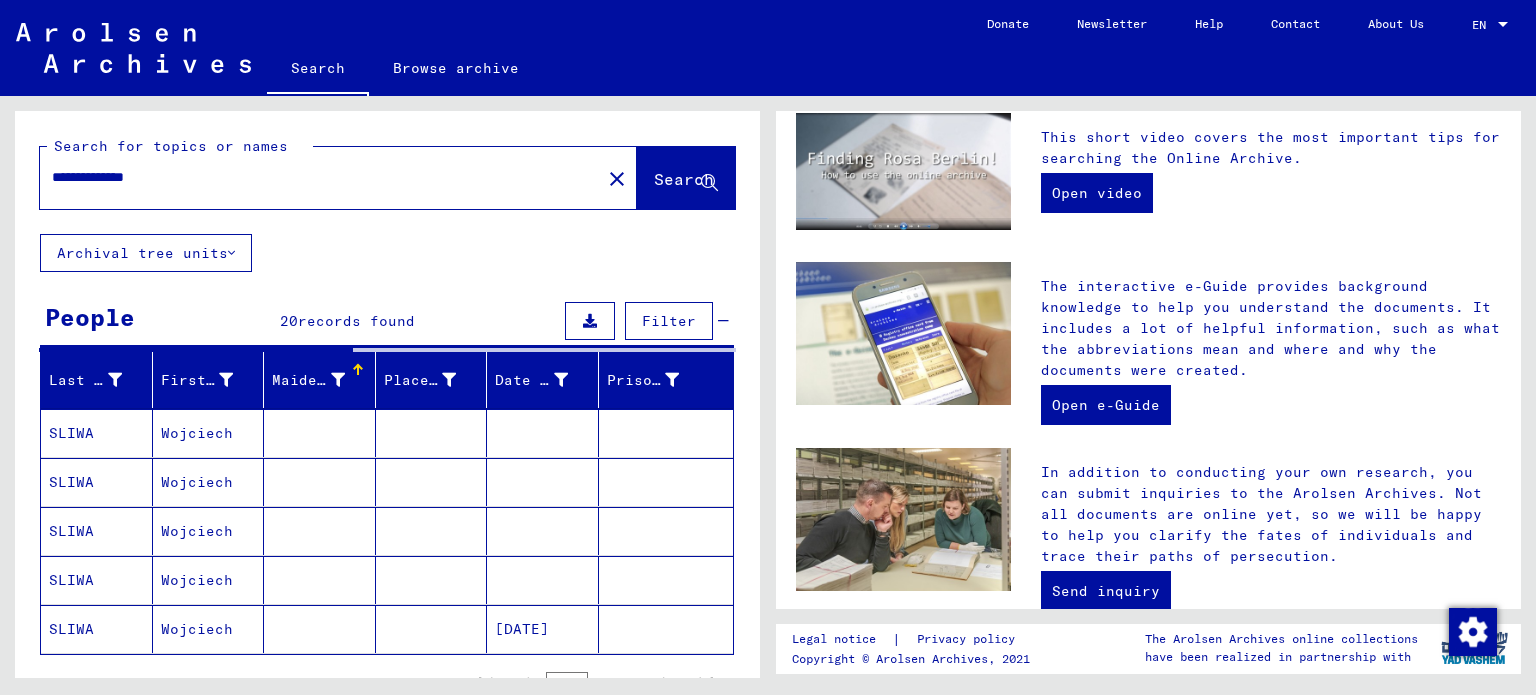 click at bounding box center [320, 482] 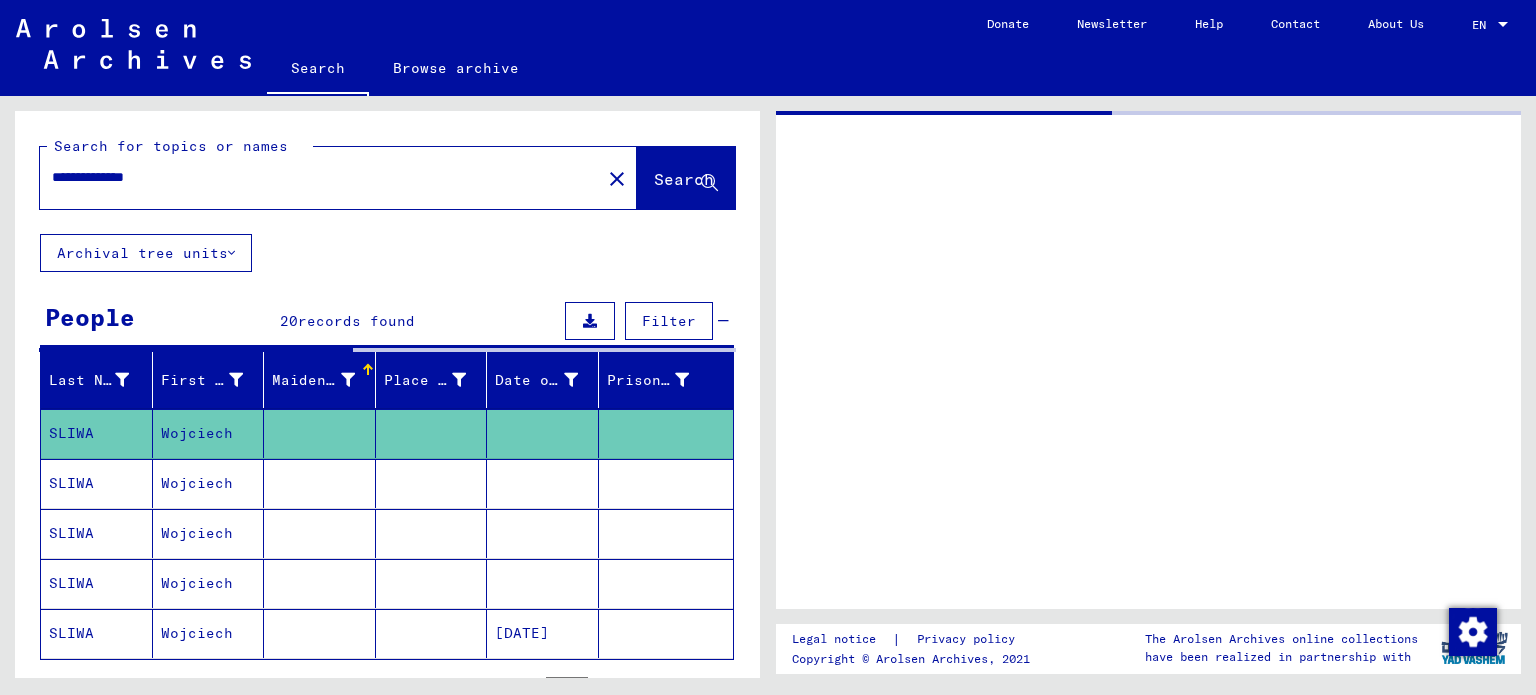 scroll, scrollTop: 0, scrollLeft: 0, axis: both 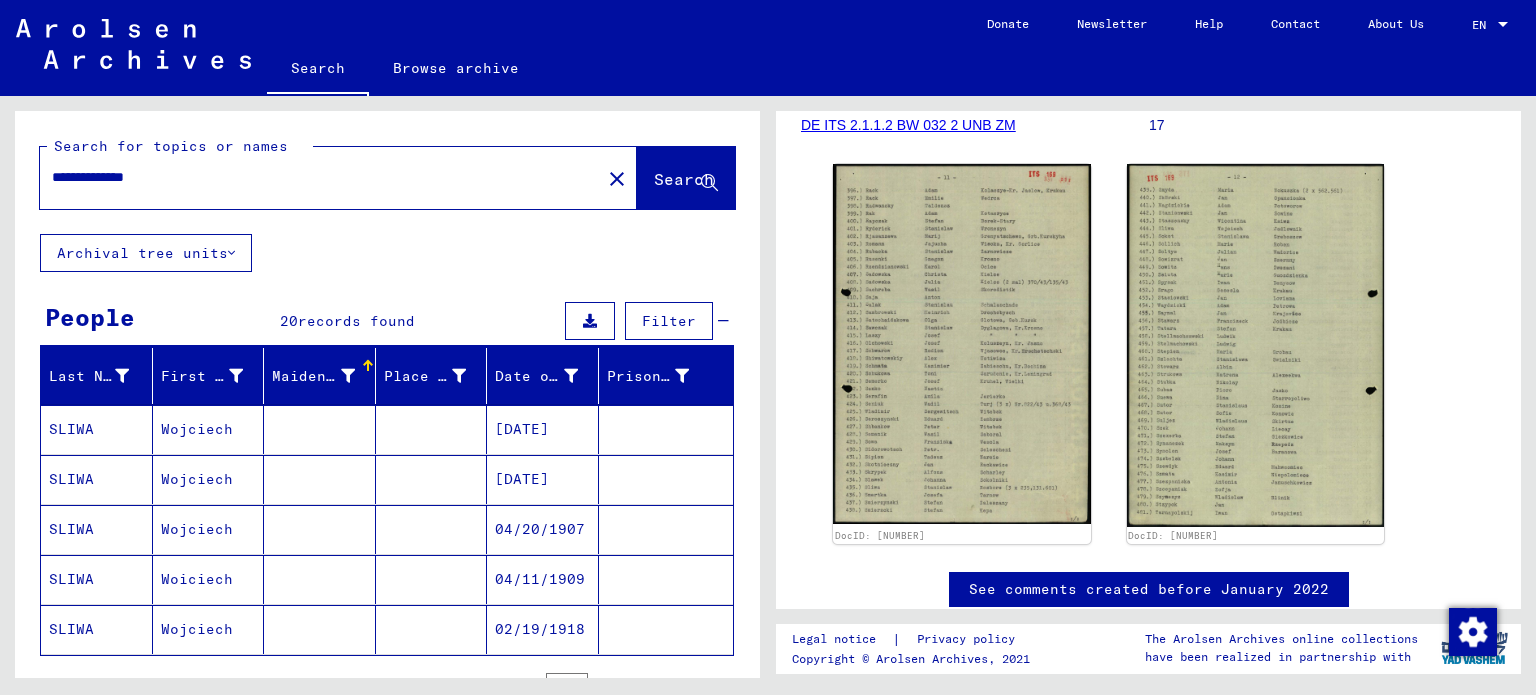 click 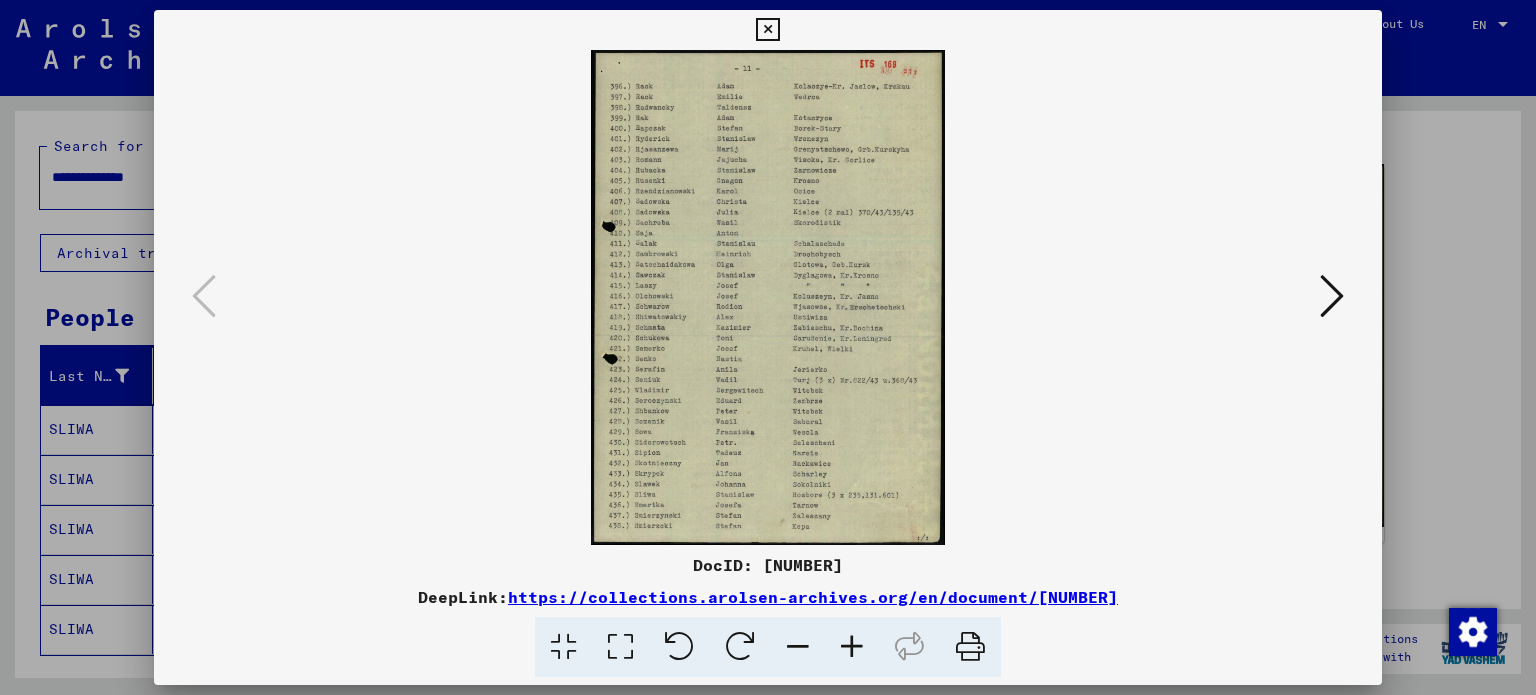 click at bounding box center (768, 297) 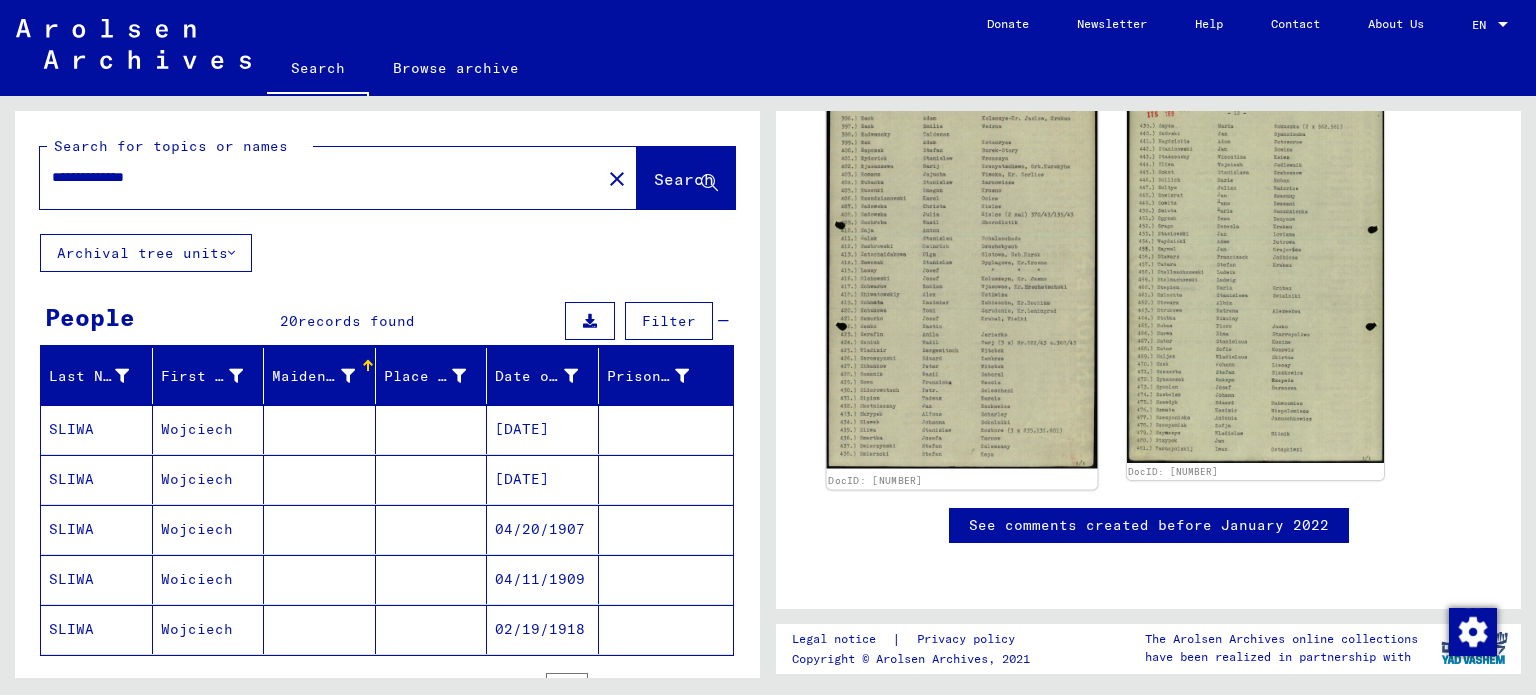 scroll, scrollTop: 536, scrollLeft: 0, axis: vertical 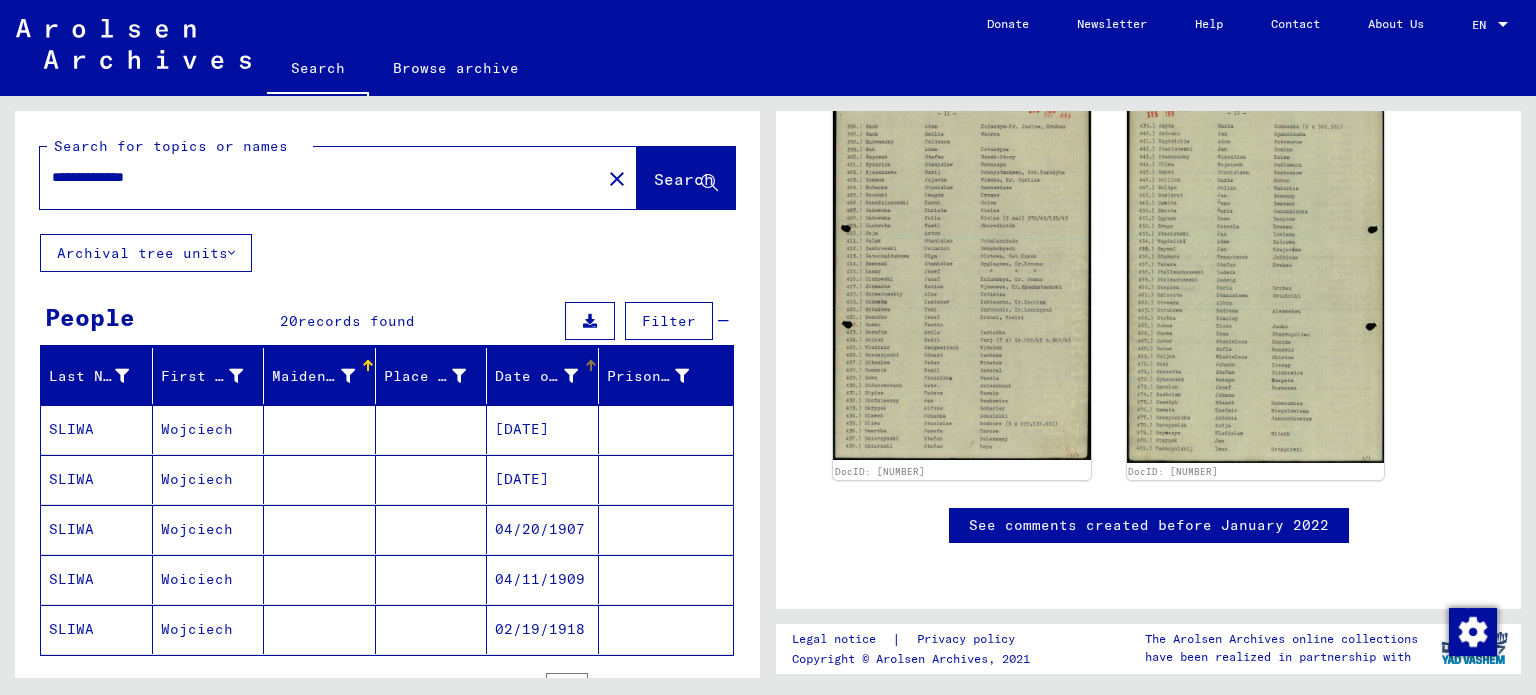 click at bounding box center [571, 376] 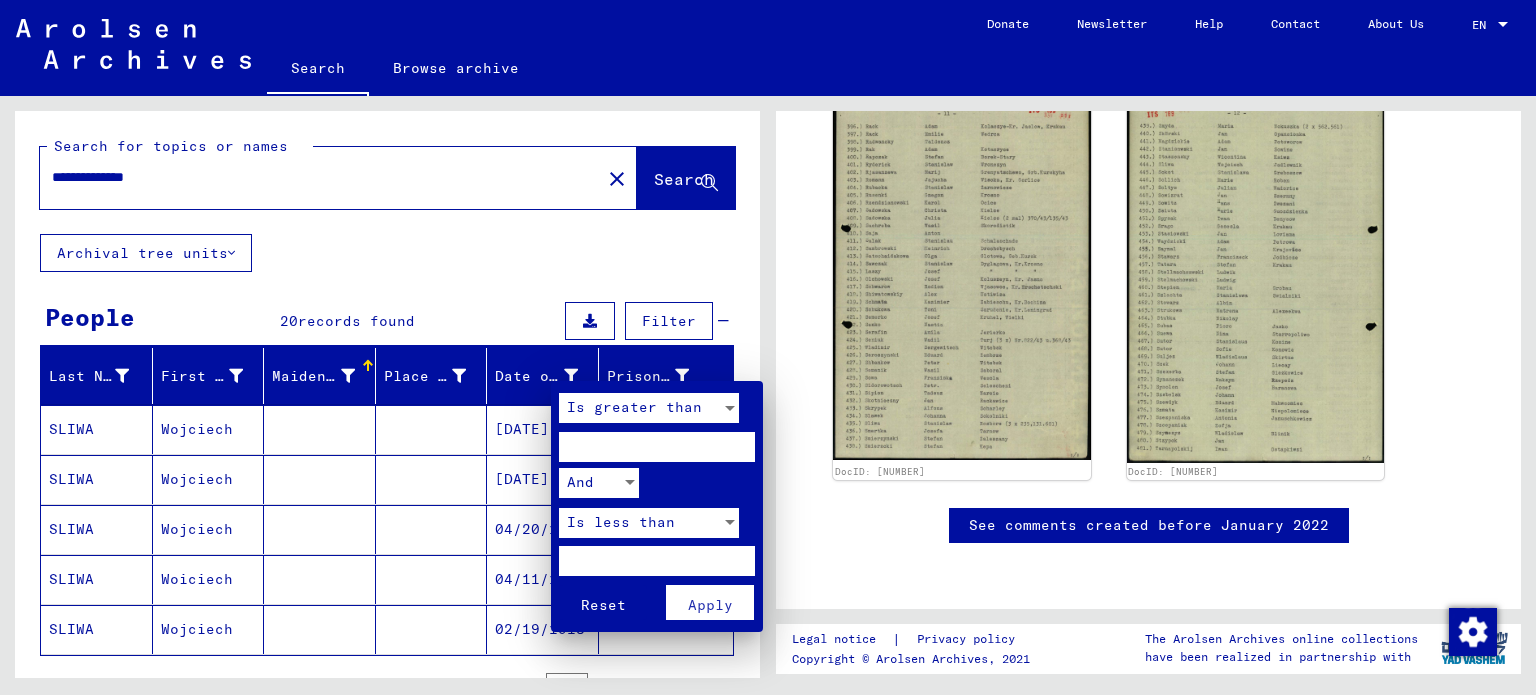 click at bounding box center (768, 347) 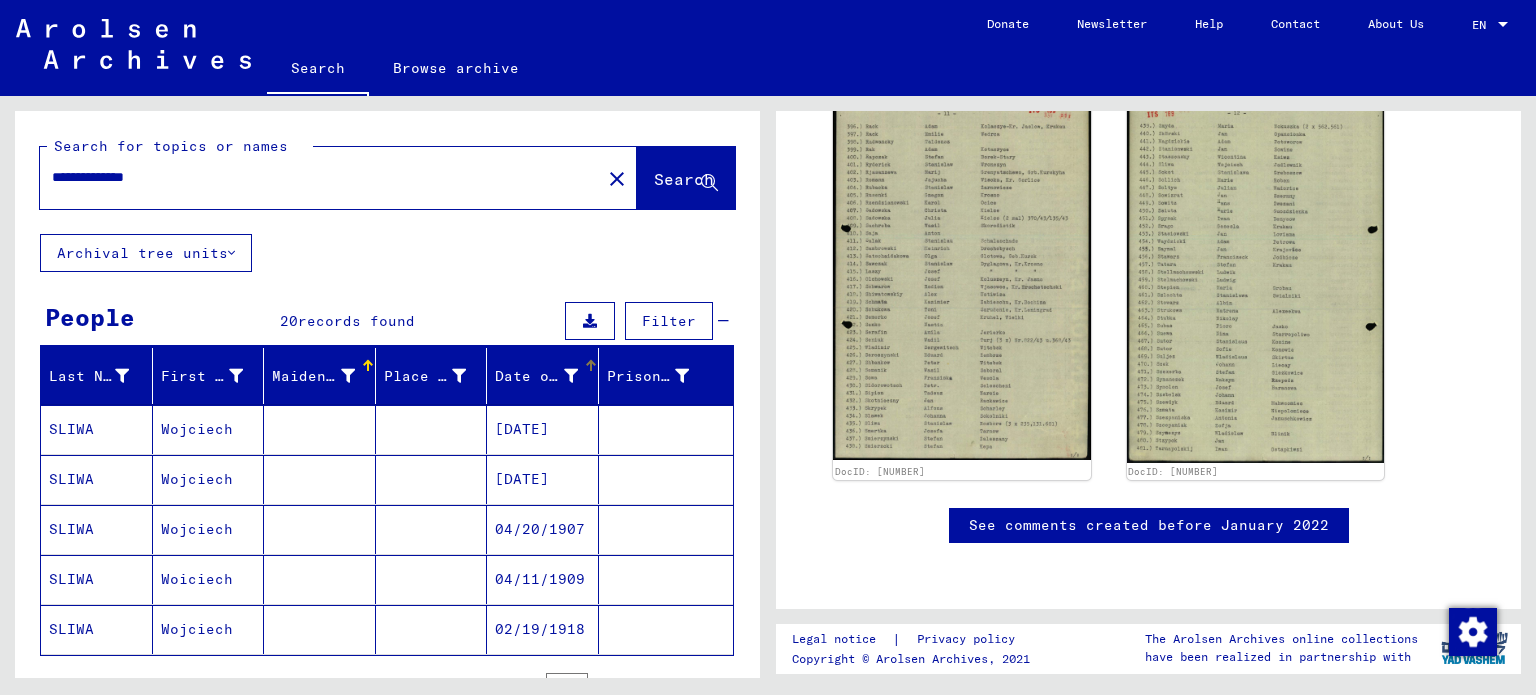click on "Date of Birth" at bounding box center (536, 376) 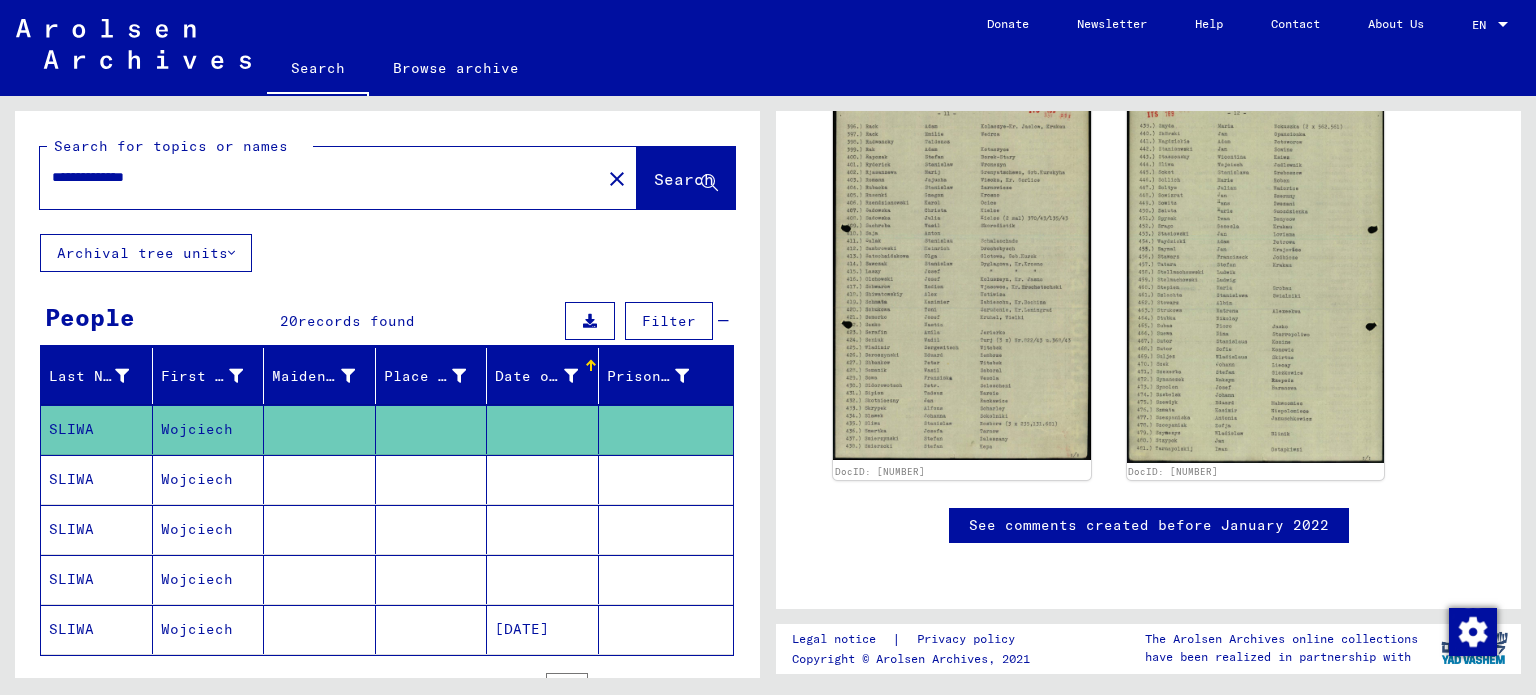click at bounding box center [543, 529] 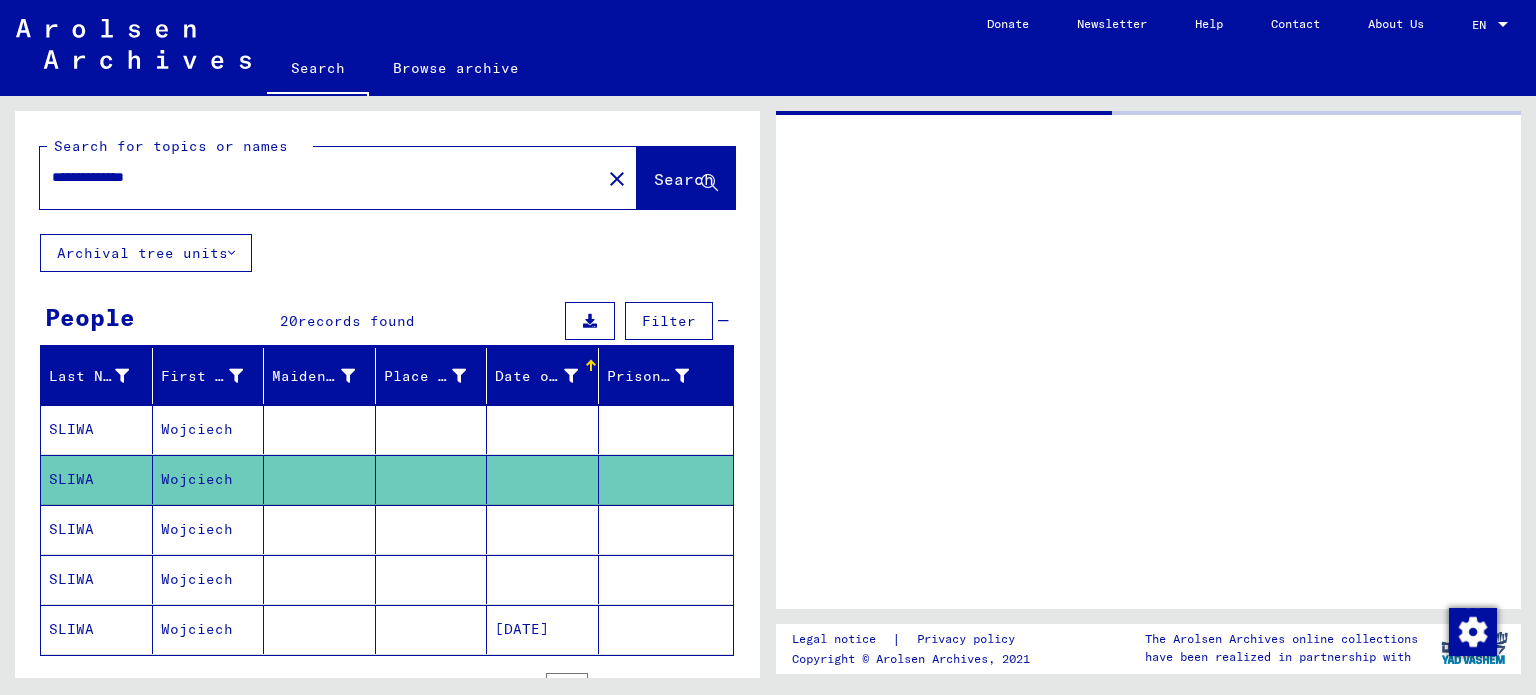 scroll, scrollTop: 0, scrollLeft: 0, axis: both 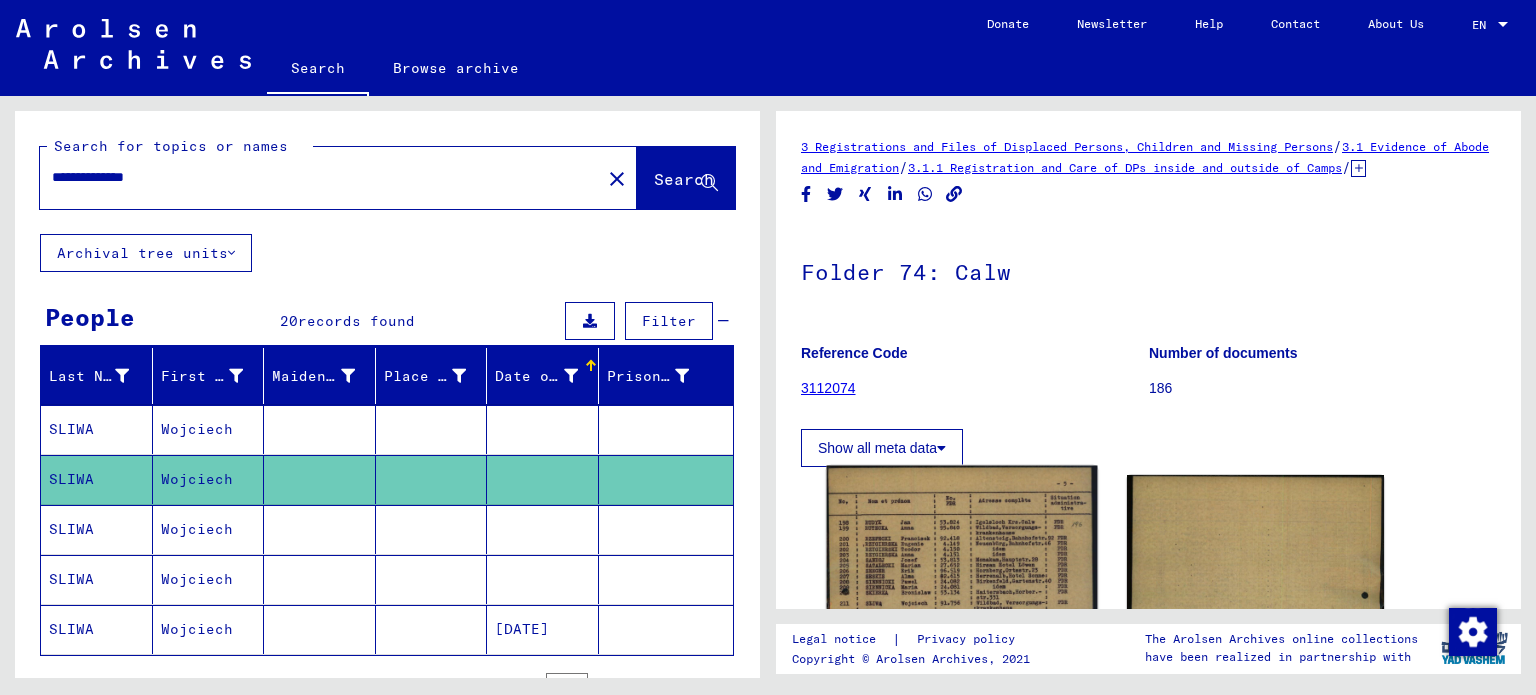 click 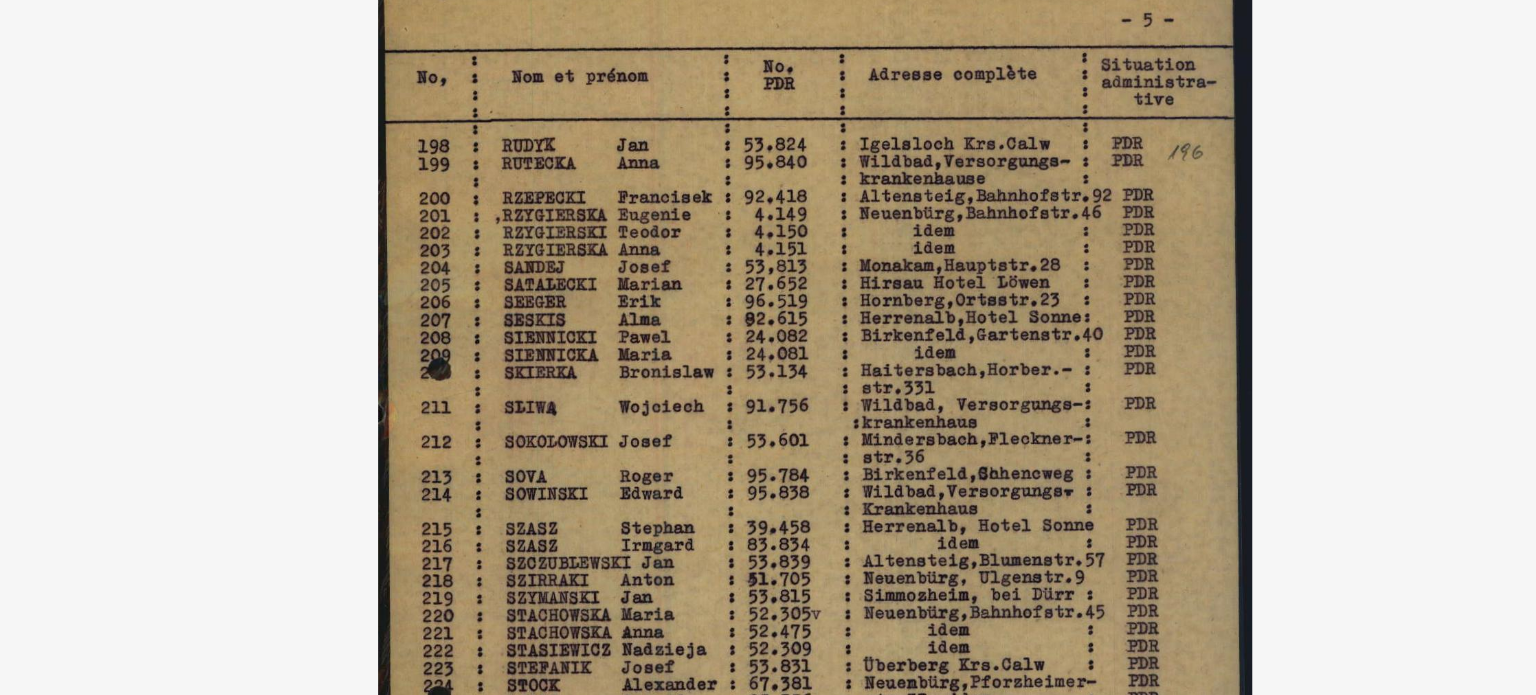 click at bounding box center [768, 297] 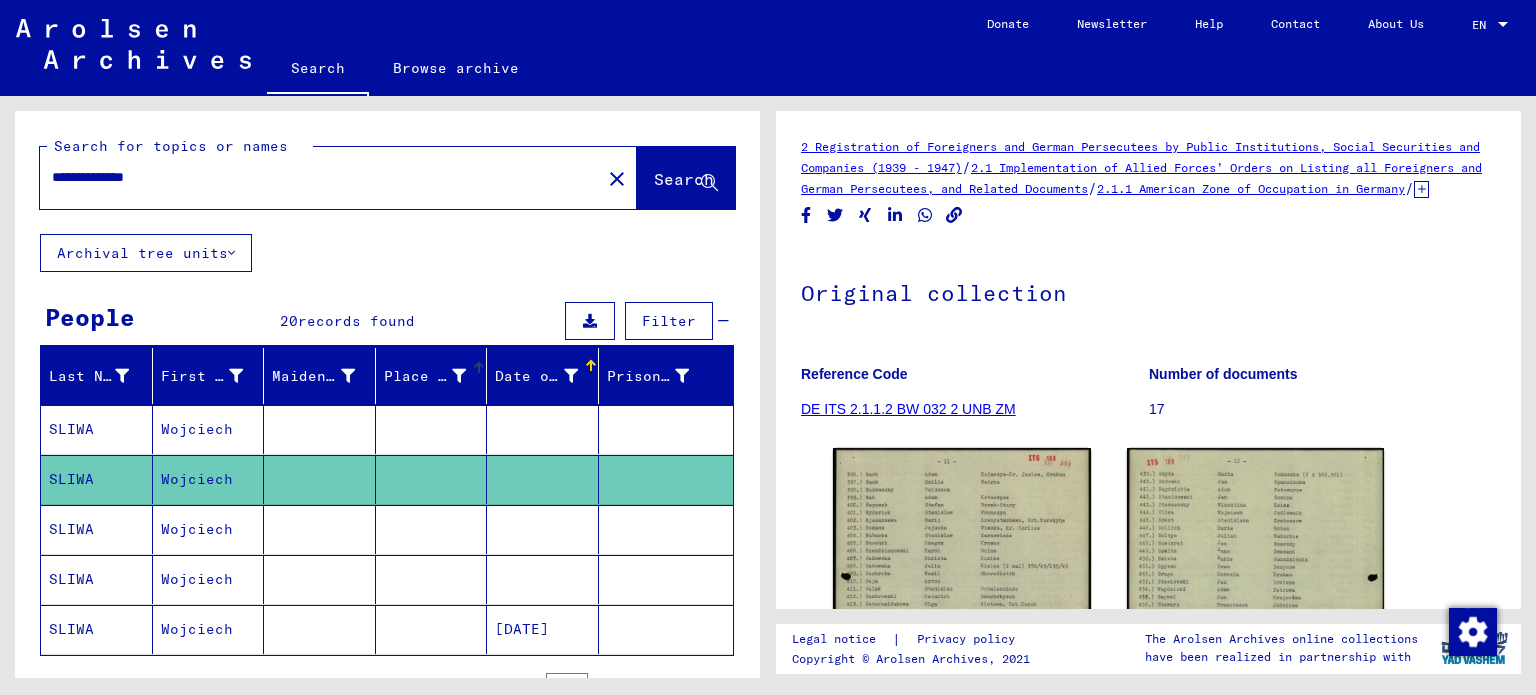 scroll, scrollTop: 0, scrollLeft: 0, axis: both 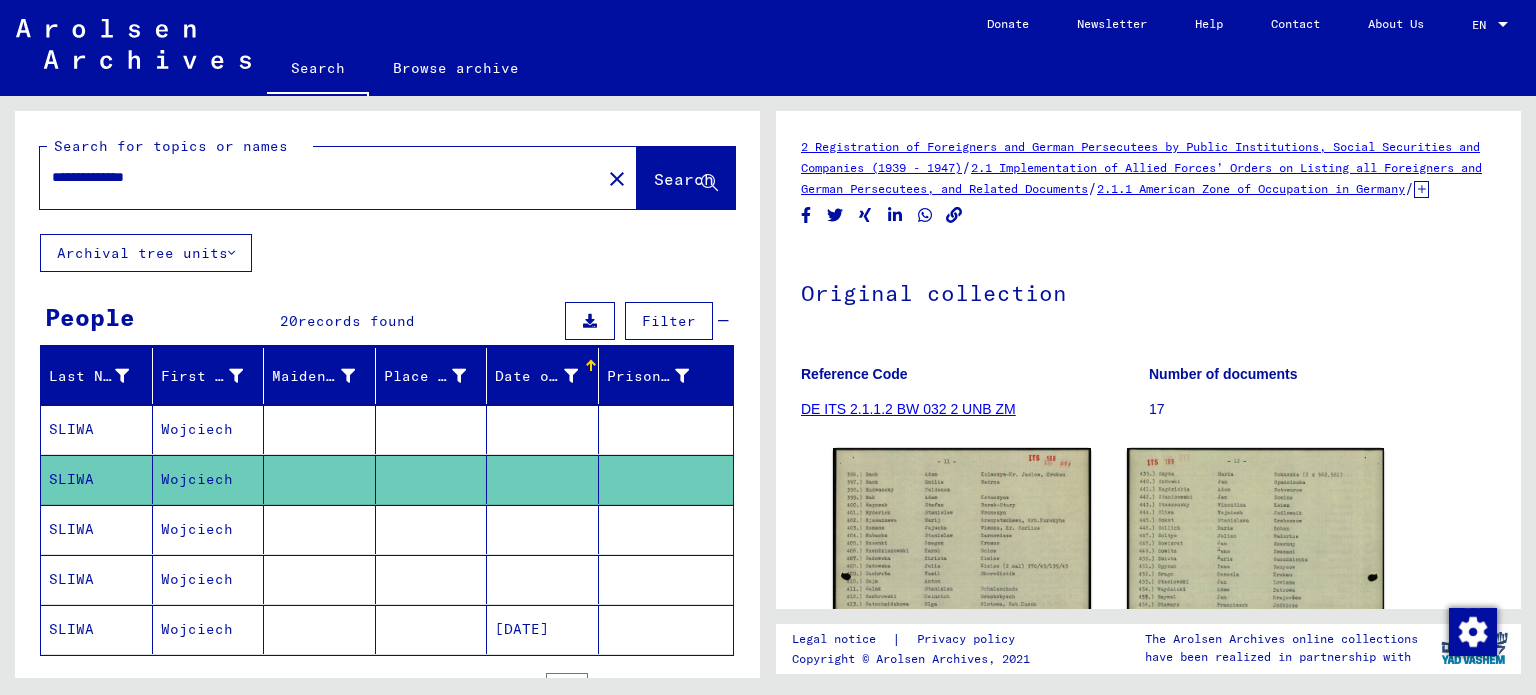 click at bounding box center [543, 579] 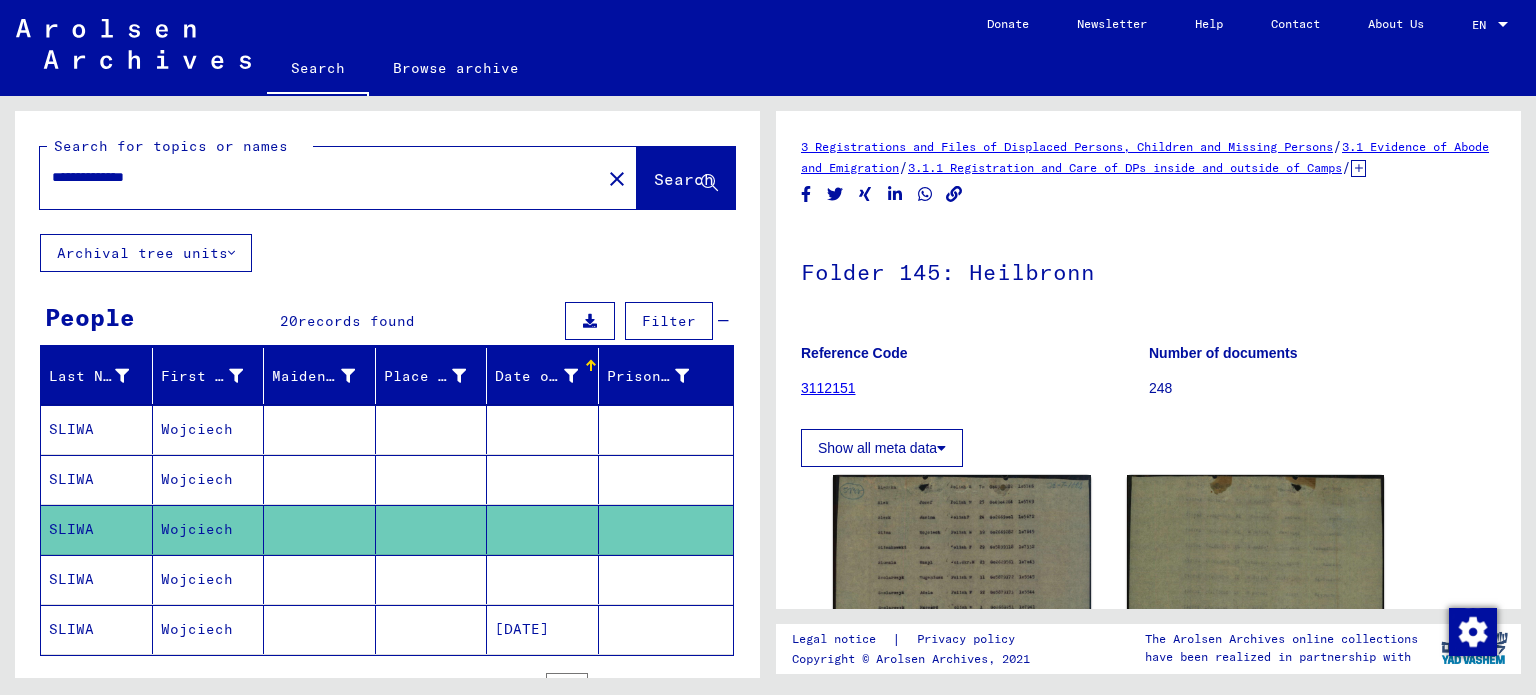 scroll, scrollTop: 0, scrollLeft: 0, axis: both 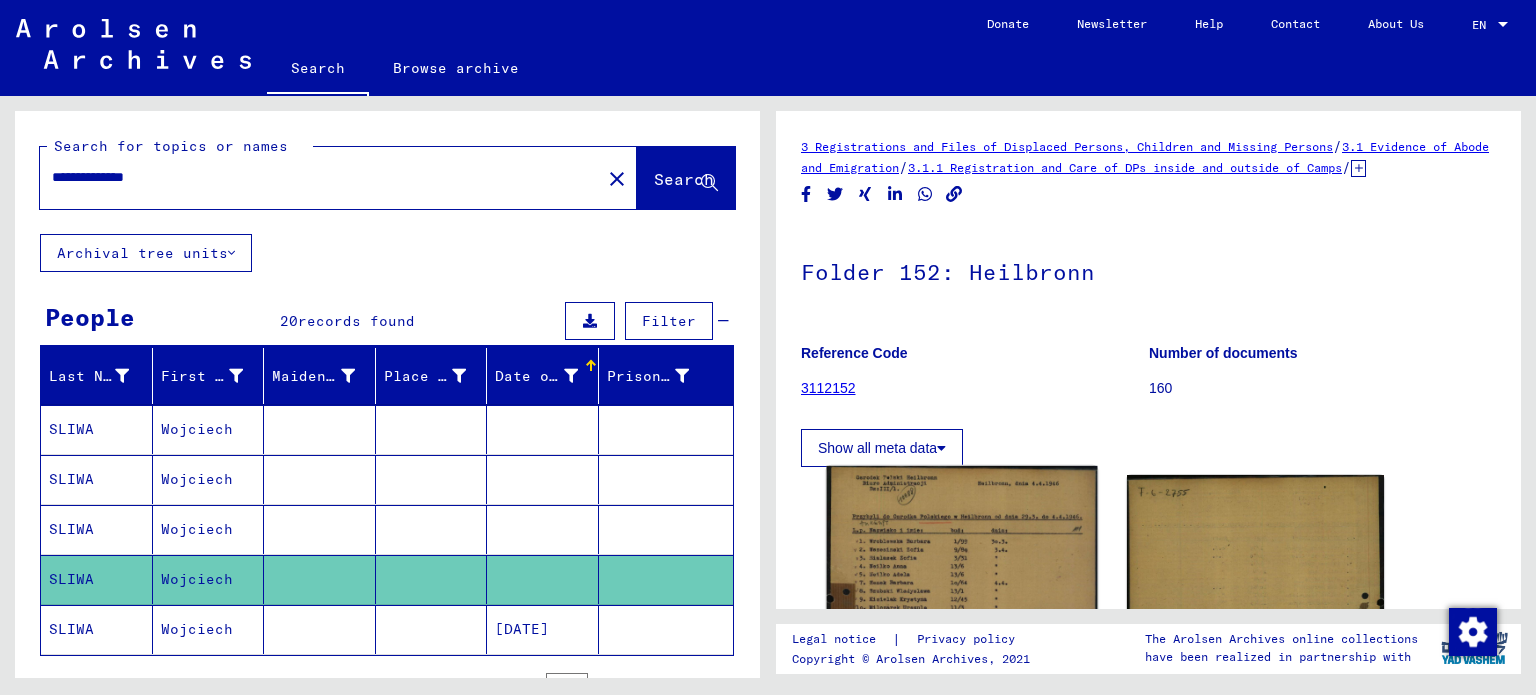 click 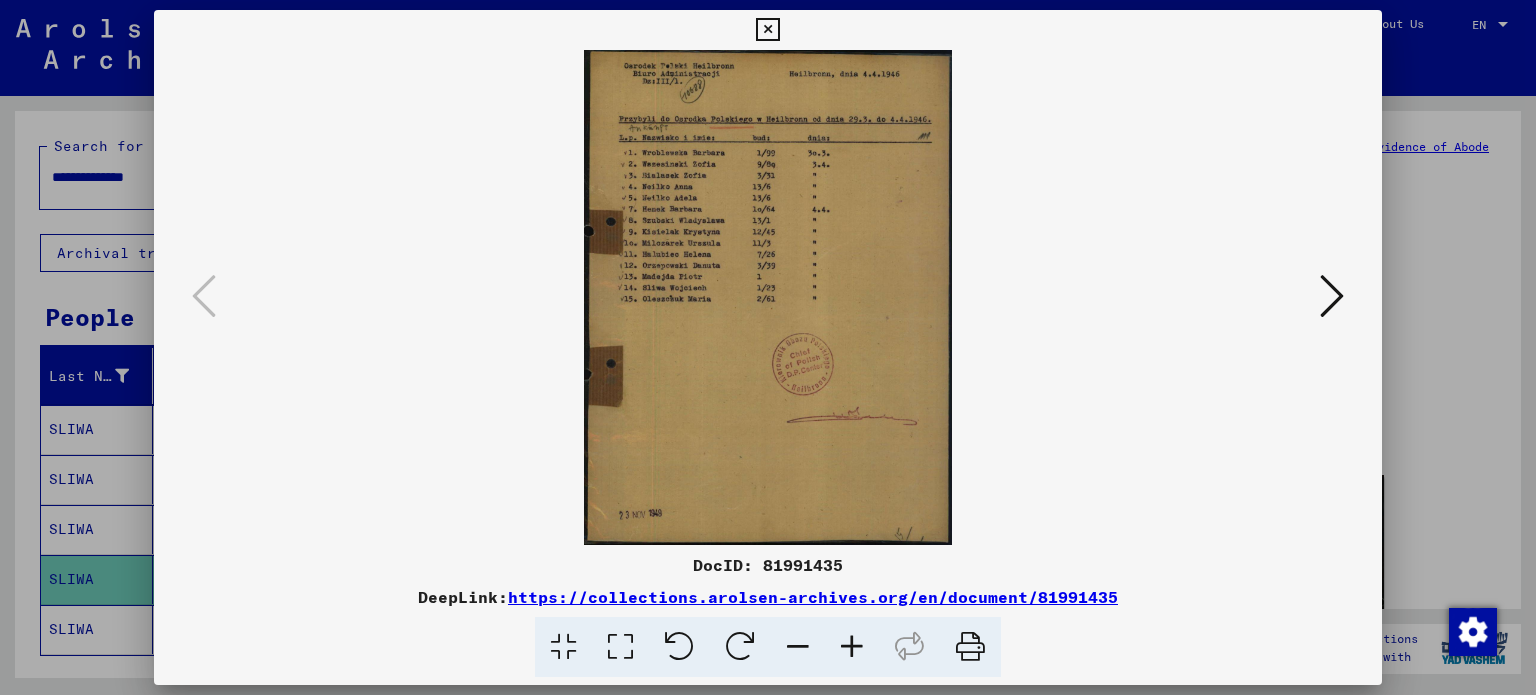 click at bounding box center [768, 297] 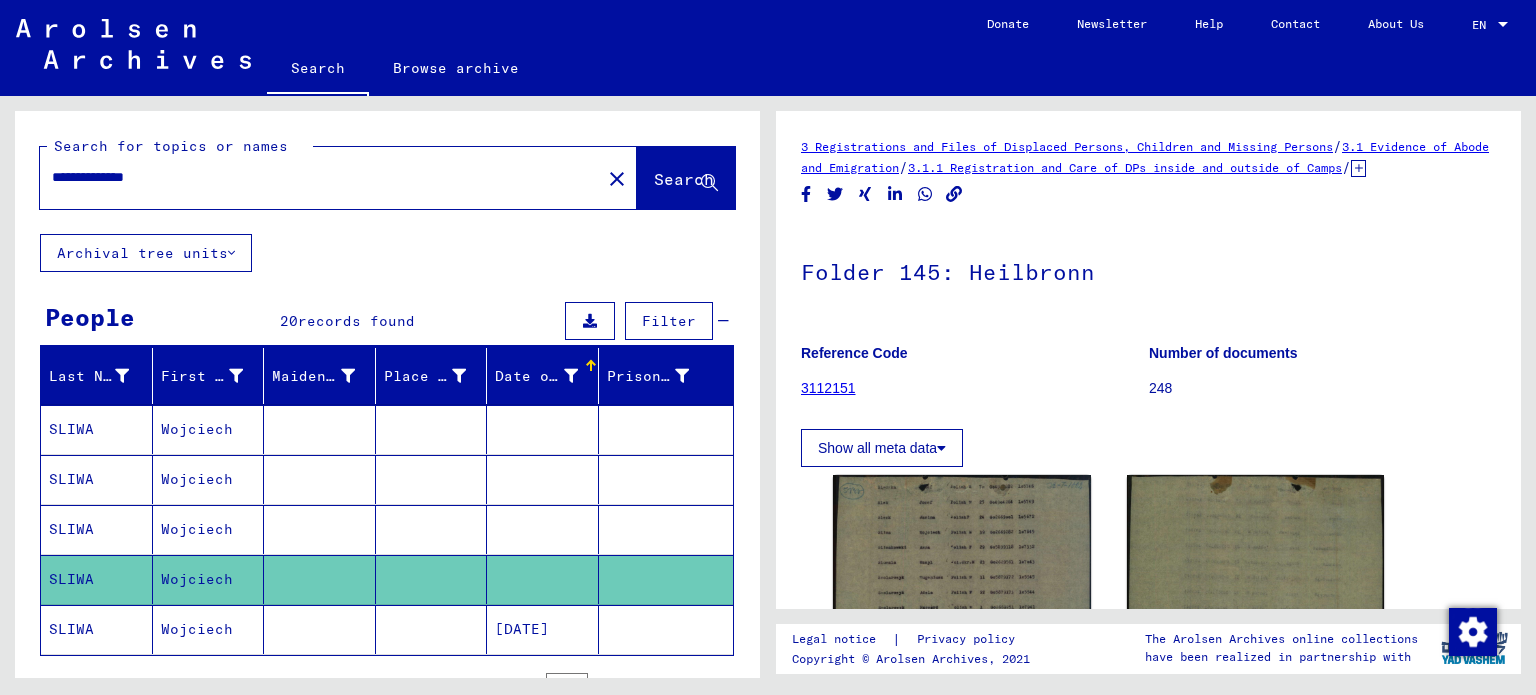 click on "**********" 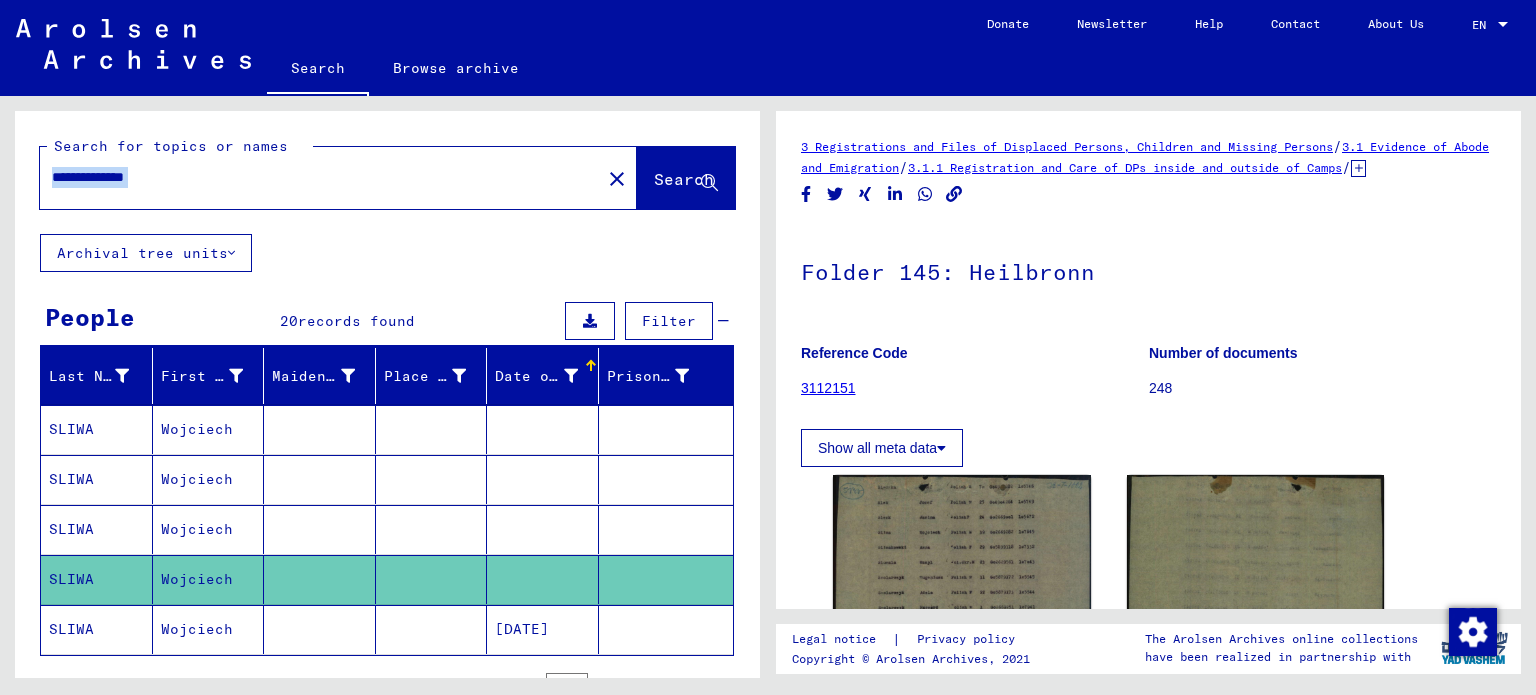 click on "**********" 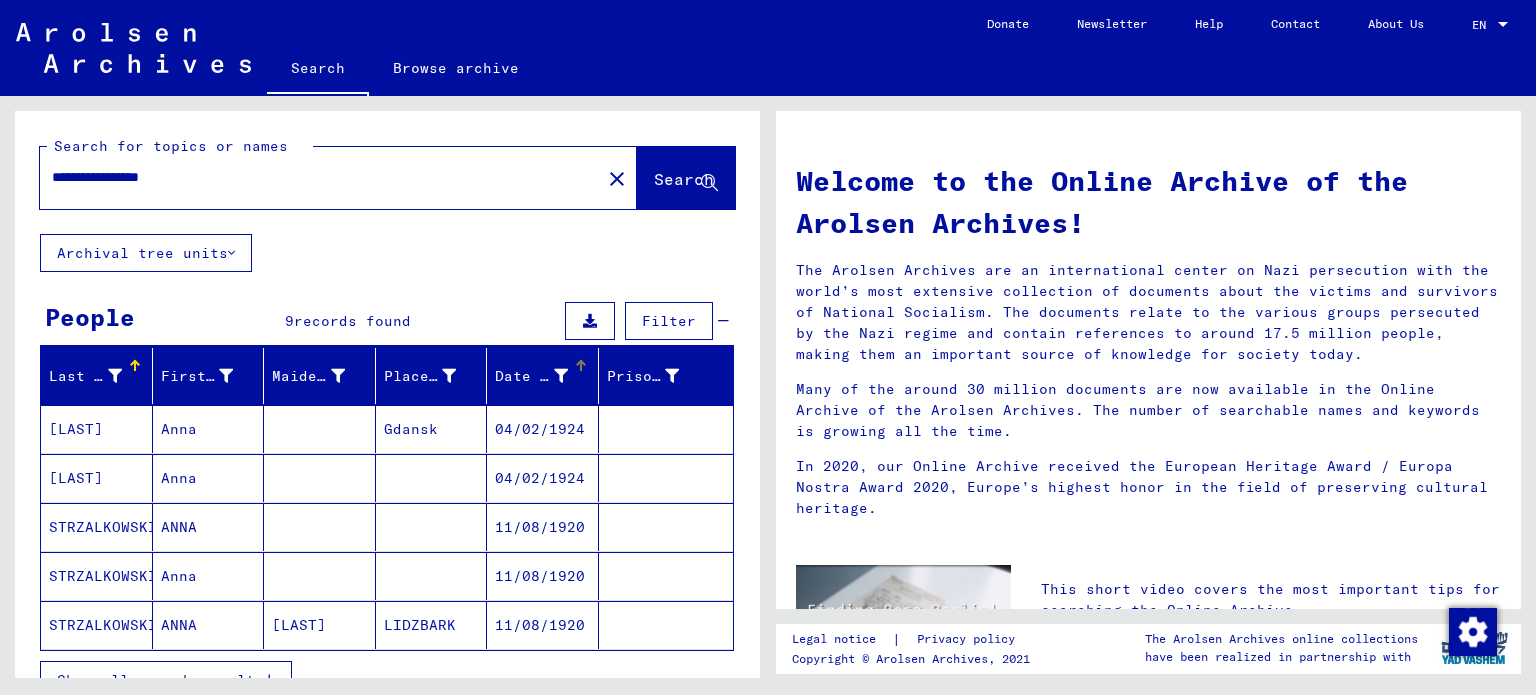 click at bounding box center [561, 376] 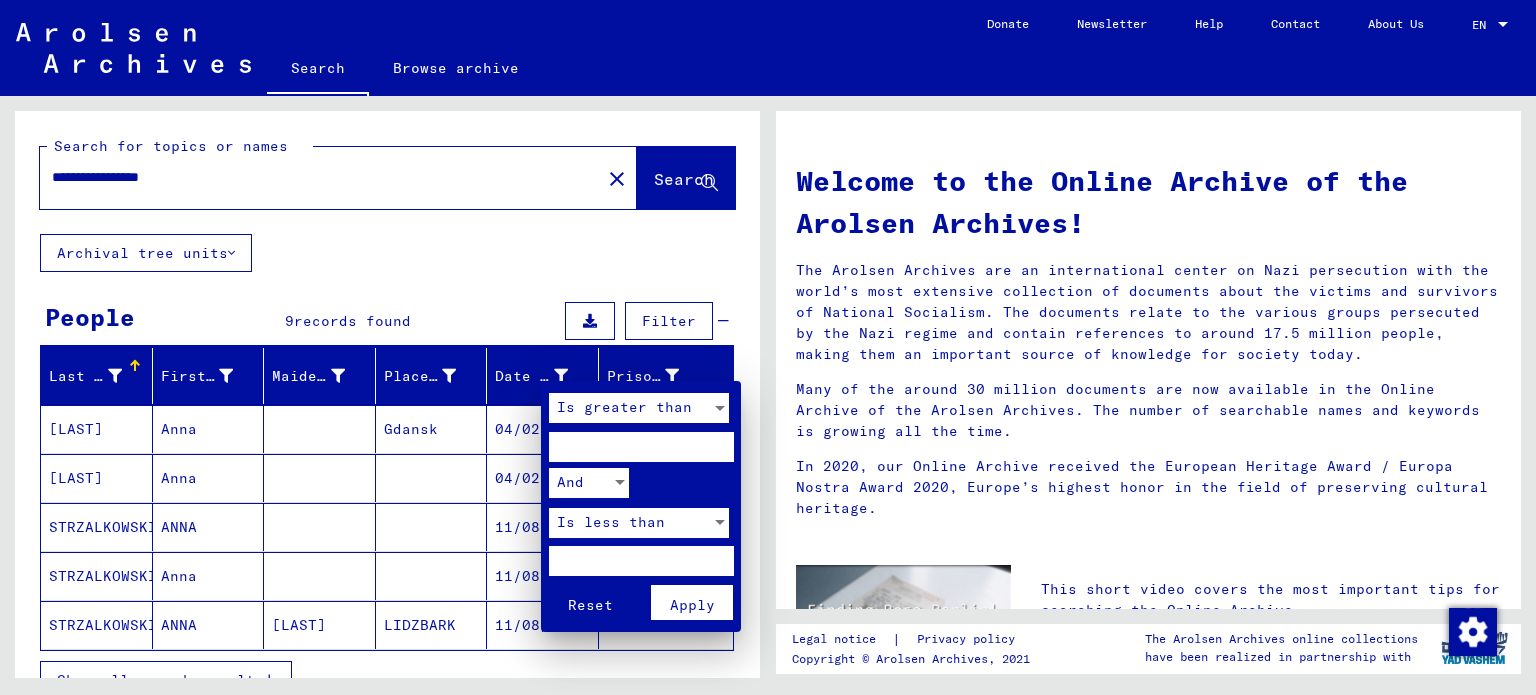 drag, startPoint x: 549, startPoint y: 375, endPoint x: 505, endPoint y: 376, distance: 44.011364 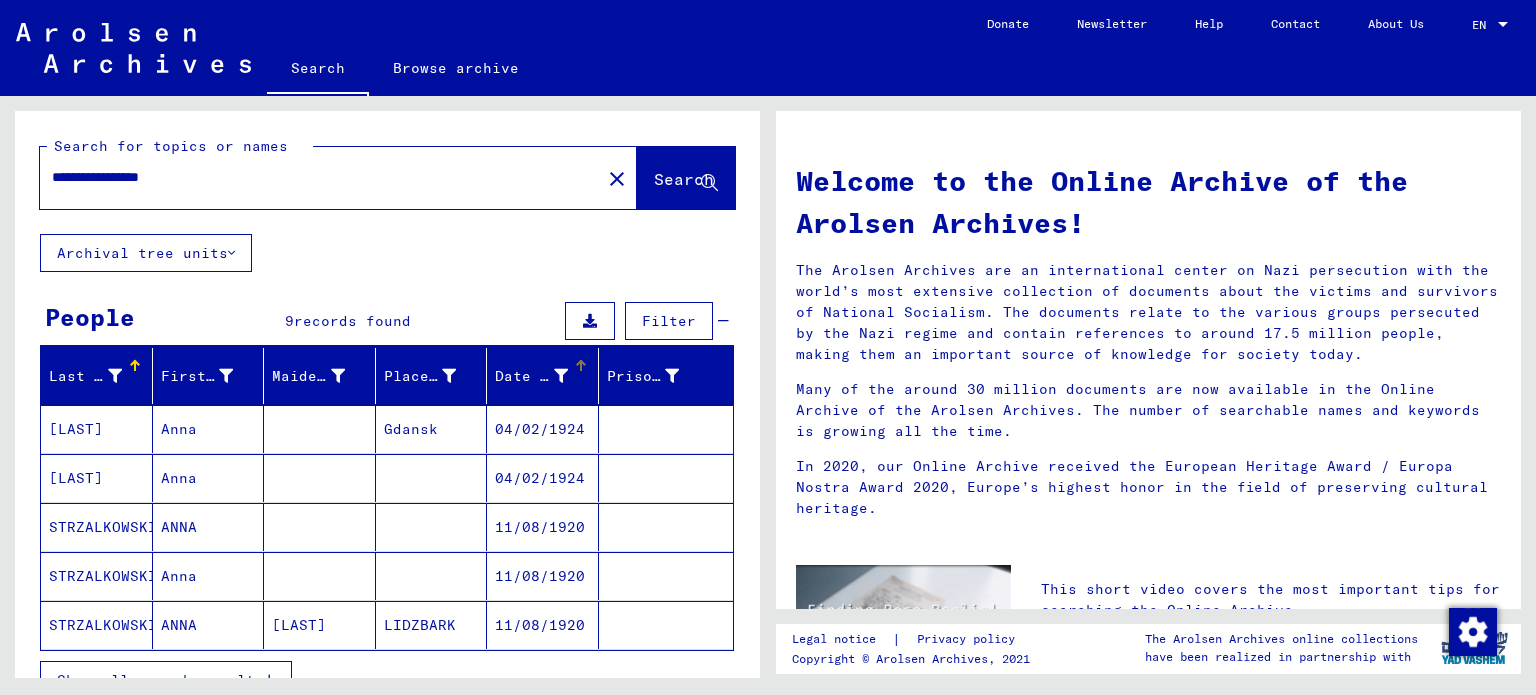 click on "Date of Birth" at bounding box center (531, 376) 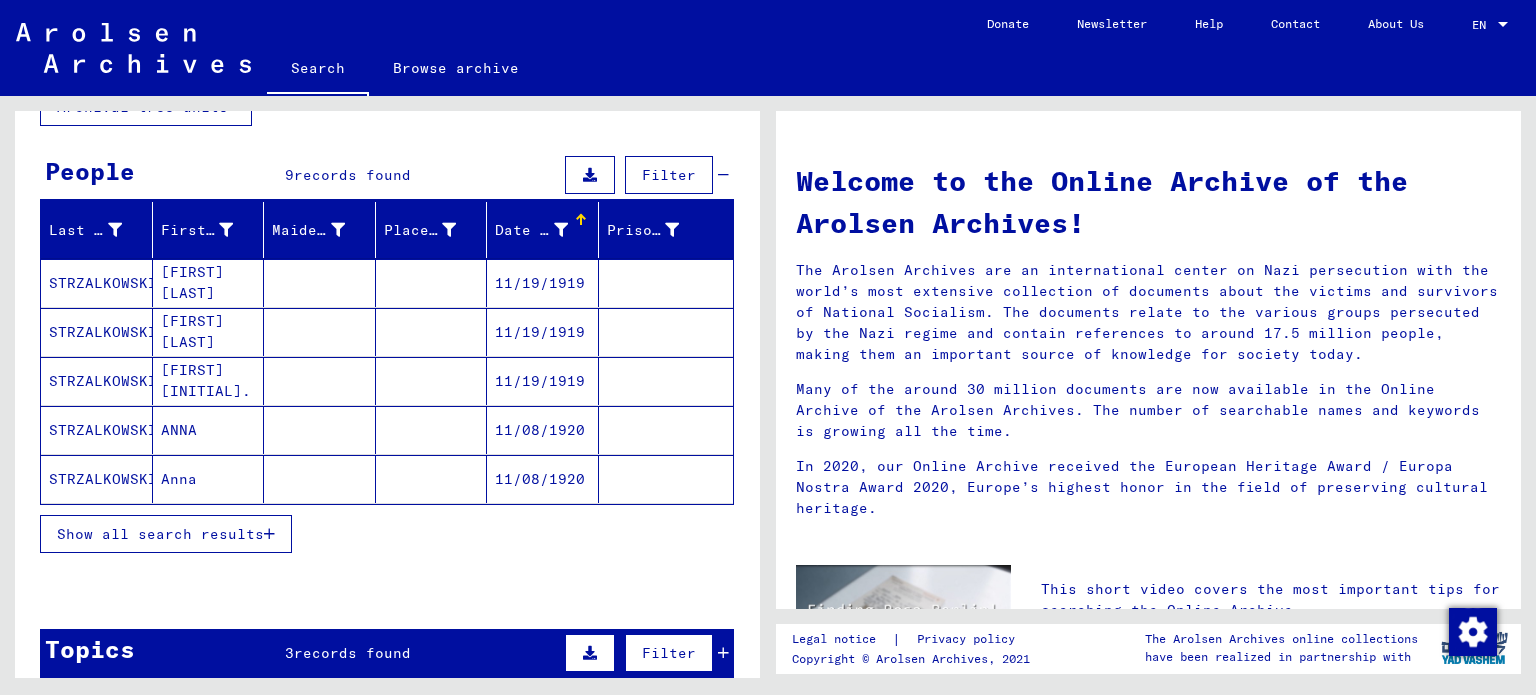scroll, scrollTop: 166, scrollLeft: 0, axis: vertical 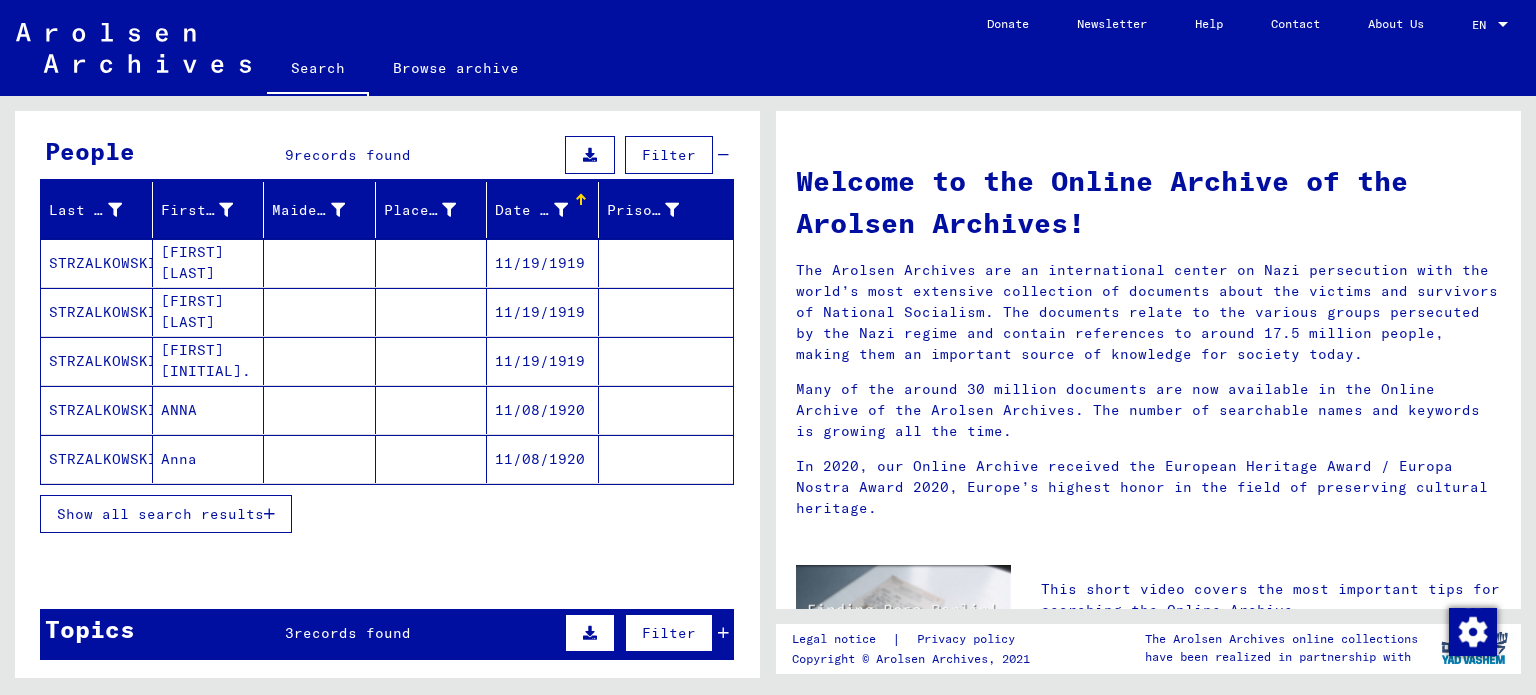 click on "Show all search results" at bounding box center [166, 514] 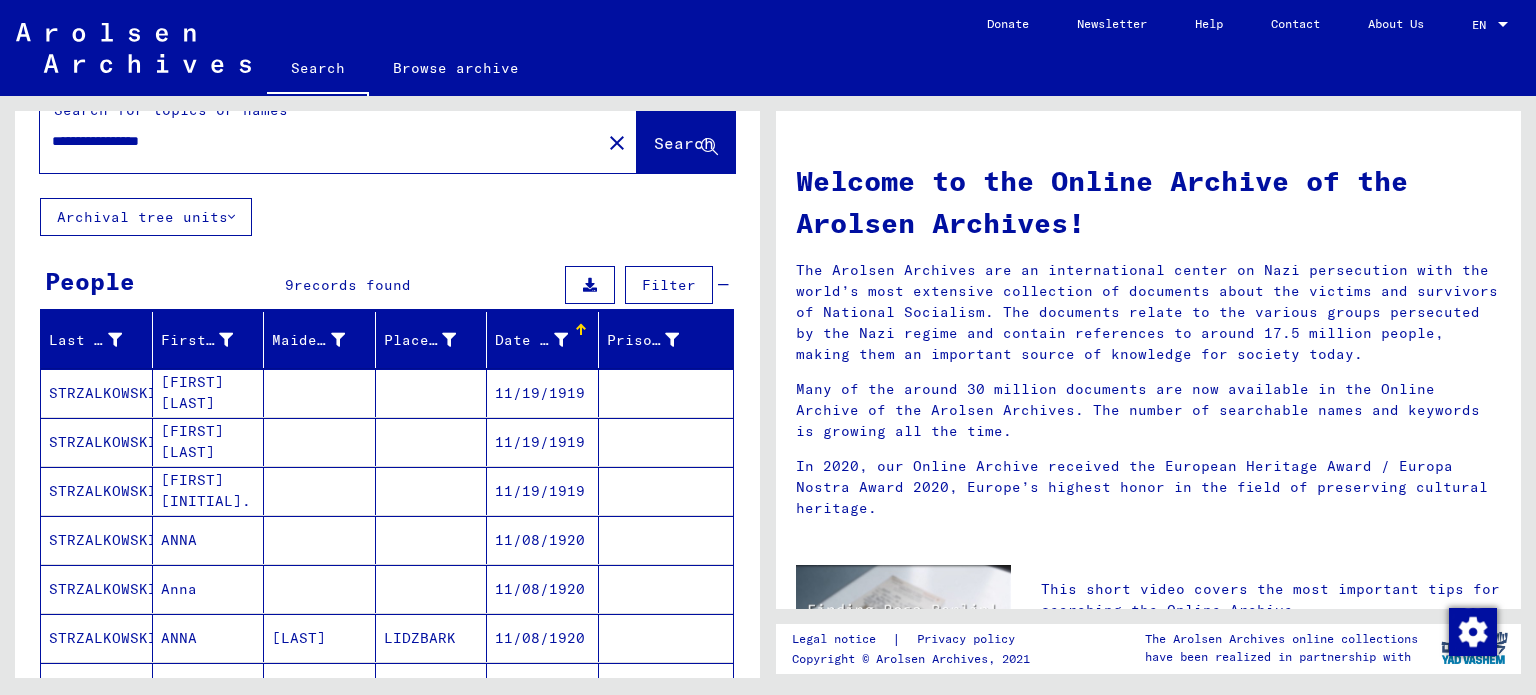 scroll, scrollTop: 32, scrollLeft: 0, axis: vertical 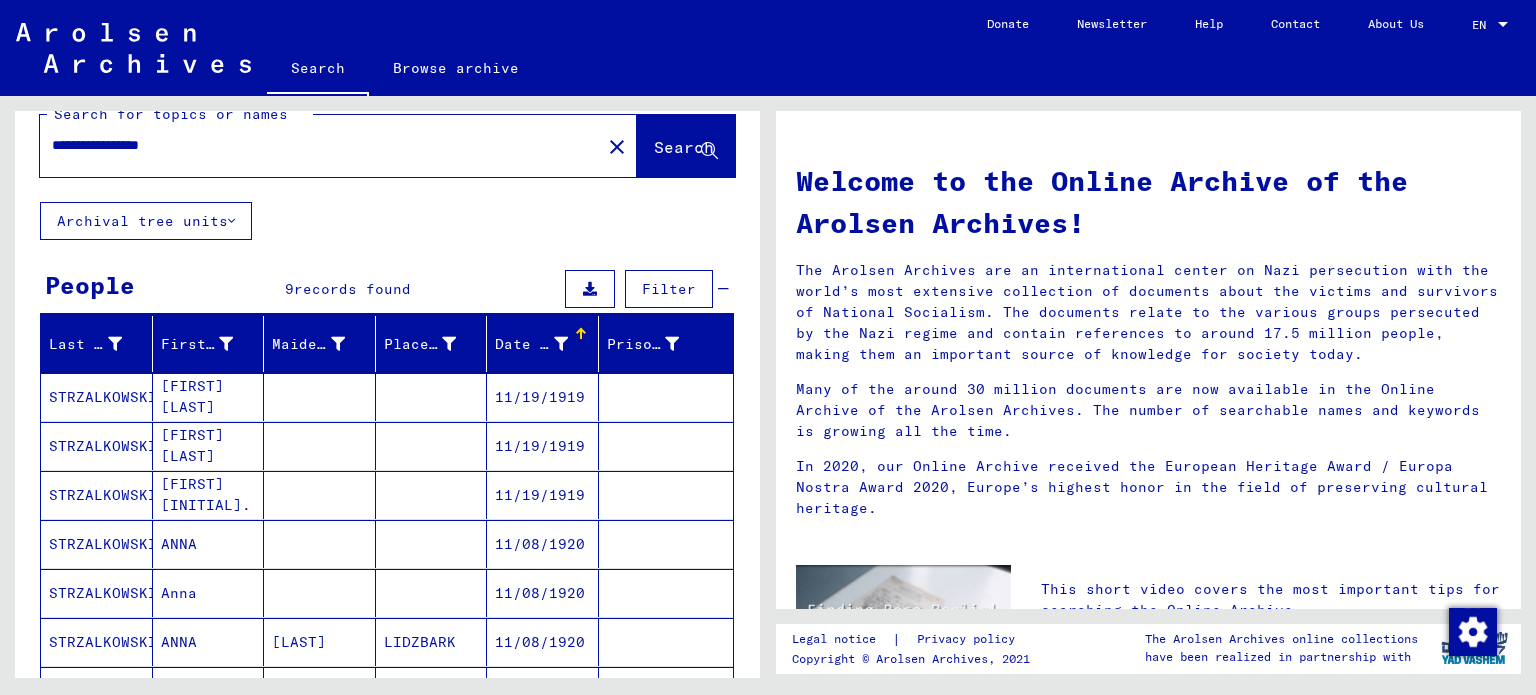 click on "**********" at bounding box center [314, 145] 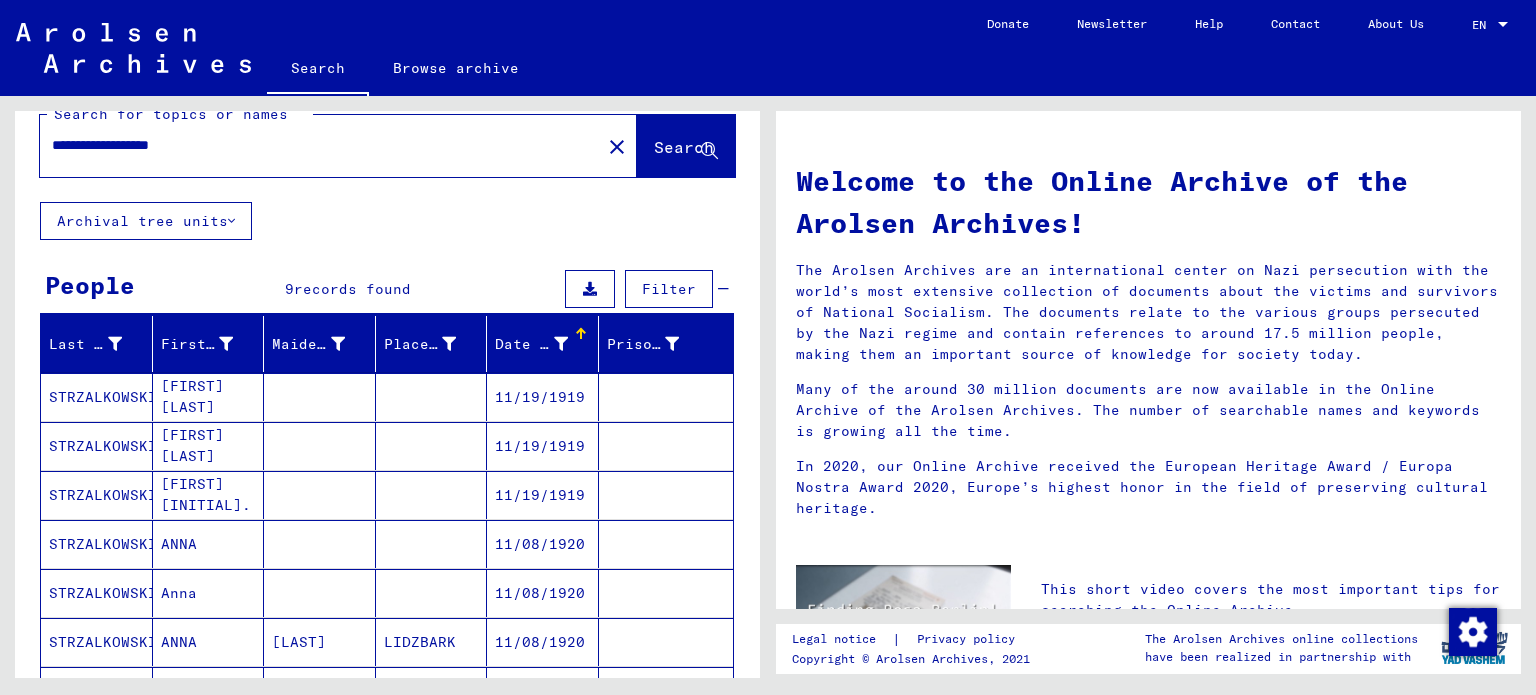 type on "**********" 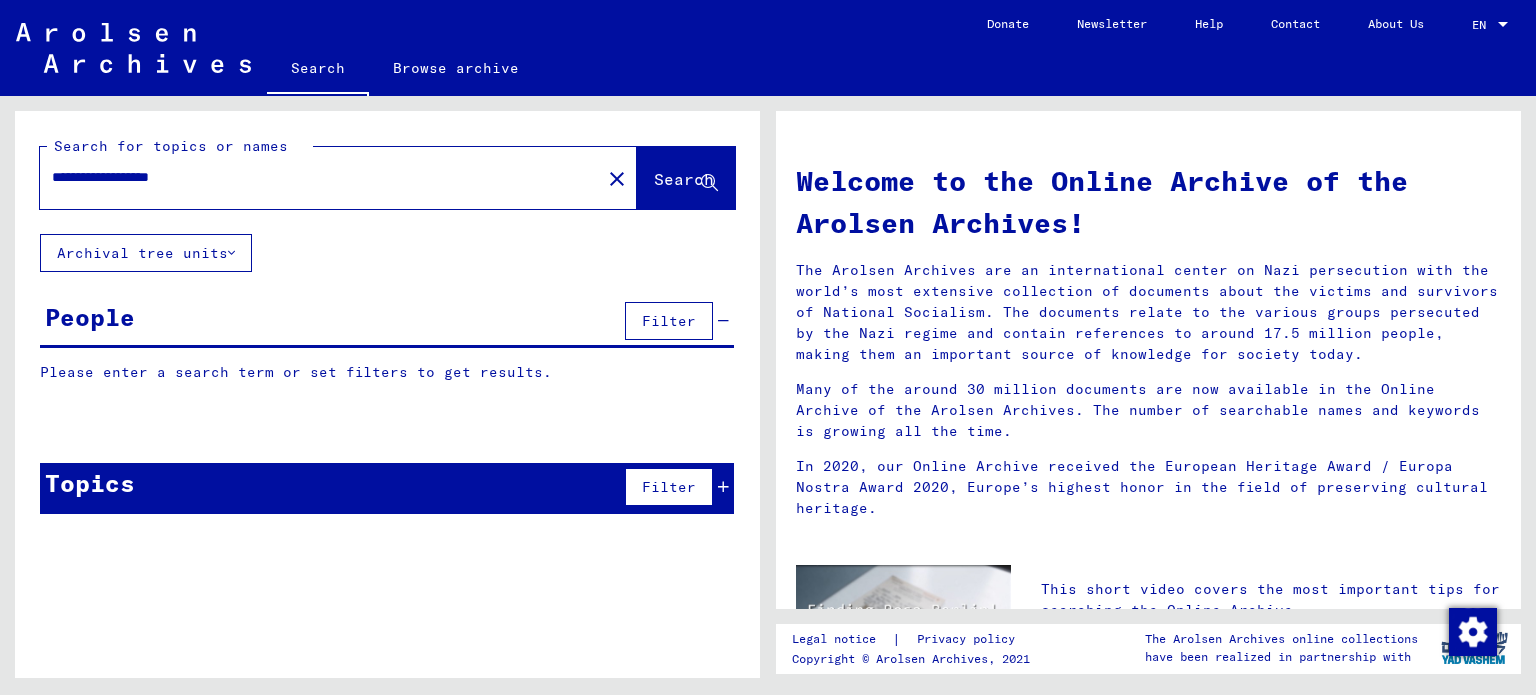 scroll, scrollTop: 0, scrollLeft: 0, axis: both 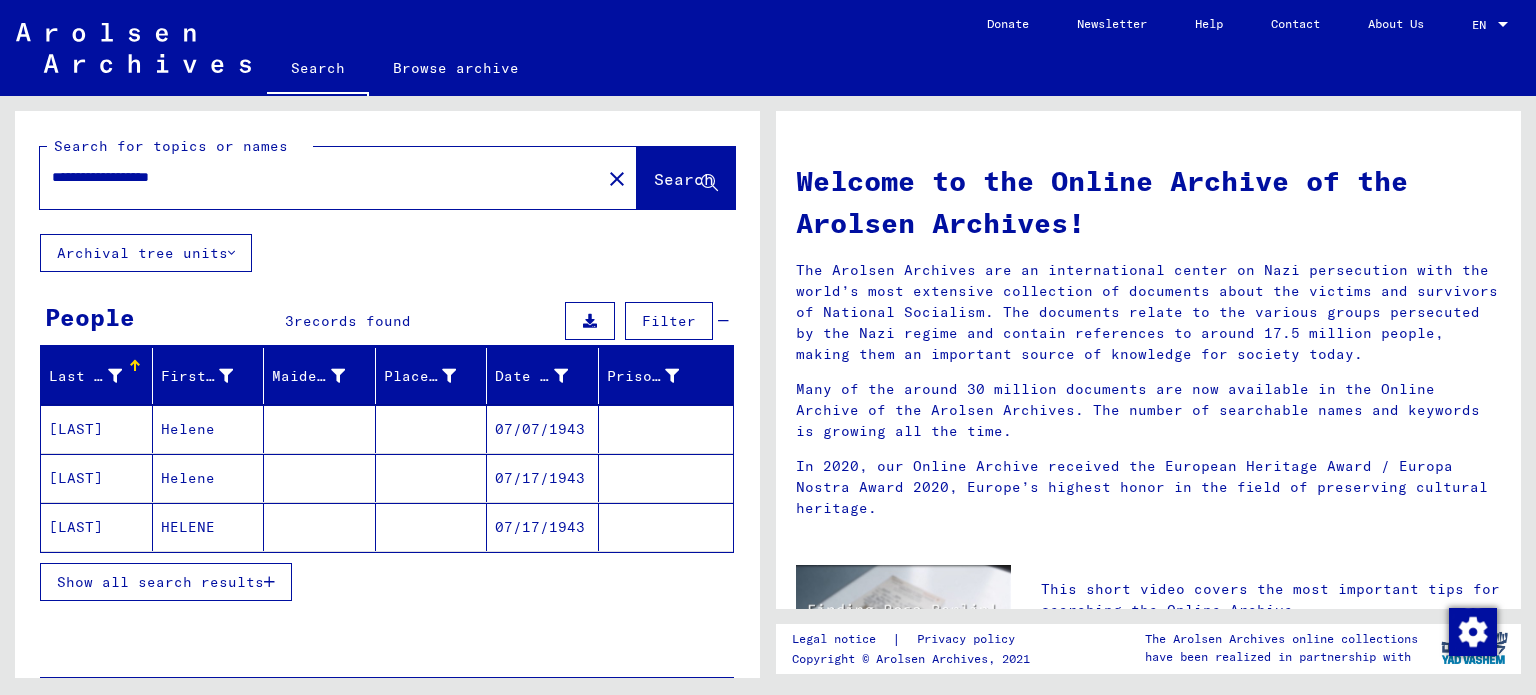 click on "07/07/1943" at bounding box center [543, 478] 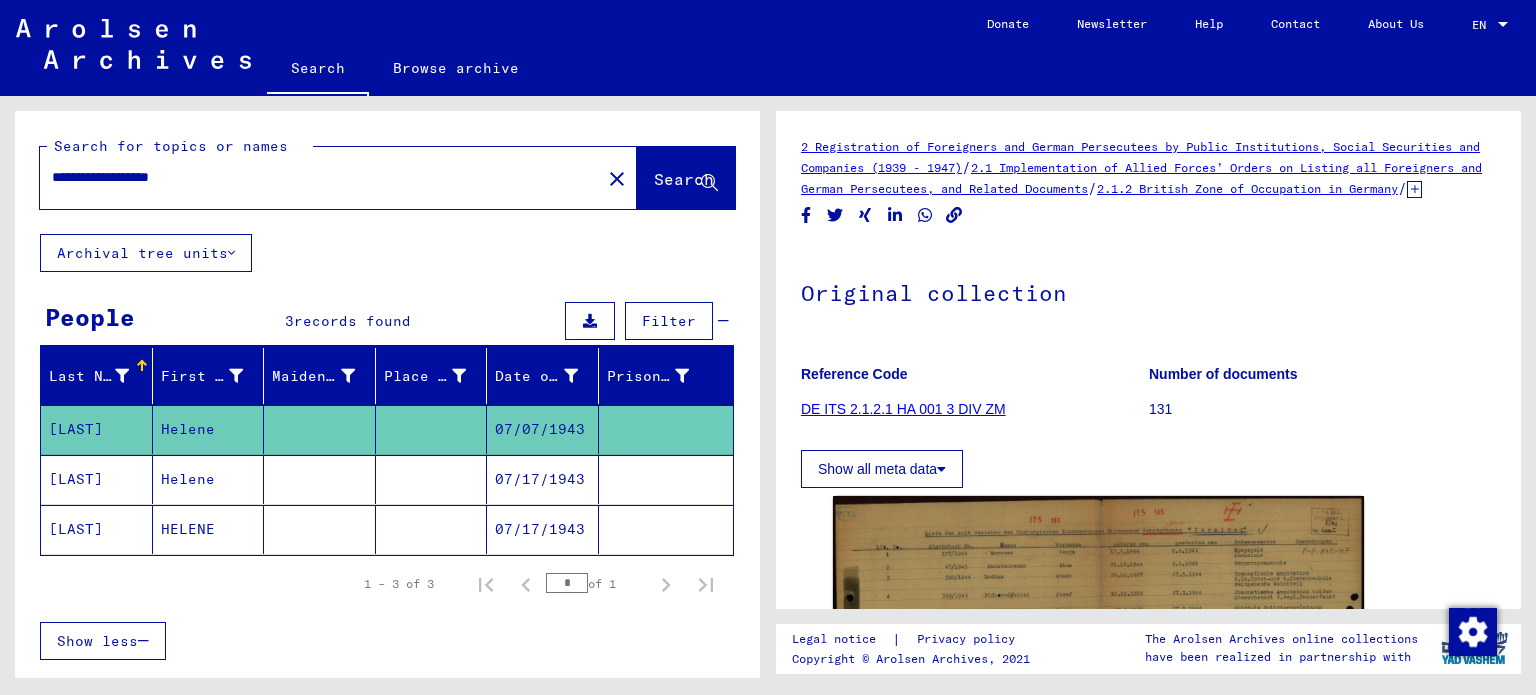 scroll, scrollTop: 0, scrollLeft: 0, axis: both 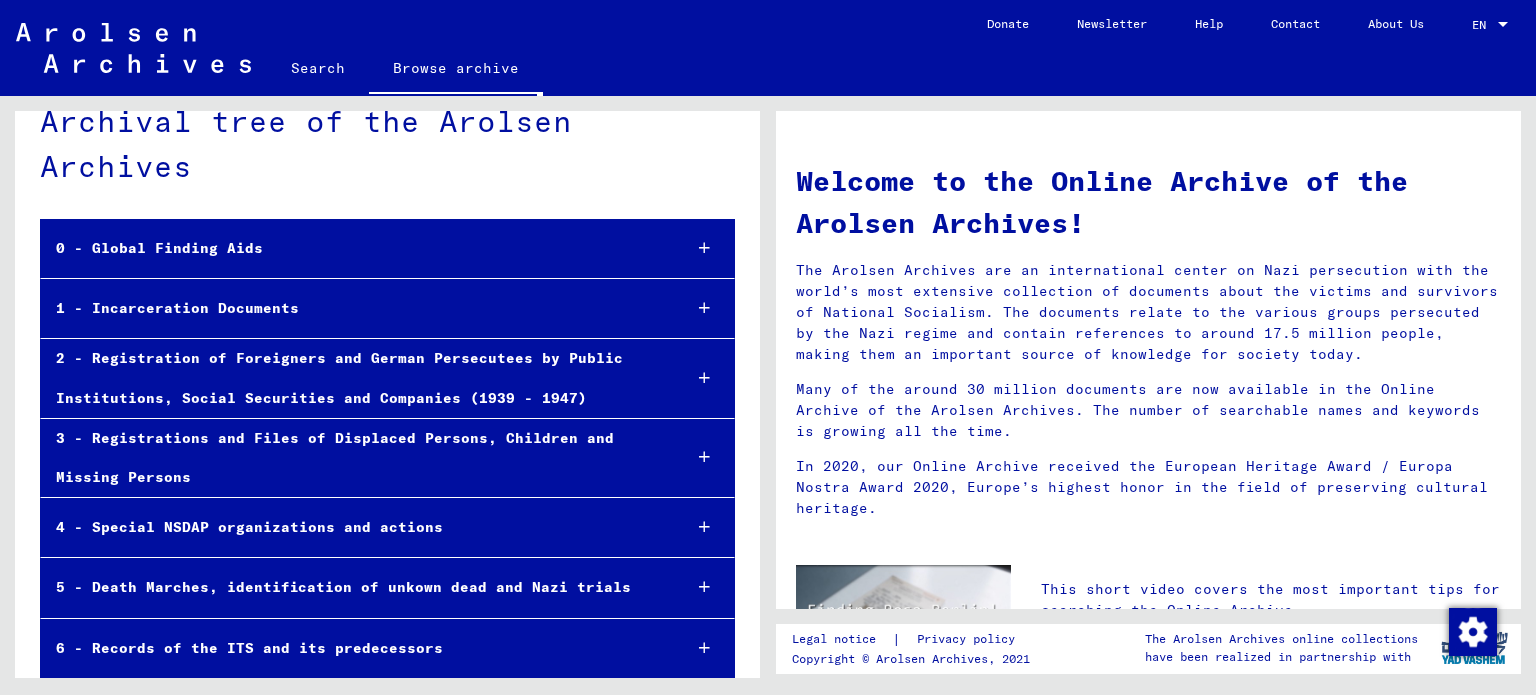 click on "0 - Global Finding Aids" at bounding box center (353, 248) 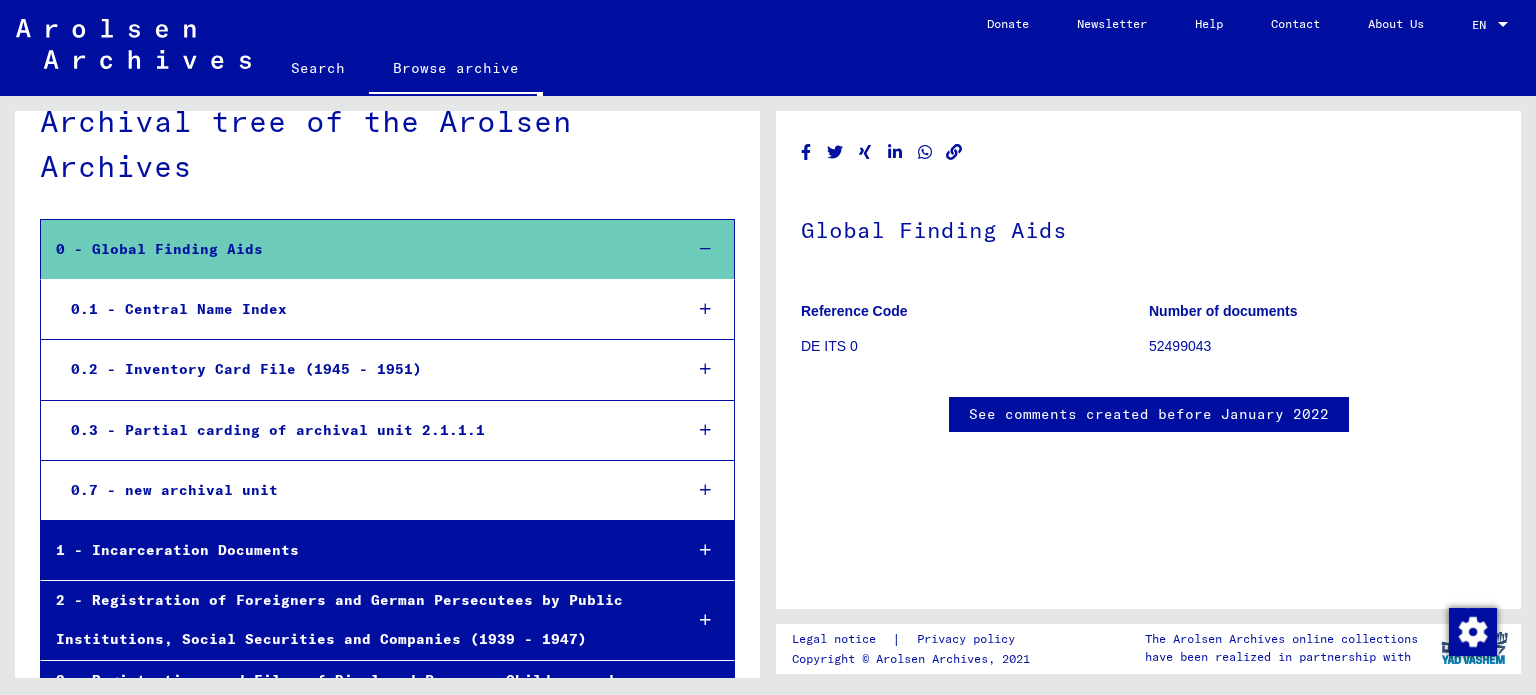 click on "0.1 - Central Name Index" at bounding box center [361, 309] 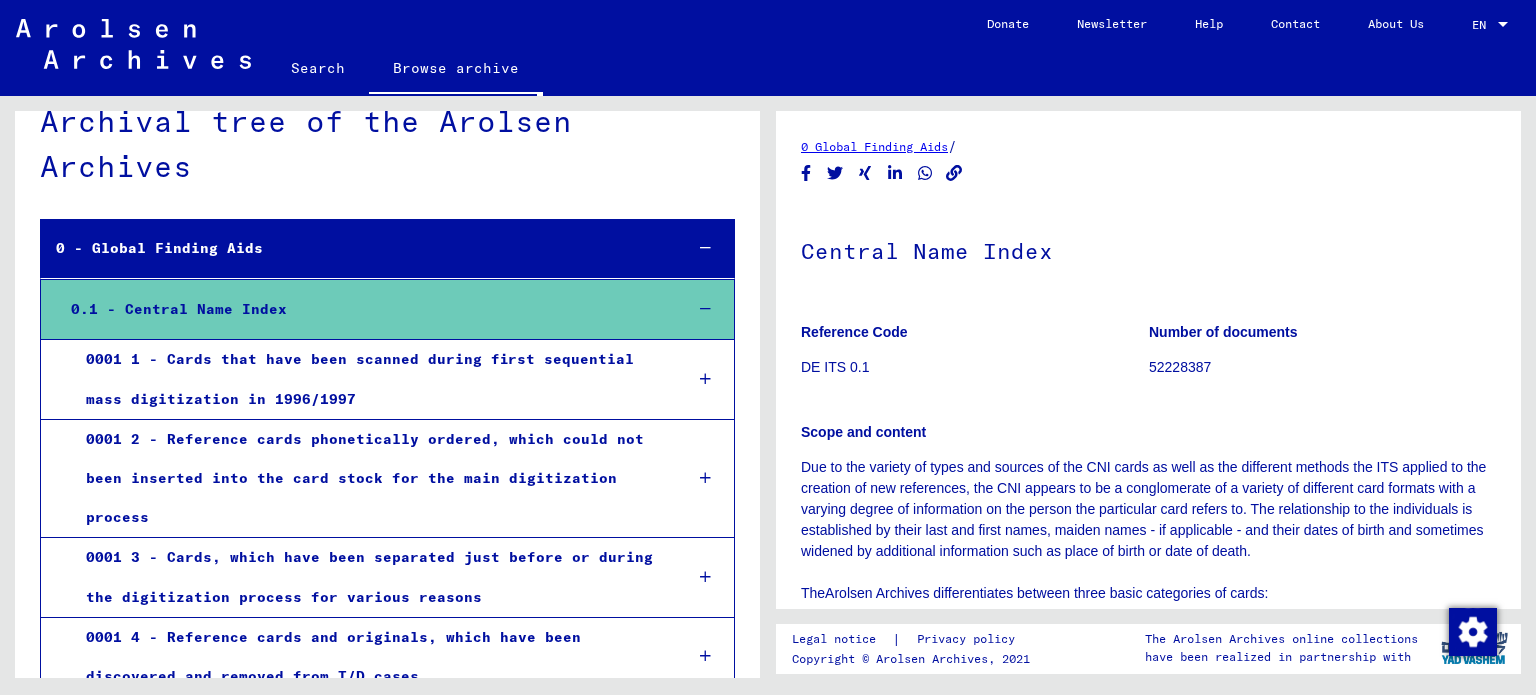 click on "0001 1 - Cards that have been scanned during first sequential mass digitization in      1996/1997" at bounding box center [368, 379] 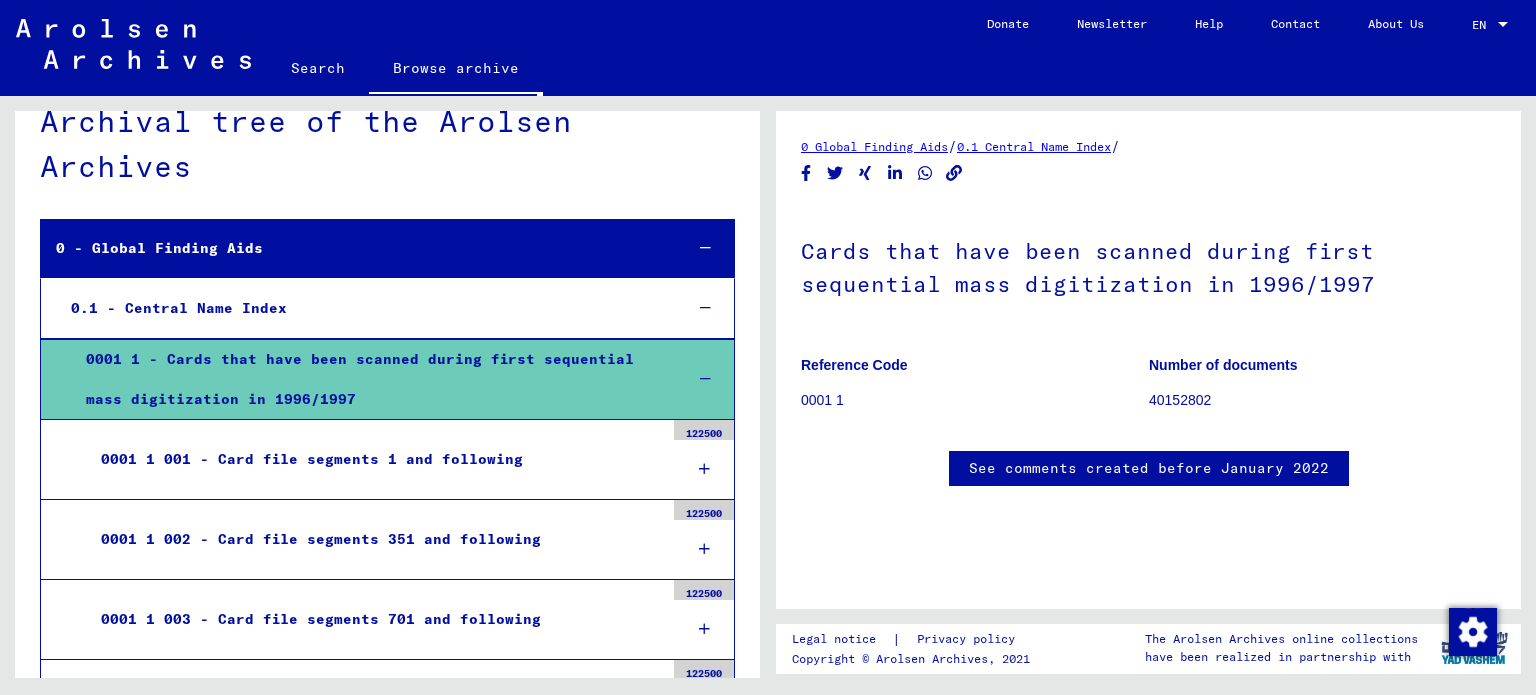 scroll, scrollTop: 24, scrollLeft: 0, axis: vertical 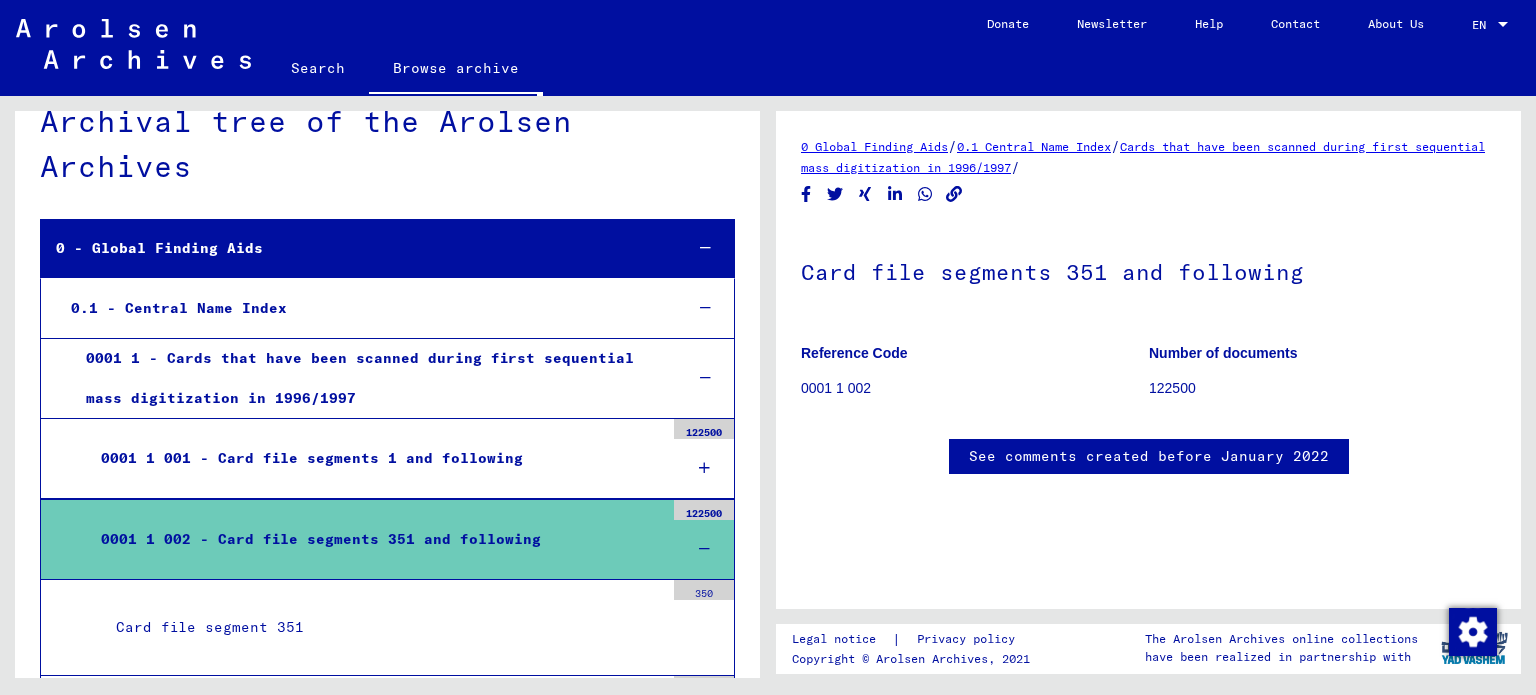 click at bounding box center (705, 378) 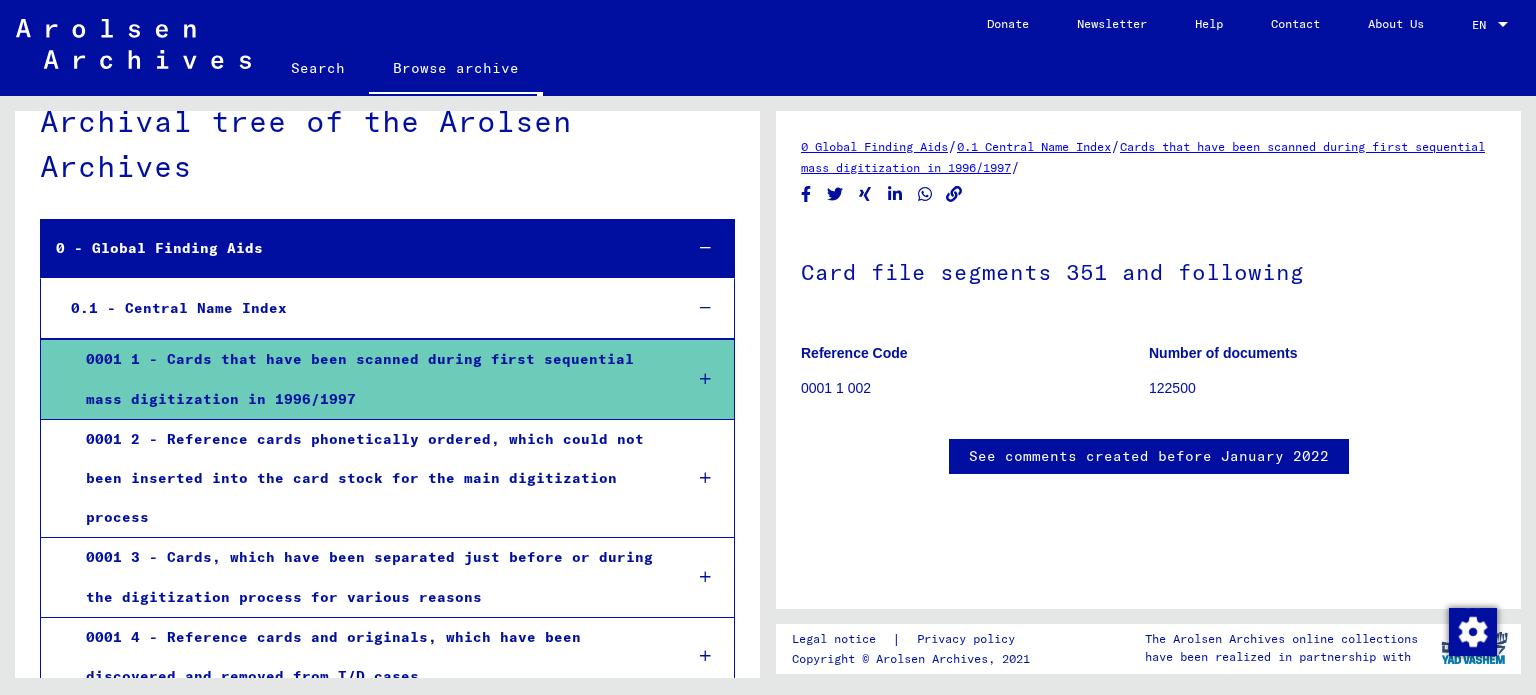 click on "0001 2 - Reference cards phonetically ordered, which could not been inserted into      the card stock for the main digitization process" at bounding box center [368, 479] 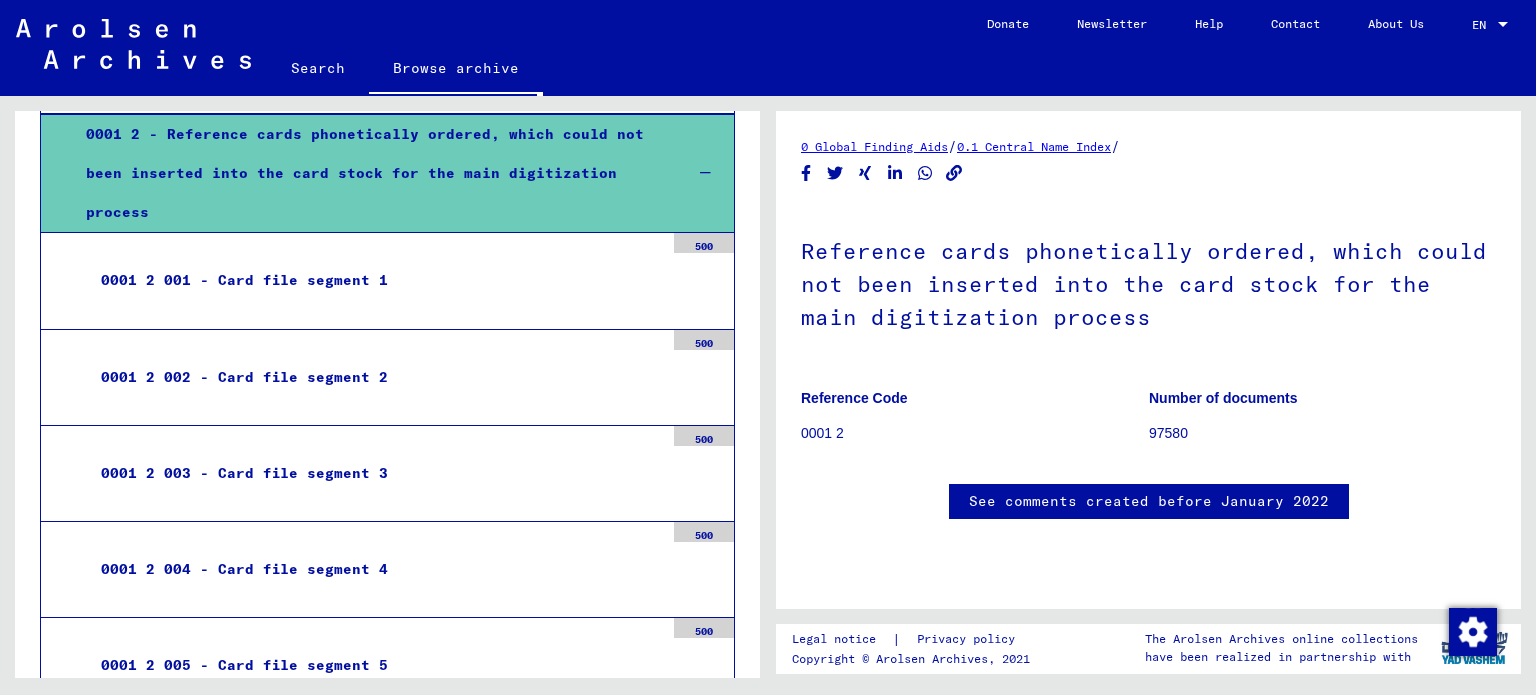 scroll, scrollTop: 375, scrollLeft: 0, axis: vertical 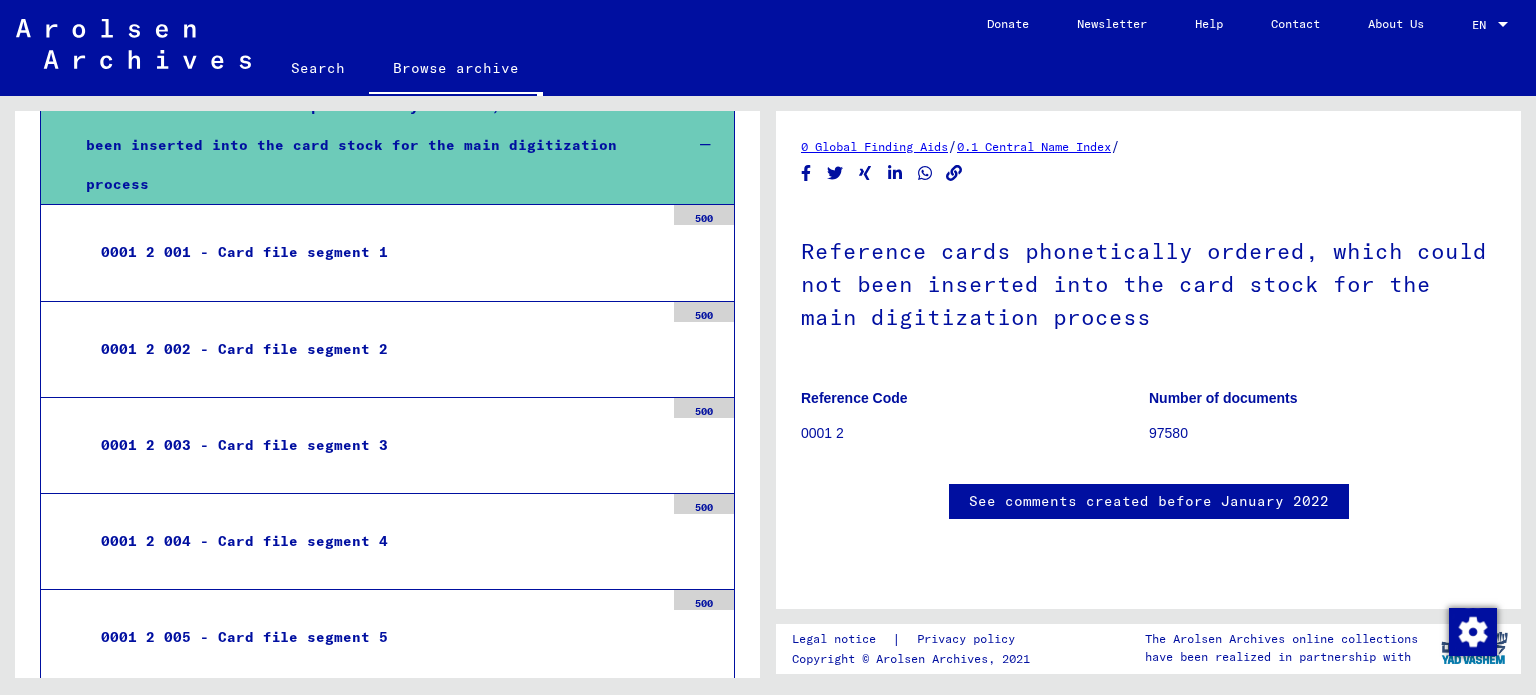 click on "0001 2 003 - Card file segment 3 500" at bounding box center (387, 446) 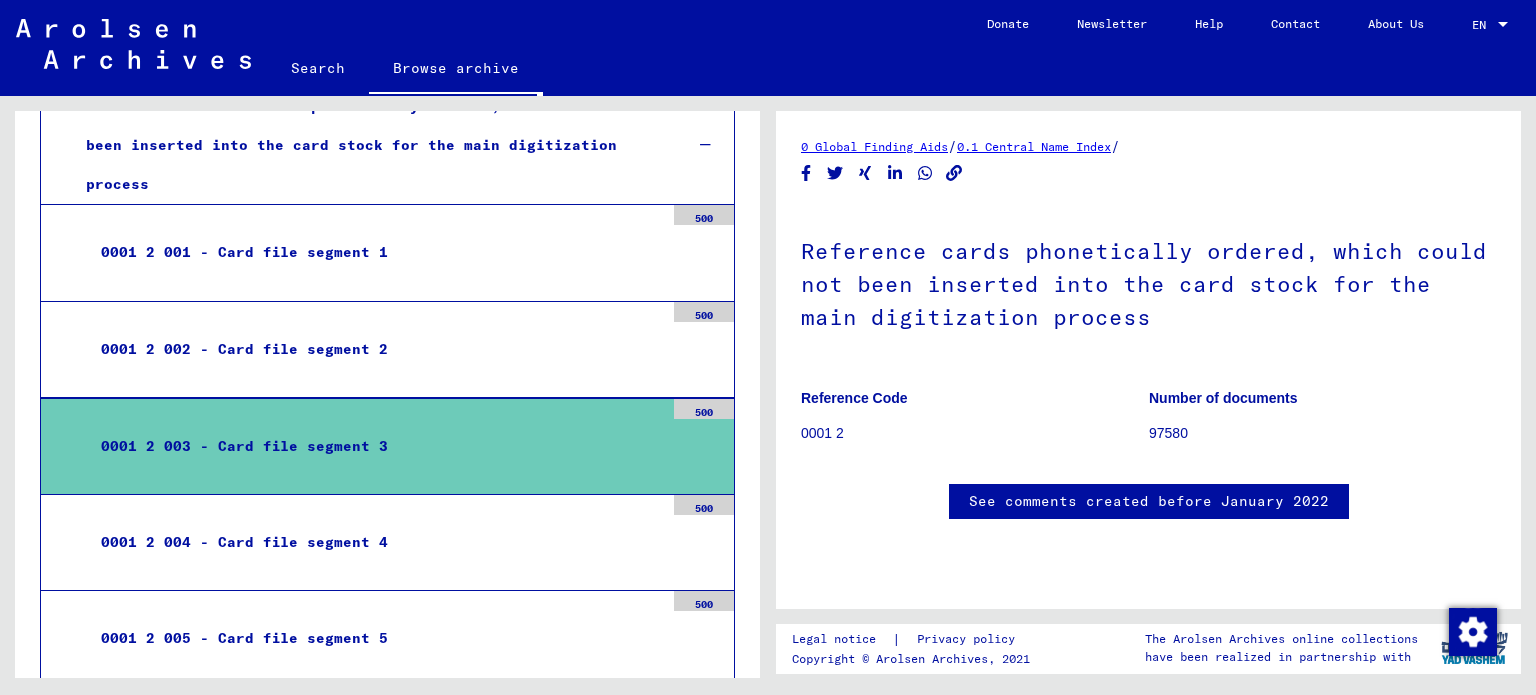 drag, startPoint x: 580, startPoint y: 411, endPoint x: 612, endPoint y: 406, distance: 32.38827 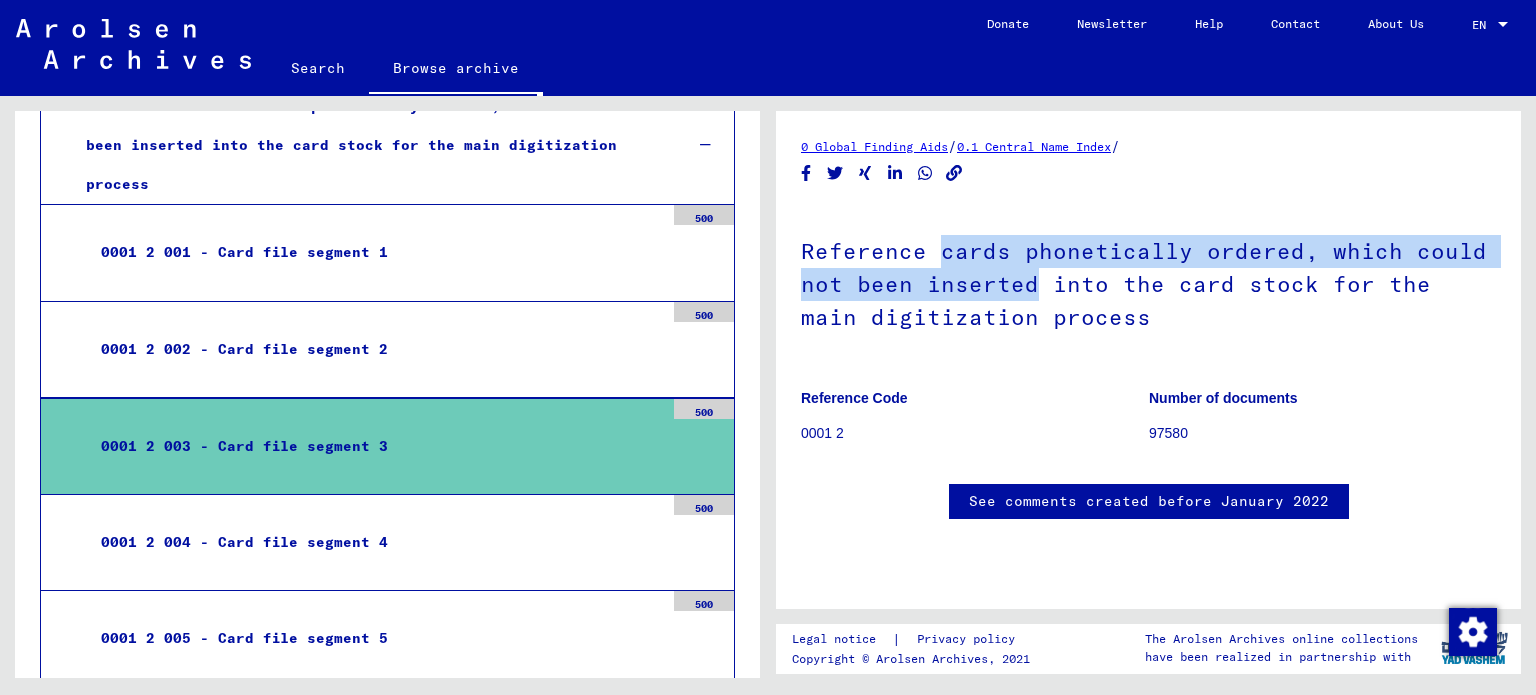 drag, startPoint x: 956, startPoint y: 274, endPoint x: 953, endPoint y: 228, distance: 46.09772 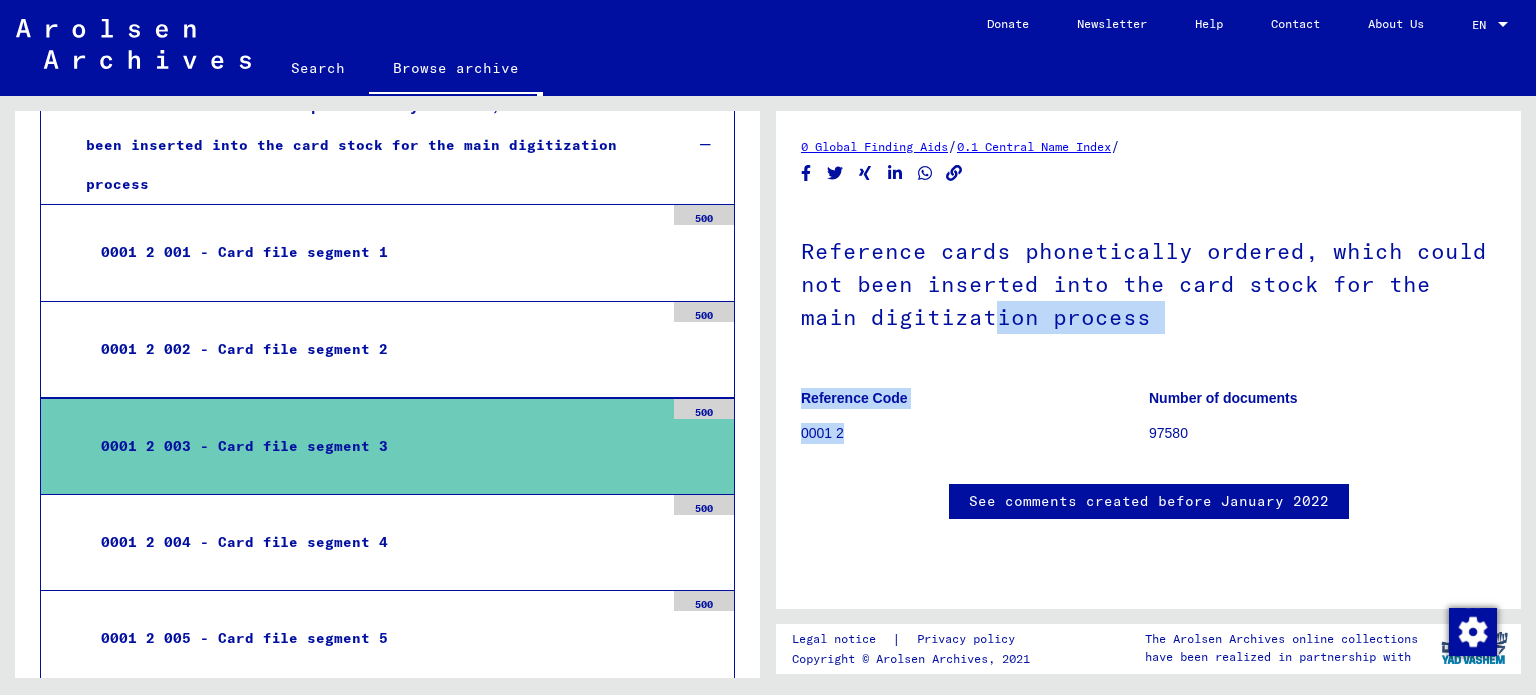 drag, startPoint x: 991, startPoint y: 347, endPoint x: 1028, endPoint y: 419, distance: 80.9506 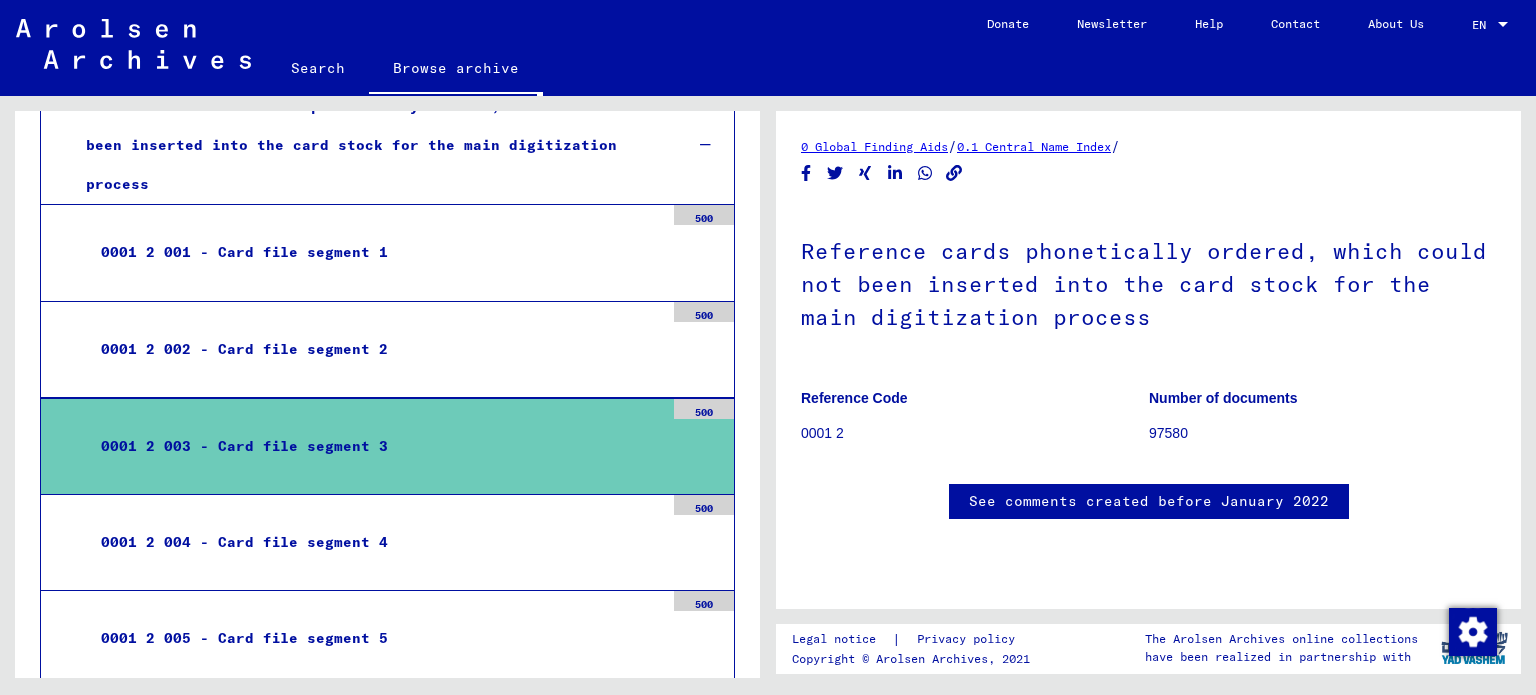 click on "Reference Code 0001 2" 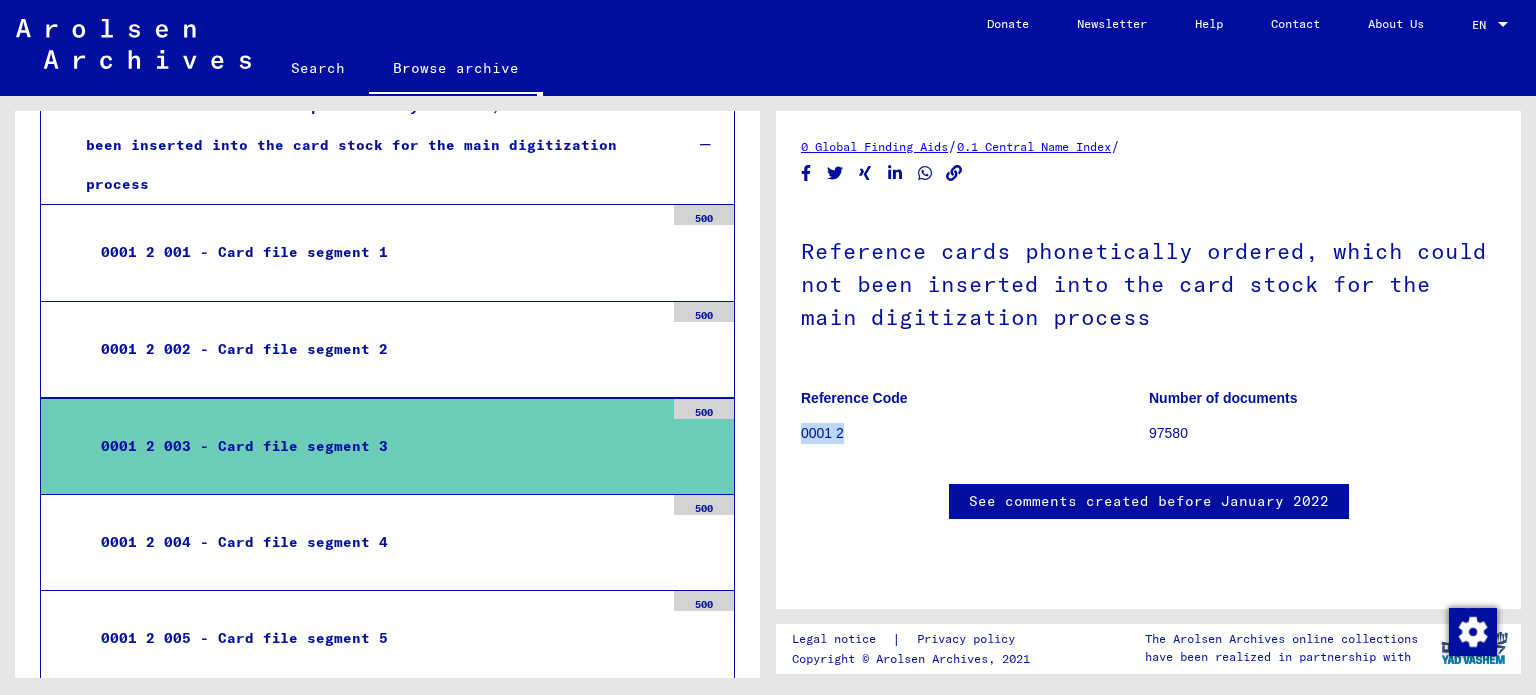 click on "Reference Code 0001 2" 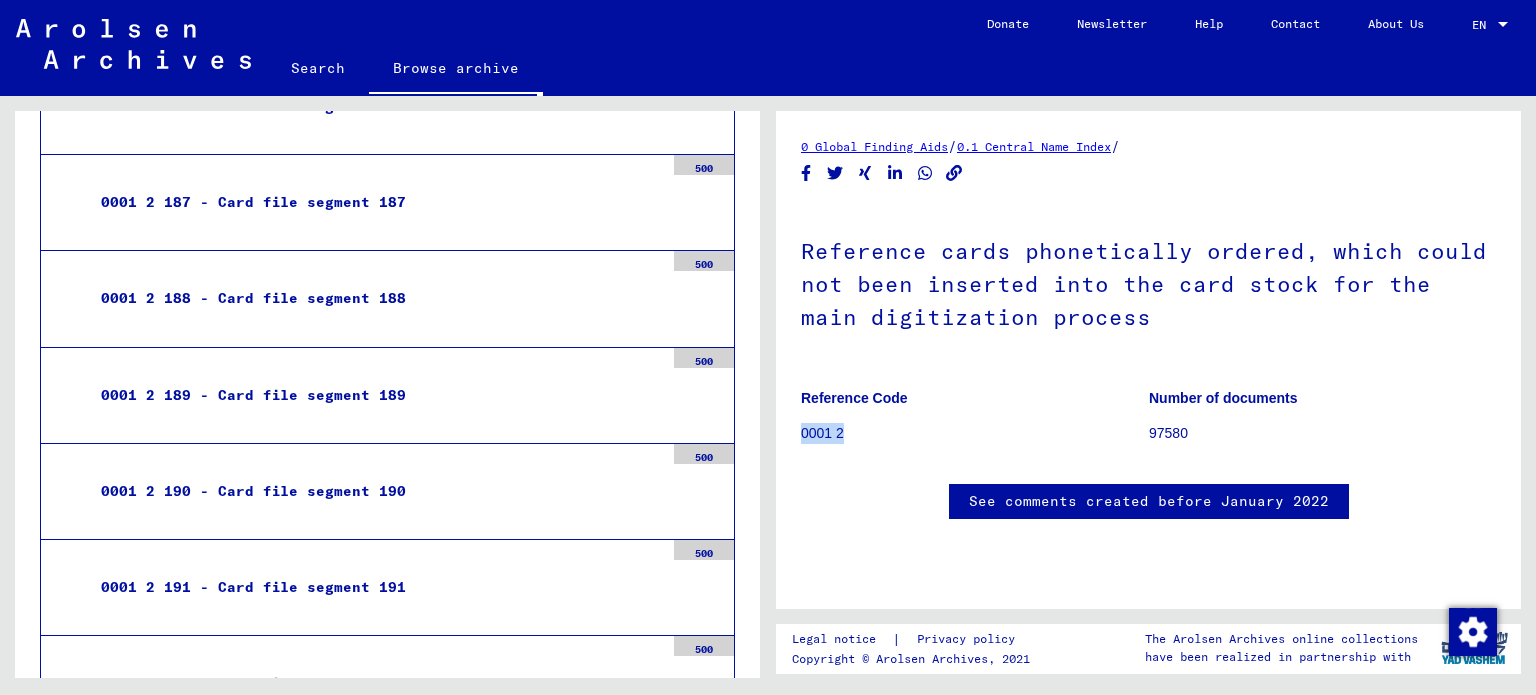 scroll, scrollTop: 19585, scrollLeft: 0, axis: vertical 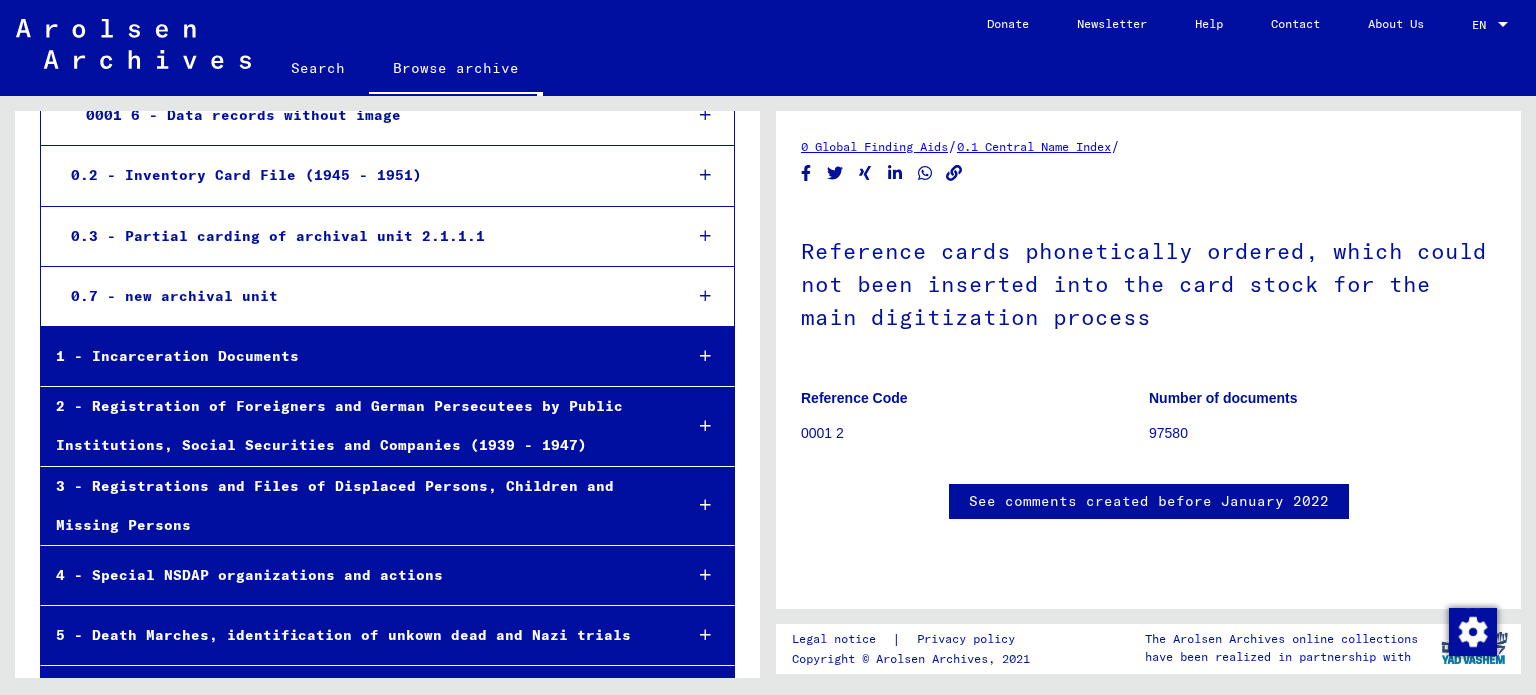 click on "3 - Registrations and Files of Displaced Persons, Children and Missing Persons" at bounding box center [353, 506] 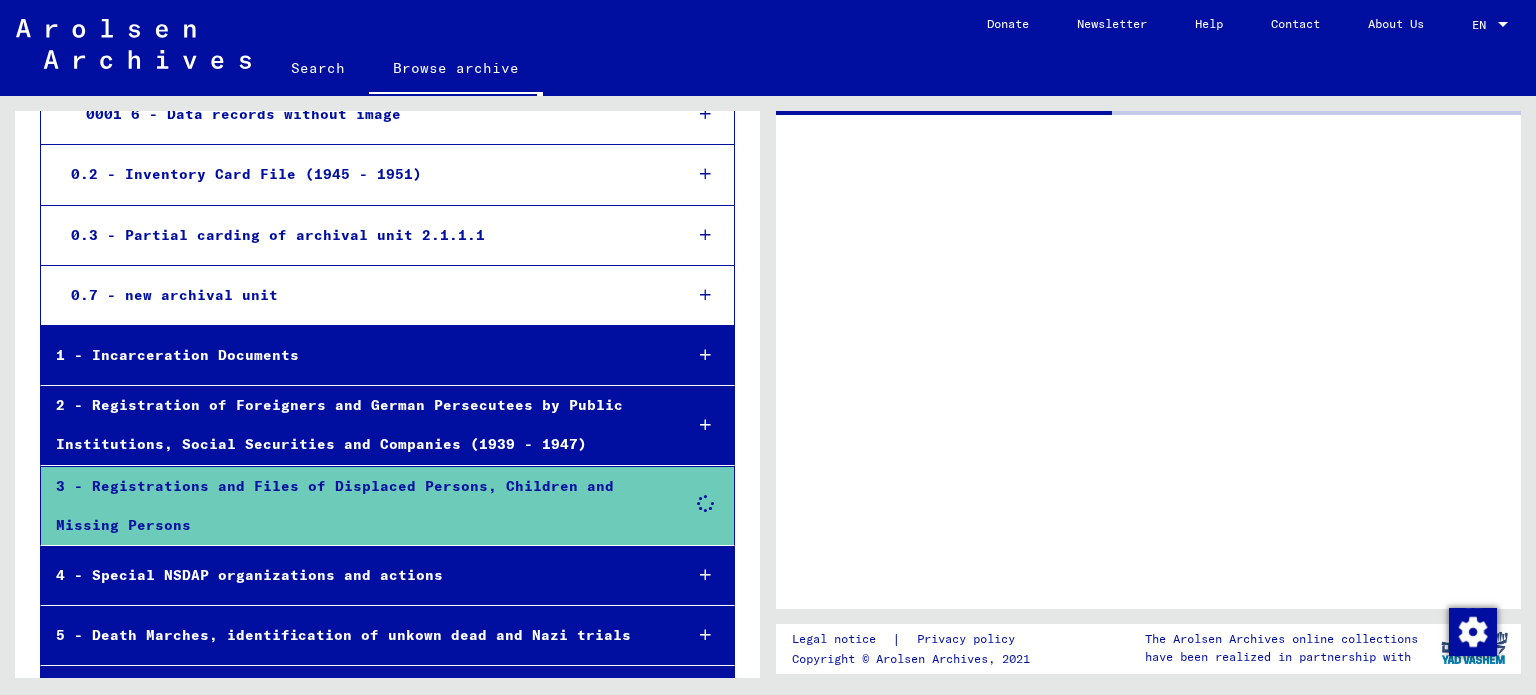 scroll, scrollTop: 19584, scrollLeft: 0, axis: vertical 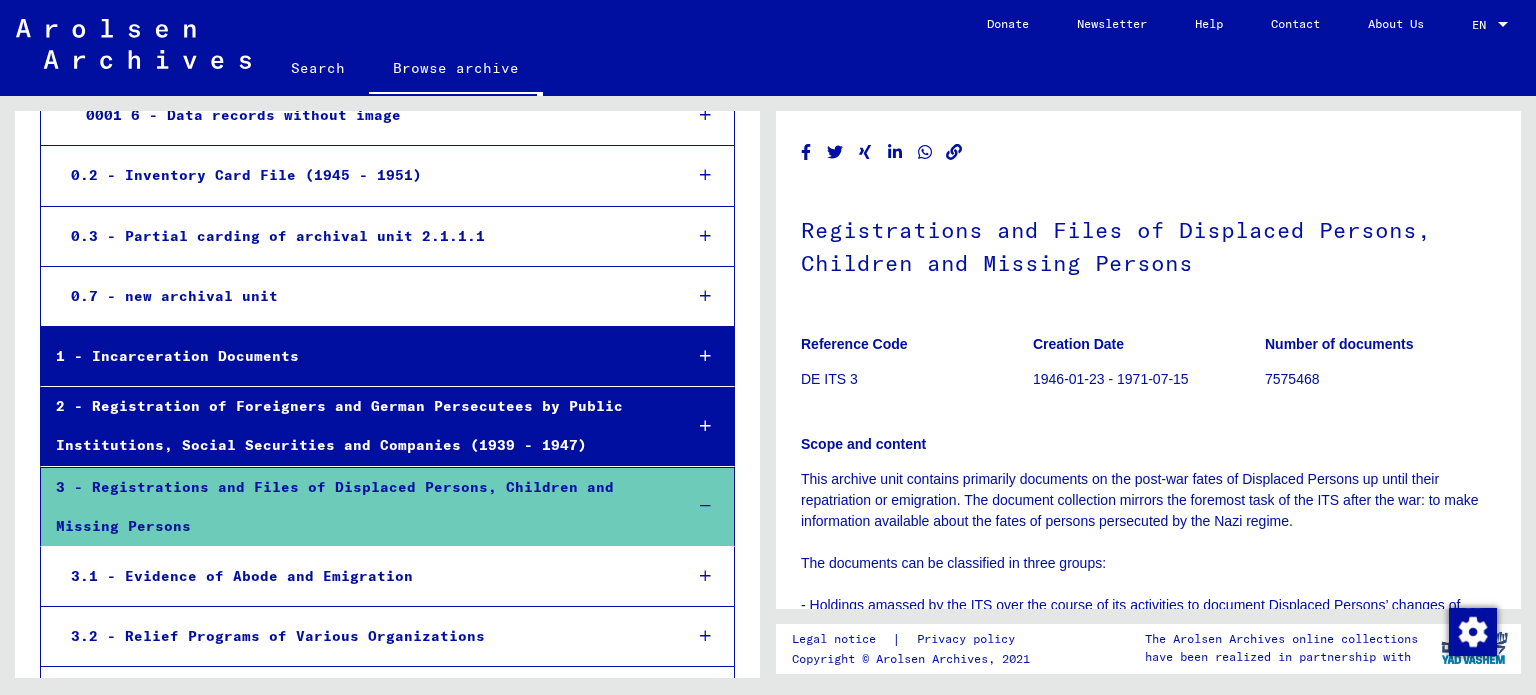 click on "3.2 - Relief Programs of Various Organizations" at bounding box center (361, 636) 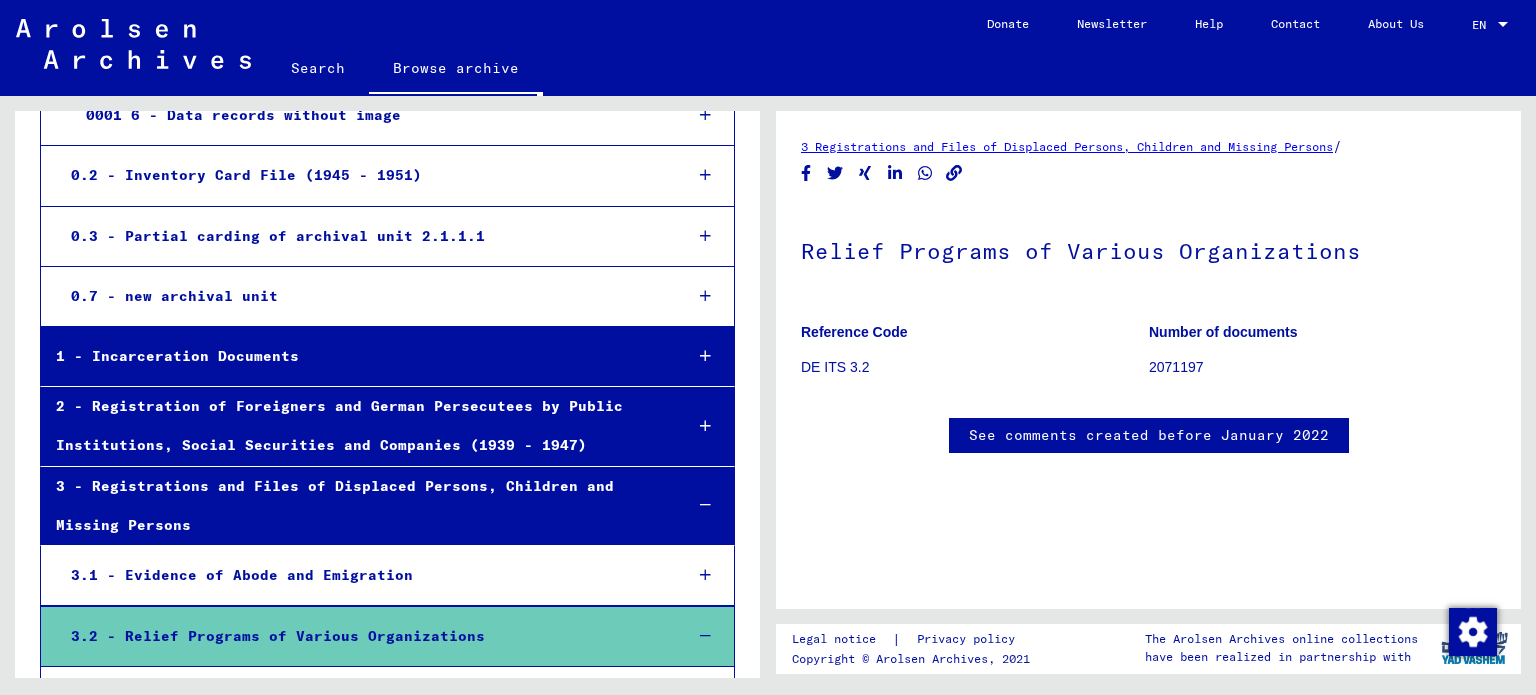 click on "3.2.1 - IRO “Care and Maintenance” Program" at bounding box center [368, 696] 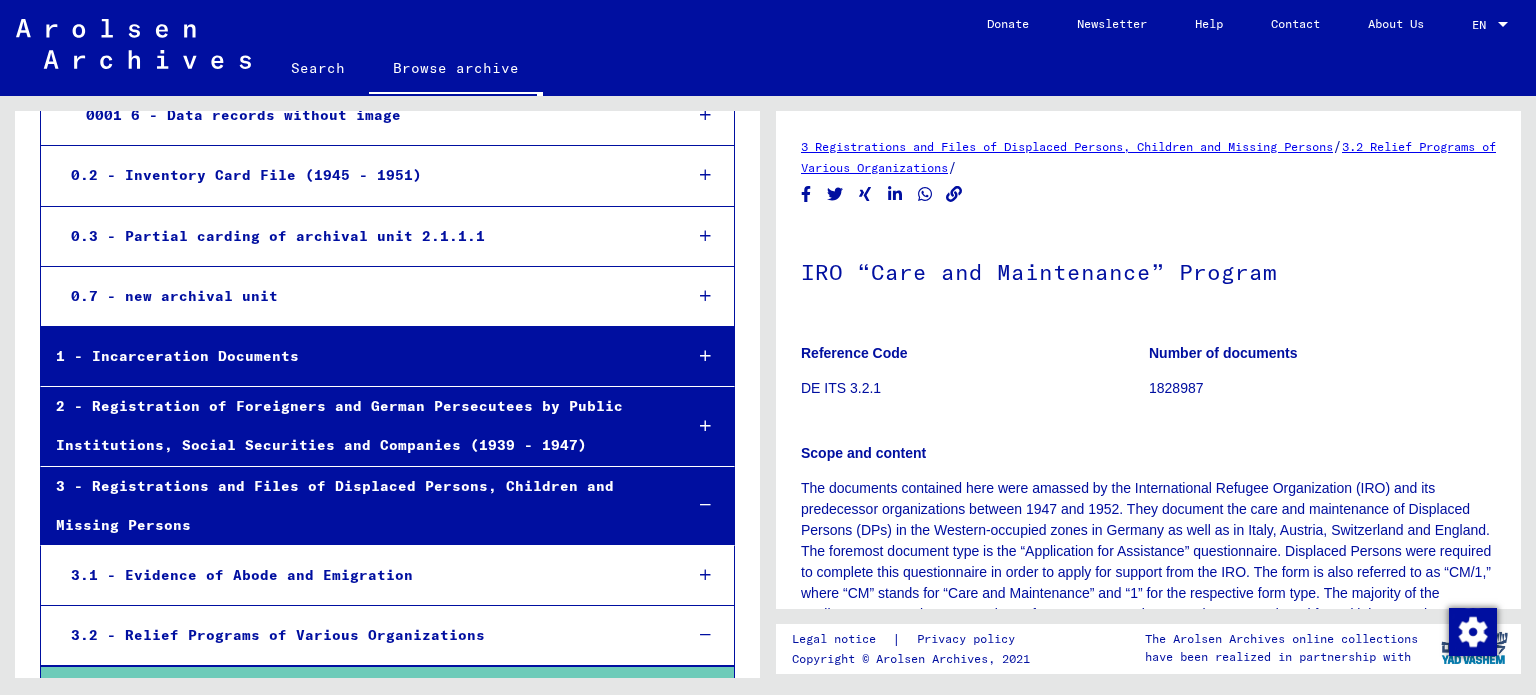 click on "3.2.1.1 - CM/1 Files originating in Germany" at bounding box center (375, 766) 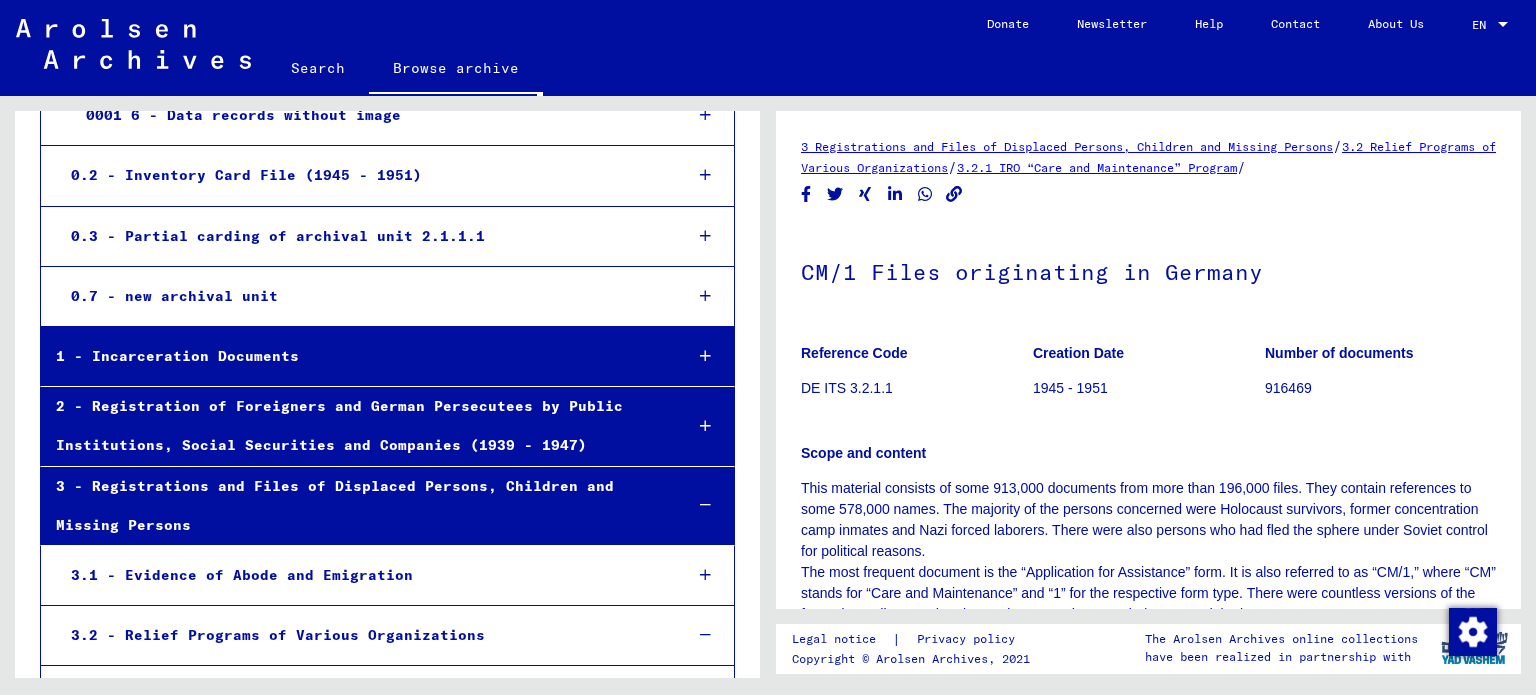 click on "Medical record of [FIRST] [LAST] (addendum to I. no. 107) 0" at bounding box center [387, 856] 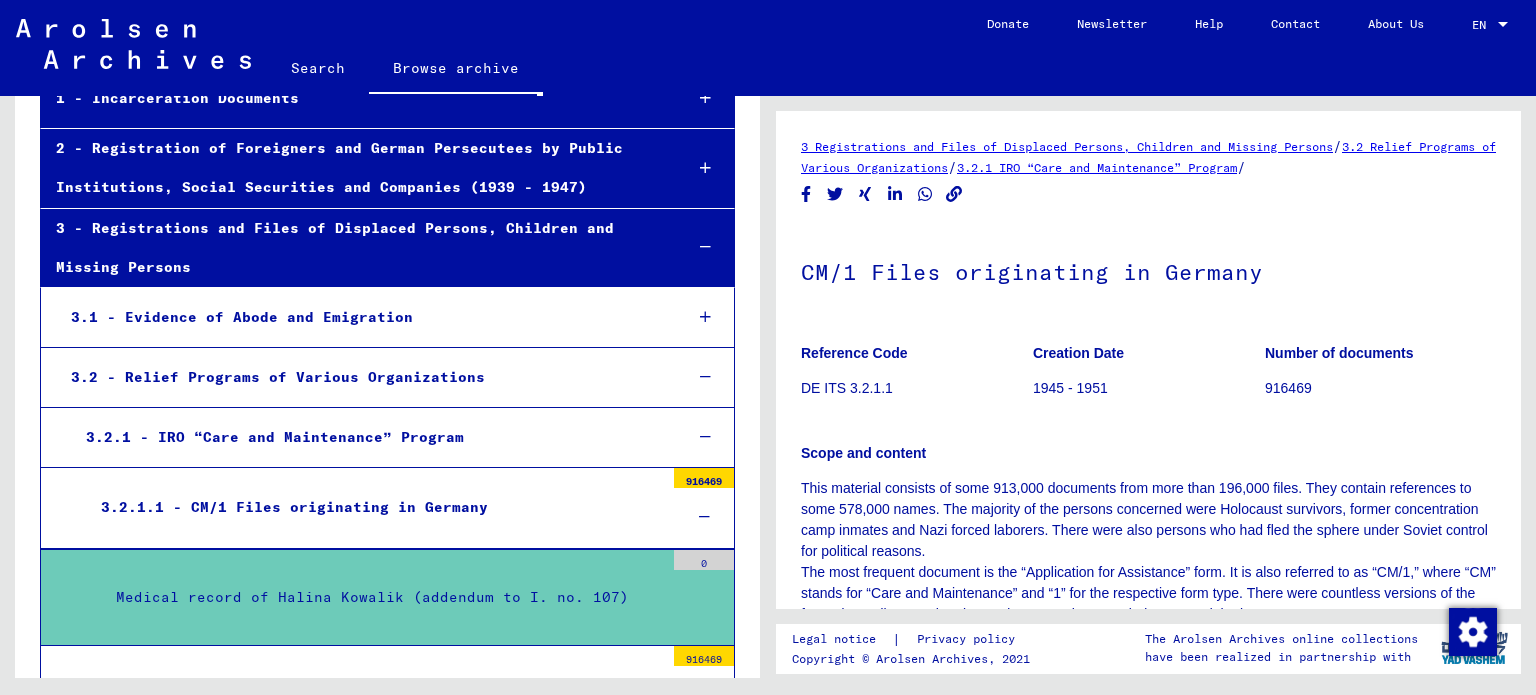 scroll, scrollTop: 19861, scrollLeft: 0, axis: vertical 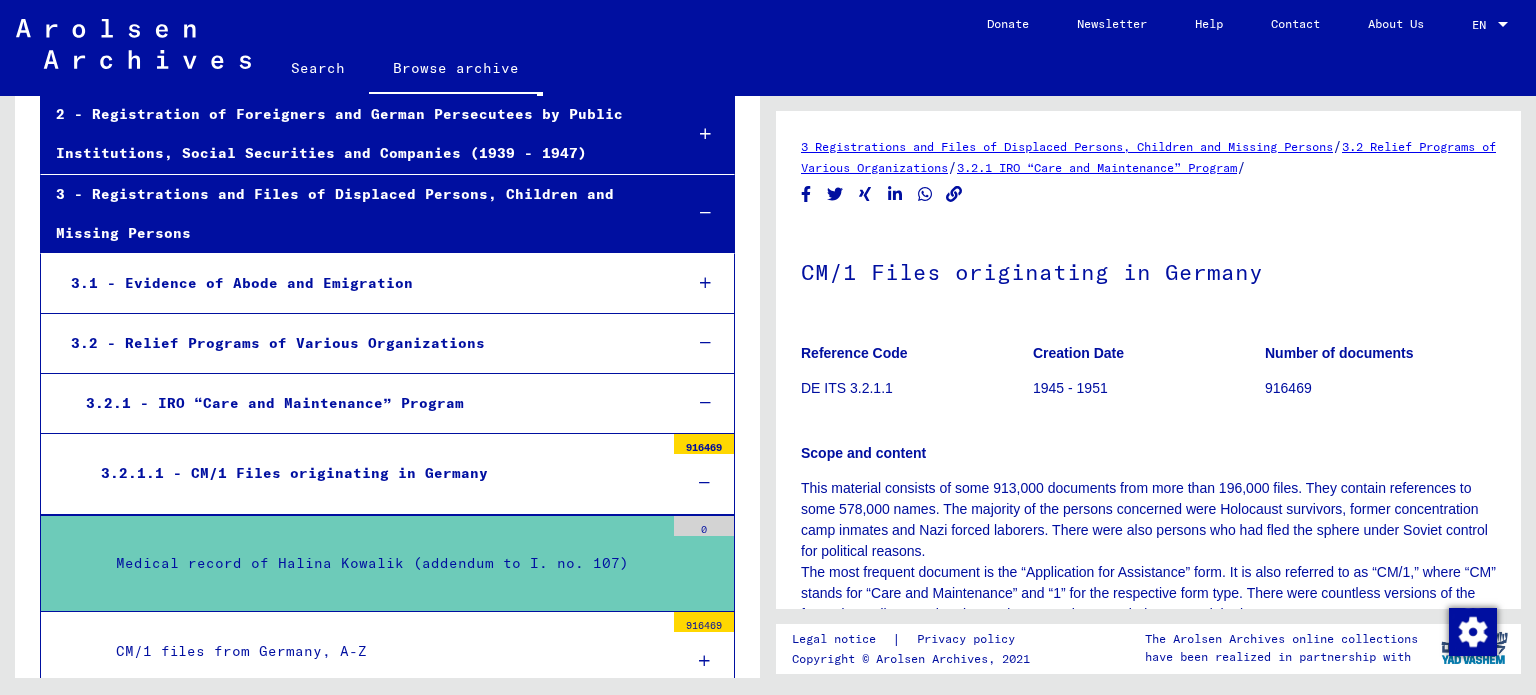 click on "CM/1 files from [COUNTRY], A-Z 916469" at bounding box center (387, 652) 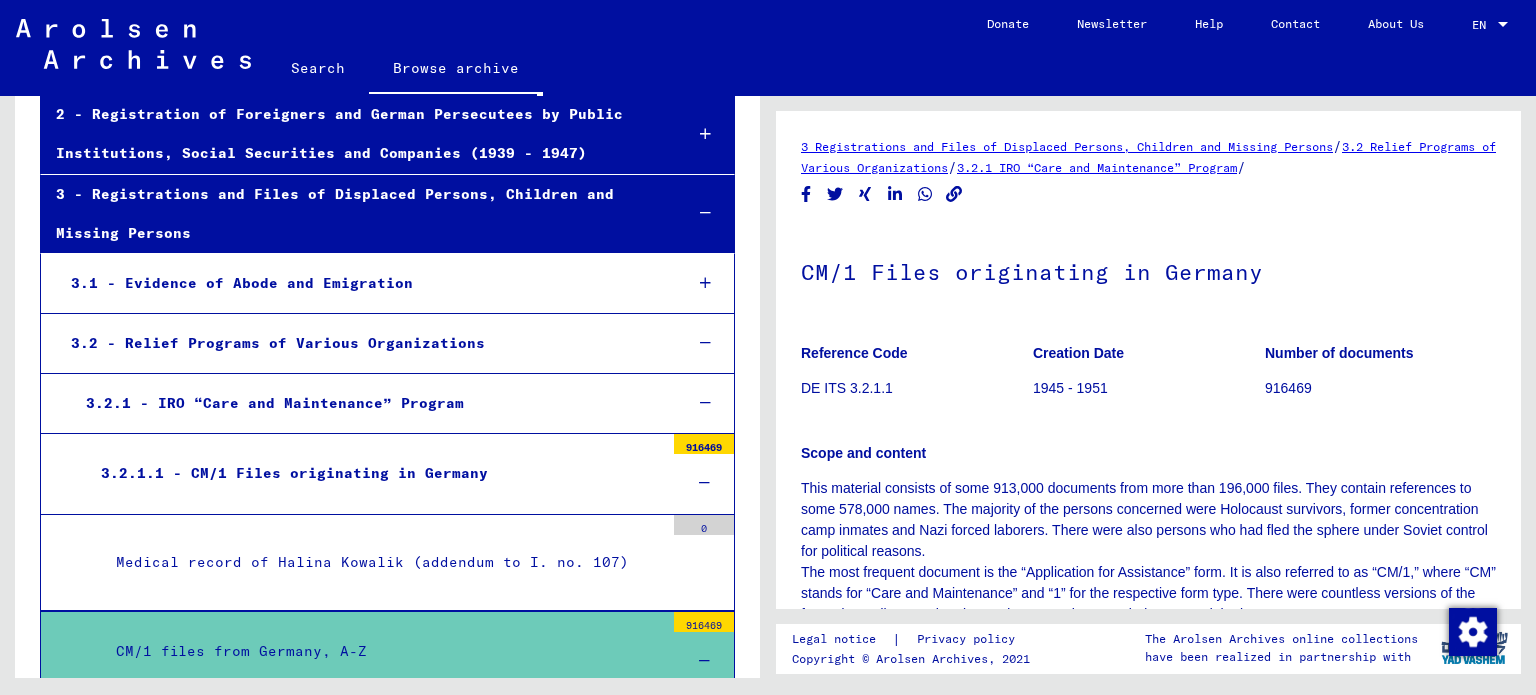 click on "Medical record of [FIRST] [LAST] (addendum to I. no. 107) 0" at bounding box center [387, 563] 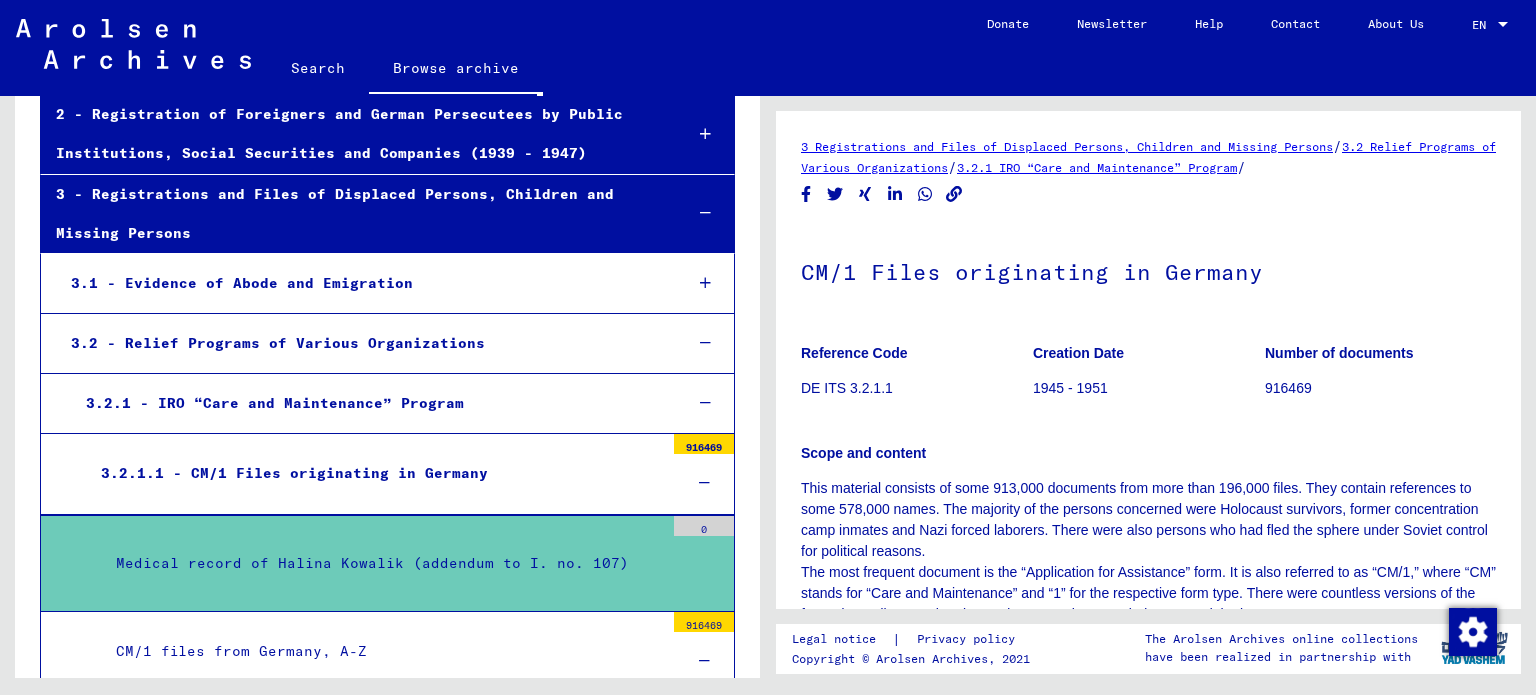 click on "CM/1 files from [COUNTRY], A-Z 916469" at bounding box center (387, 652) 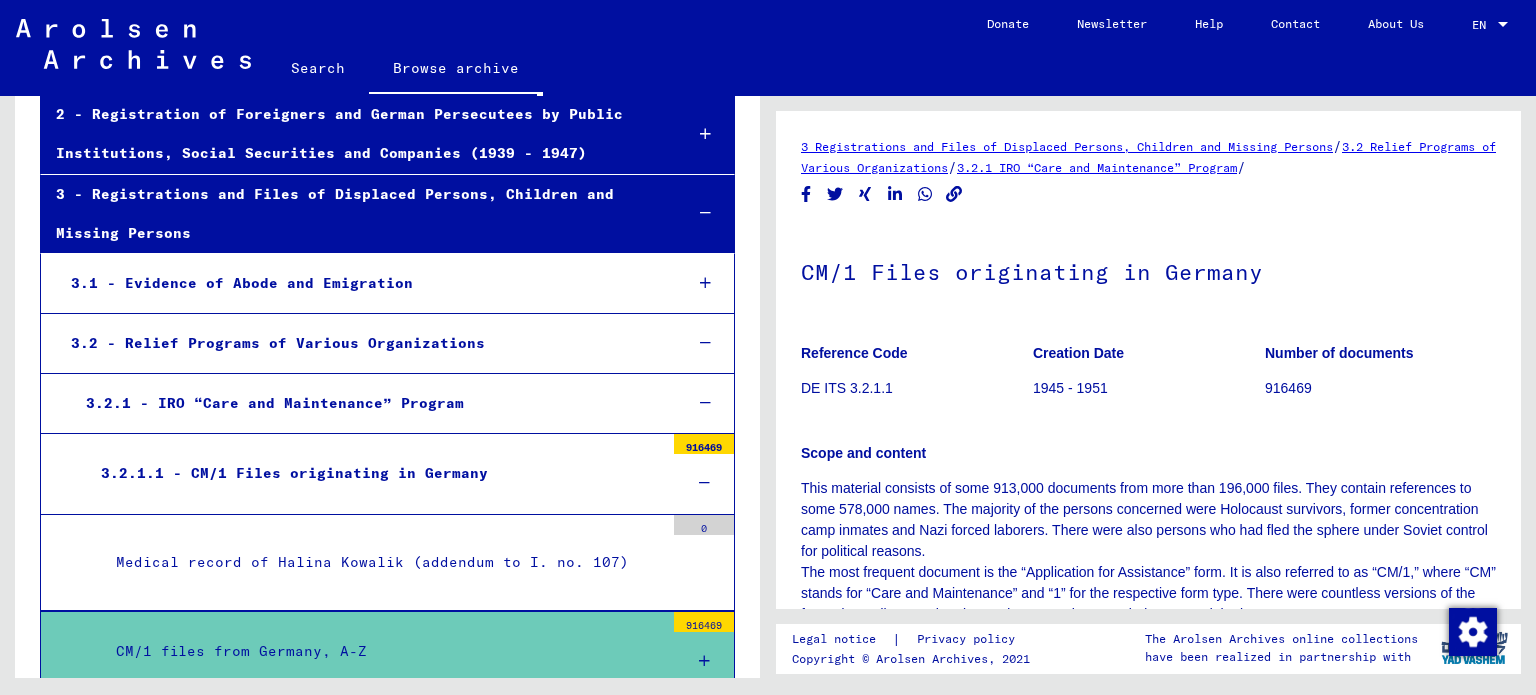 click on "Medical record of Halina Kowalik (addendum to I. no. 107)" at bounding box center (382, 562) 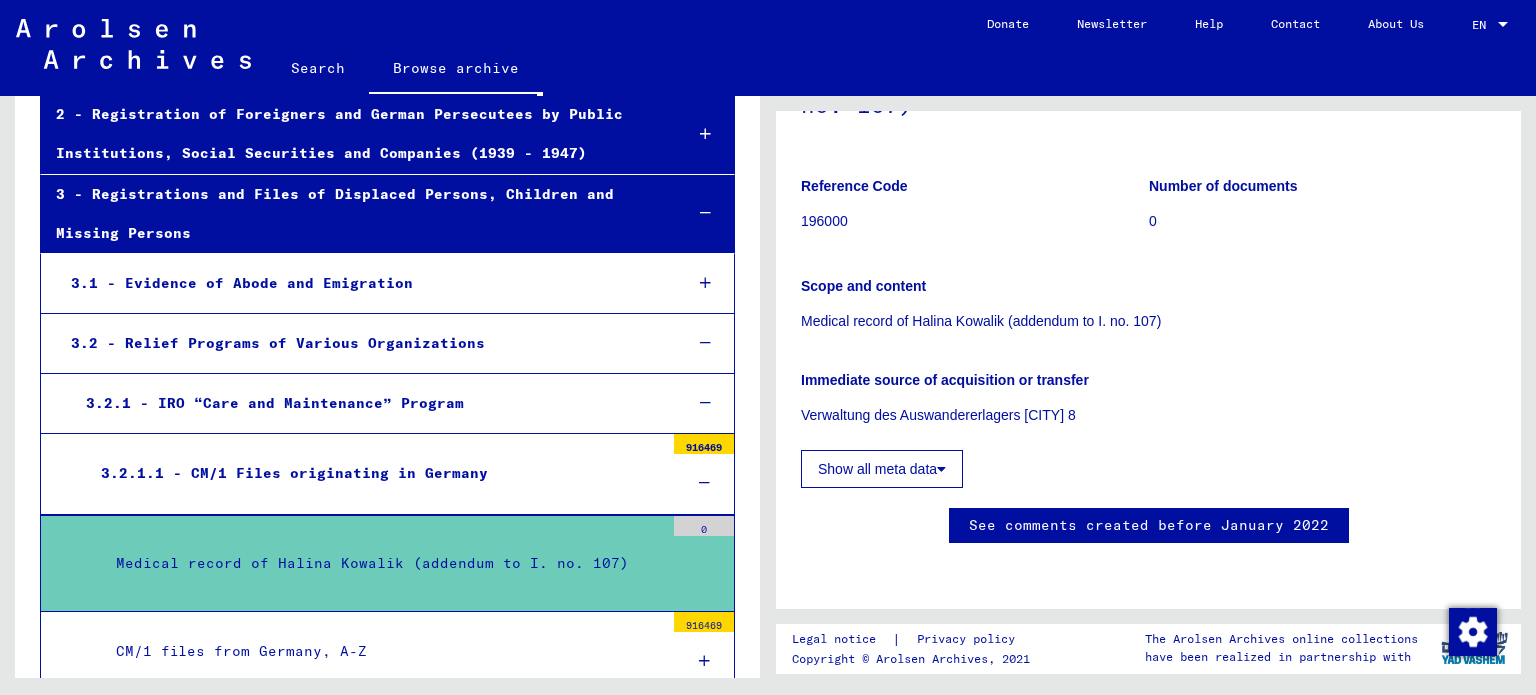 scroll, scrollTop: 451, scrollLeft: 0, axis: vertical 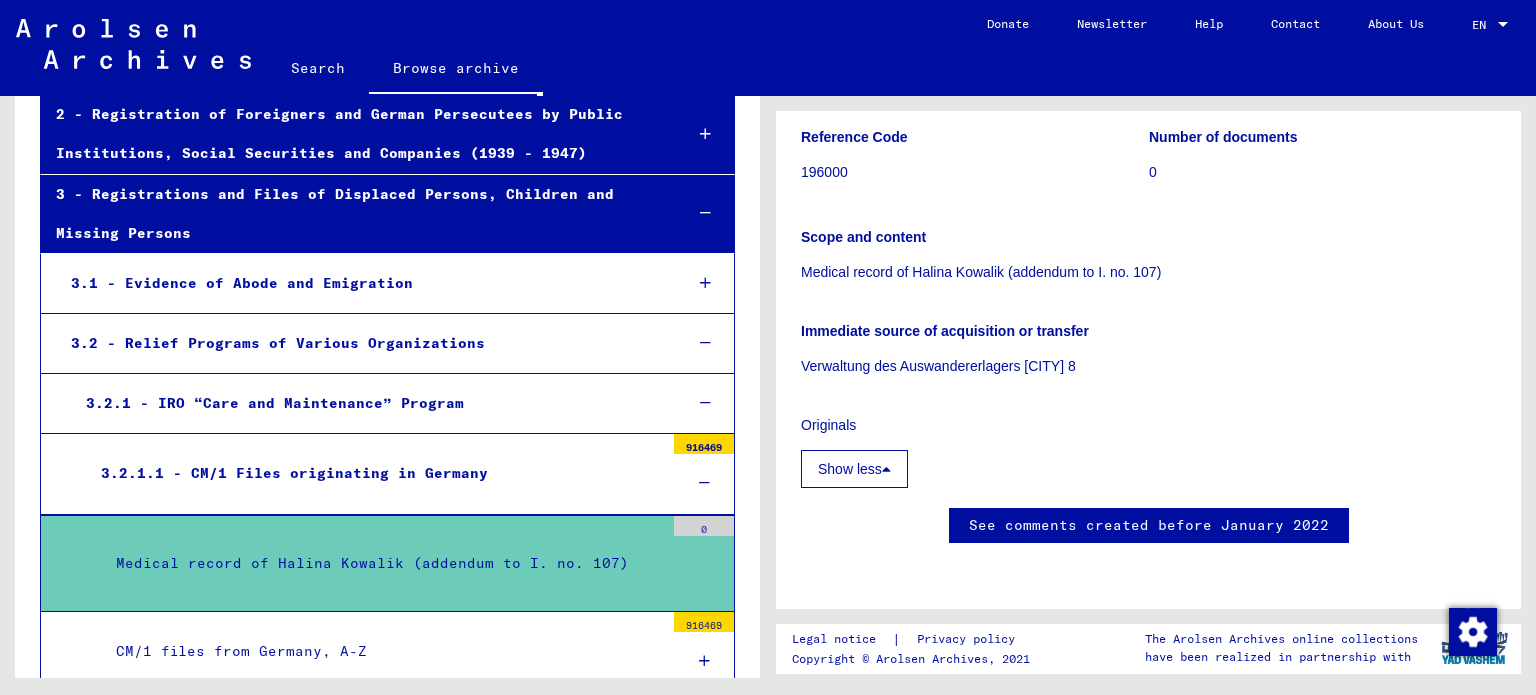 click on "CM/1 files from Germany, A-Z" at bounding box center (382, 651) 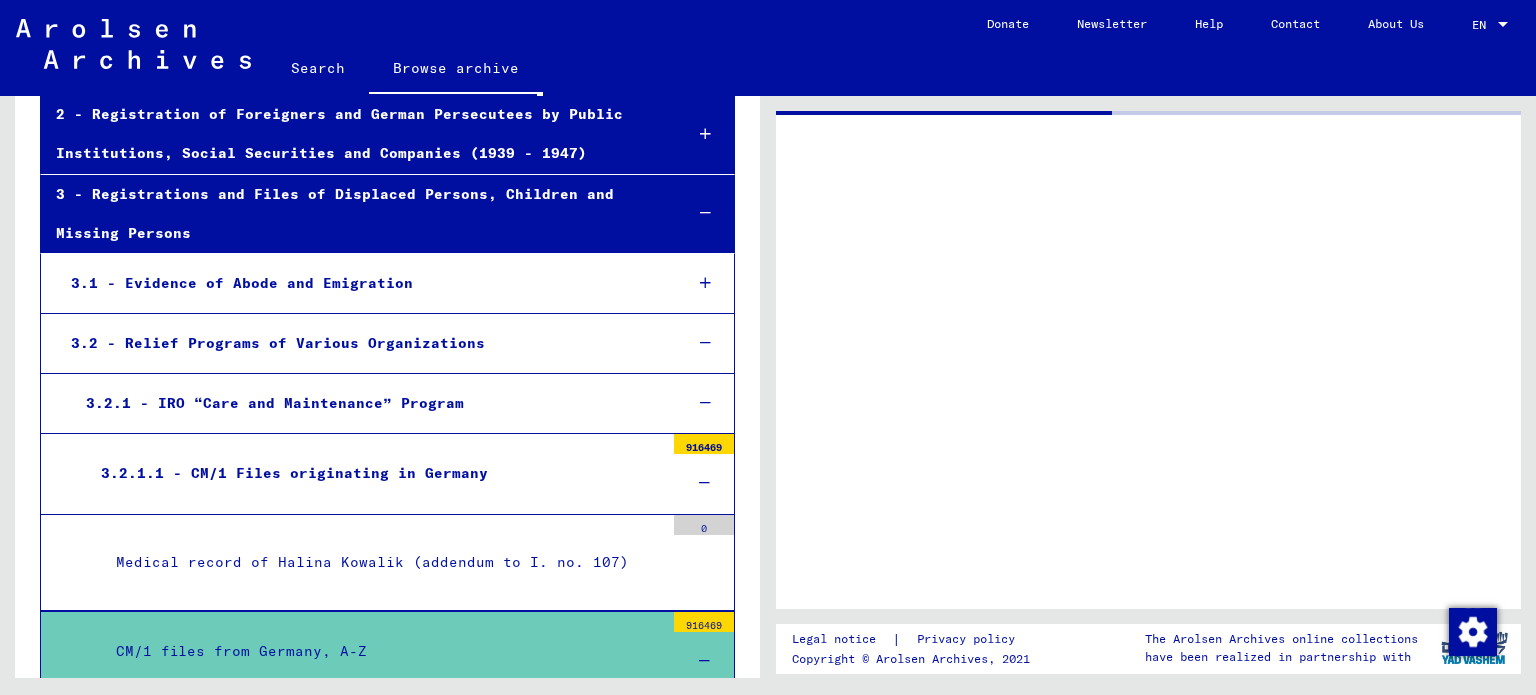 scroll, scrollTop: 0, scrollLeft: 0, axis: both 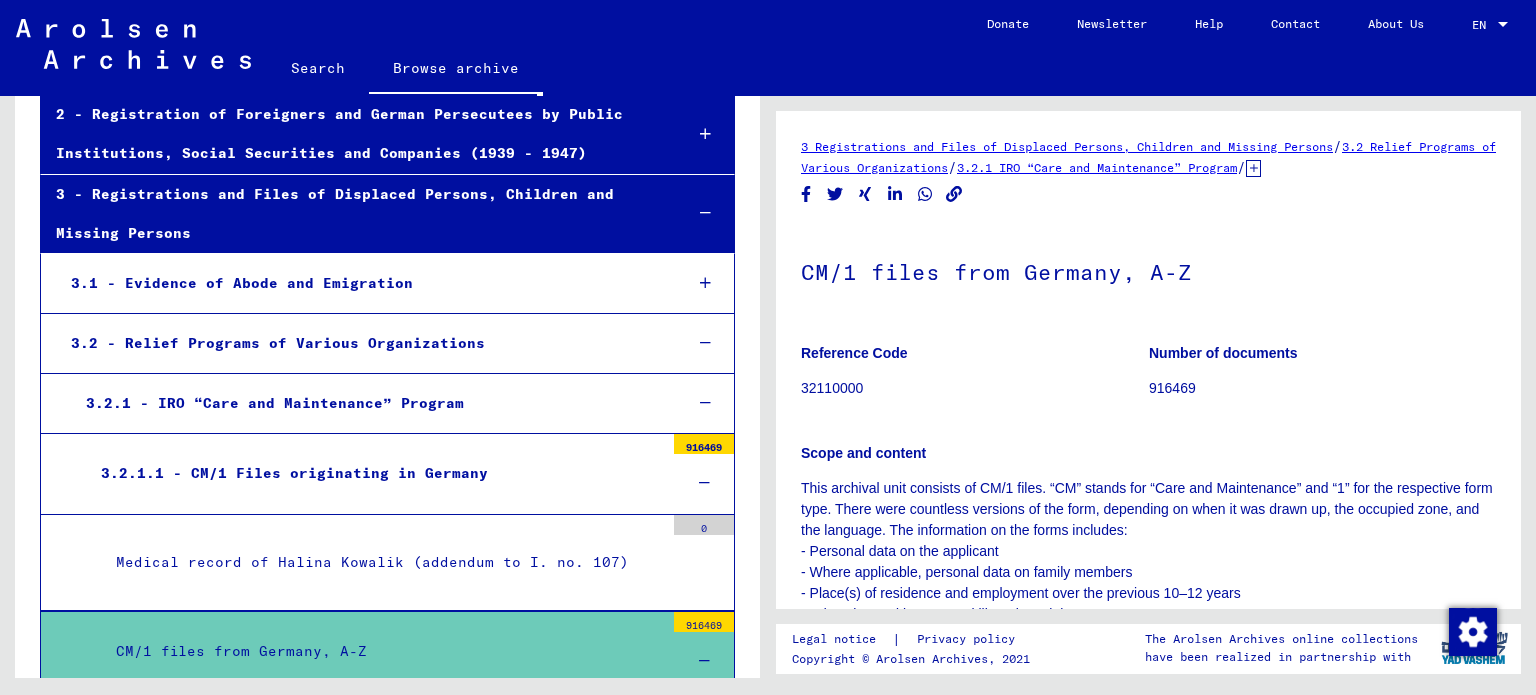 click on "Missing file and files with names from [LAST]" at bounding box center (390, 731) 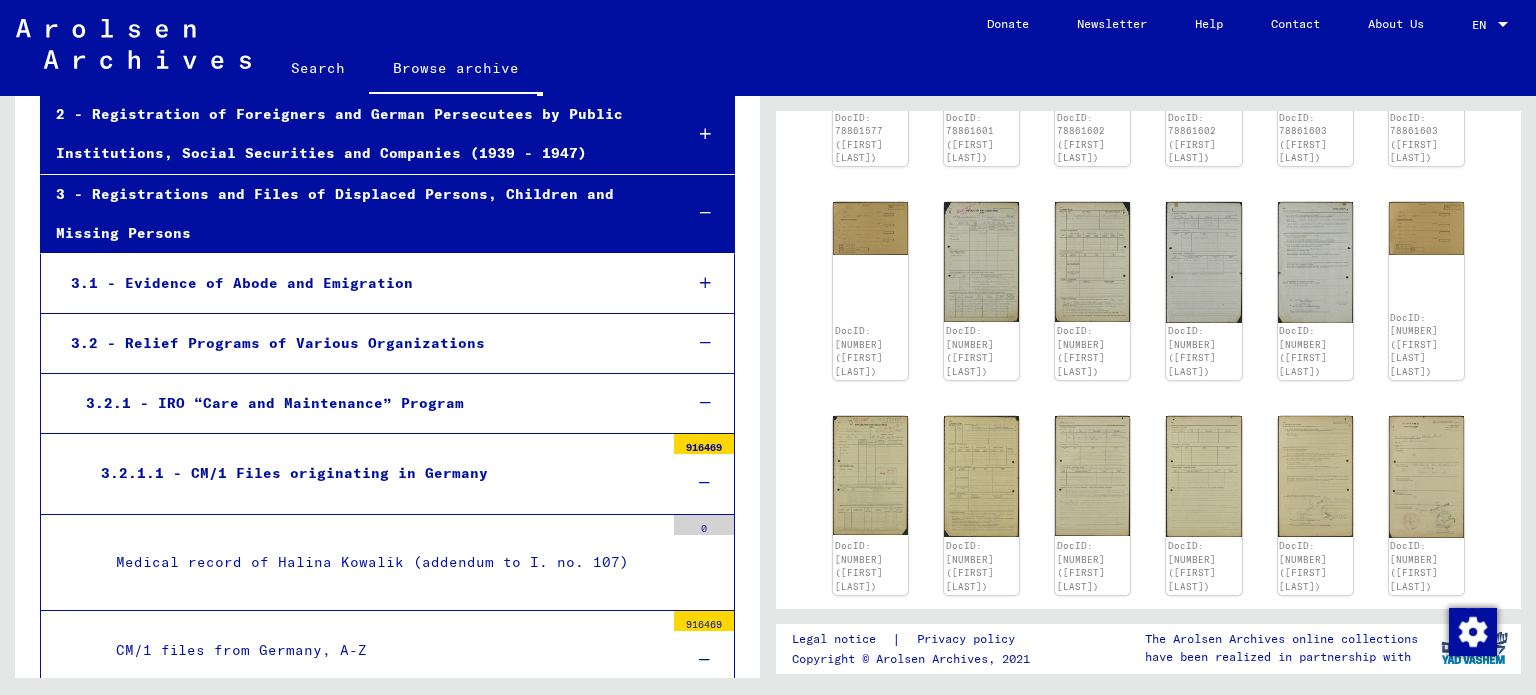 scroll, scrollTop: 468, scrollLeft: 0, axis: vertical 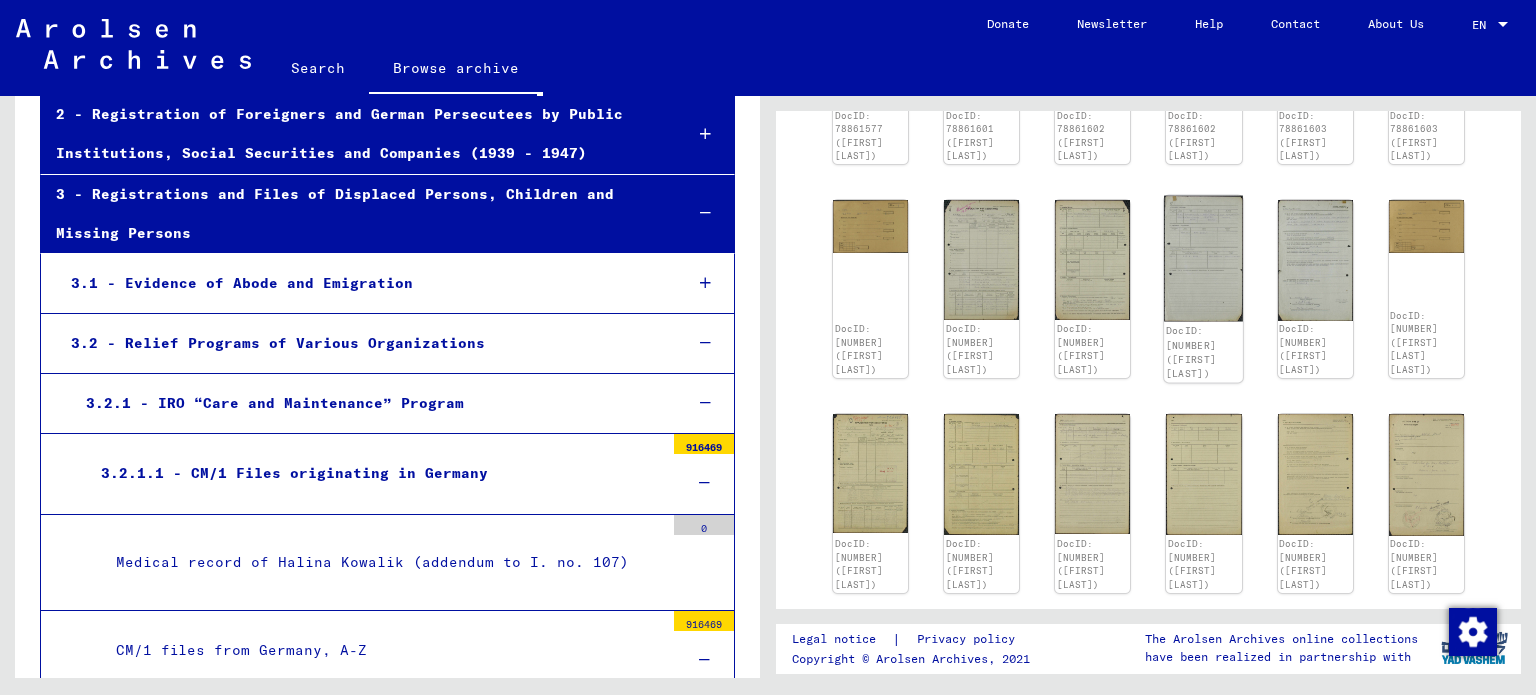 click 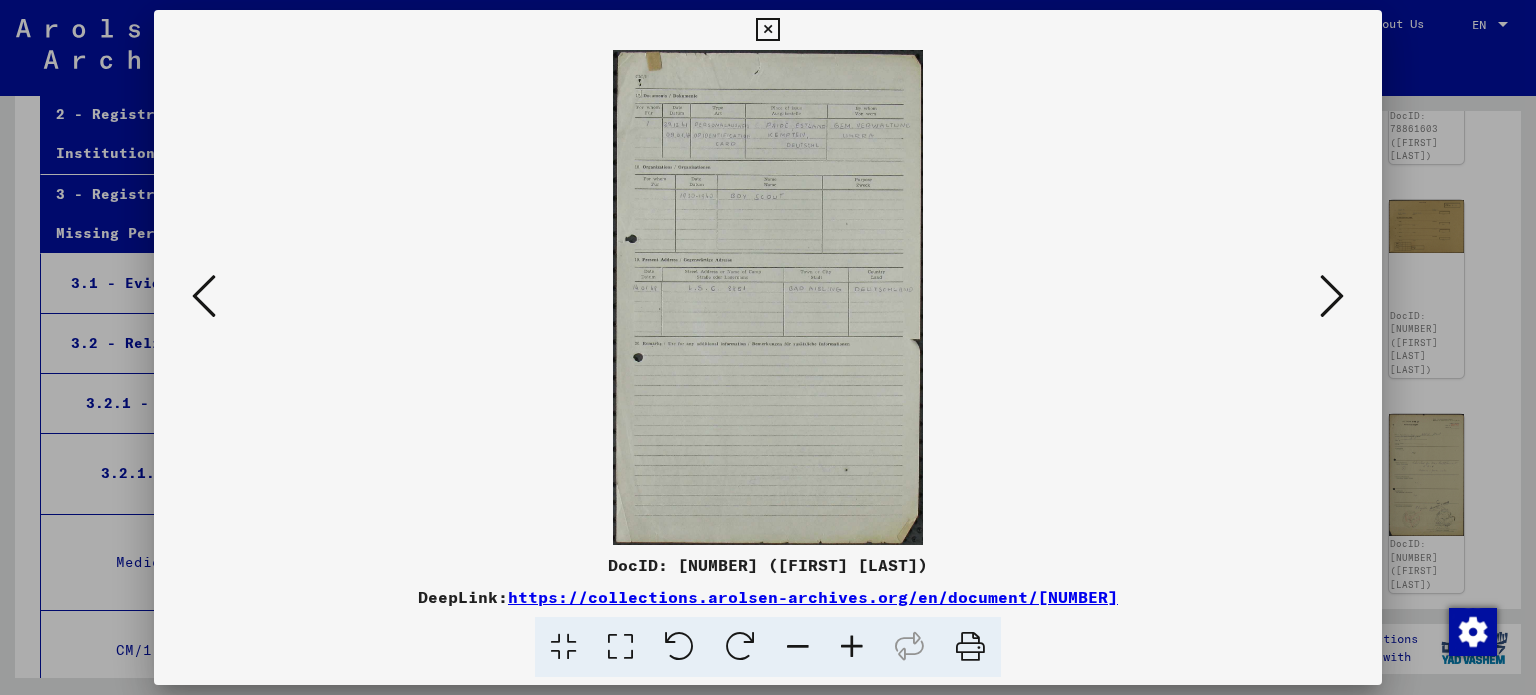 click at bounding box center (1332, 296) 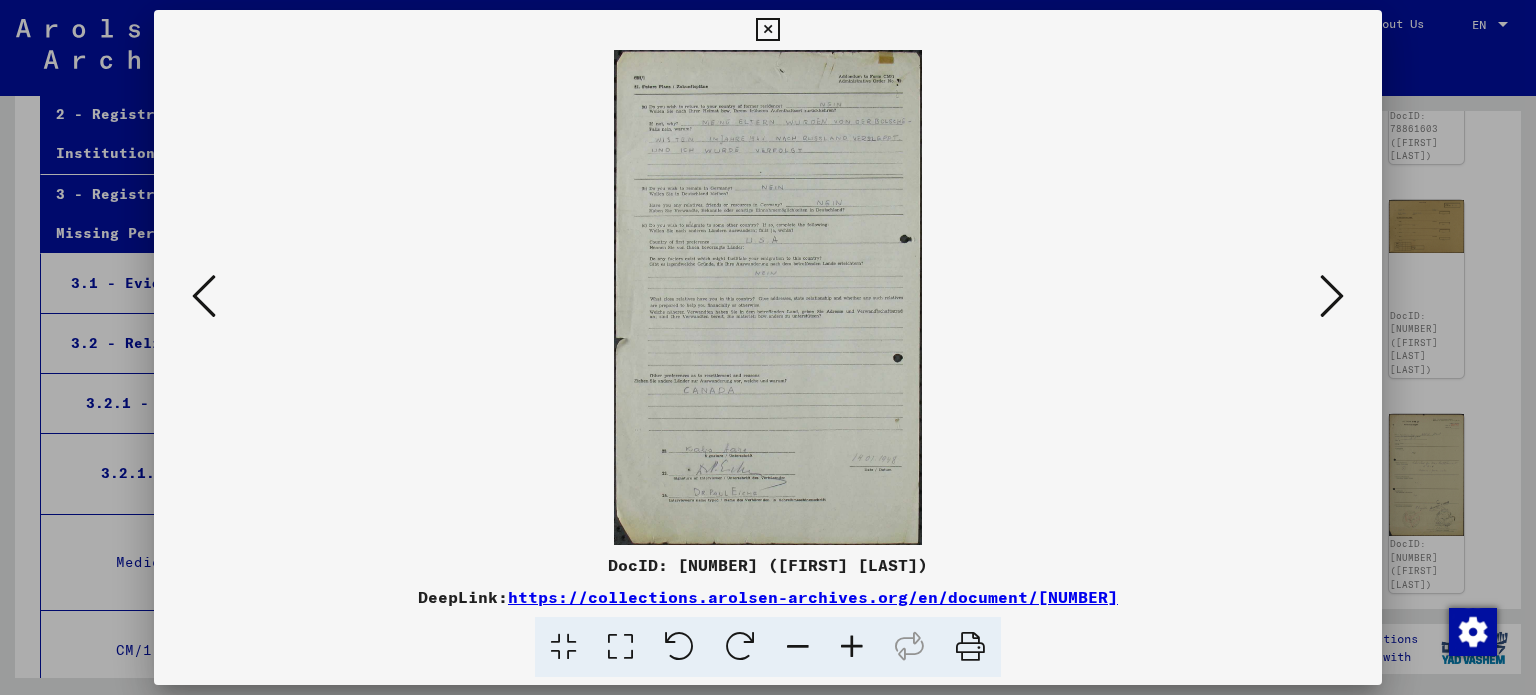 click at bounding box center (1332, 296) 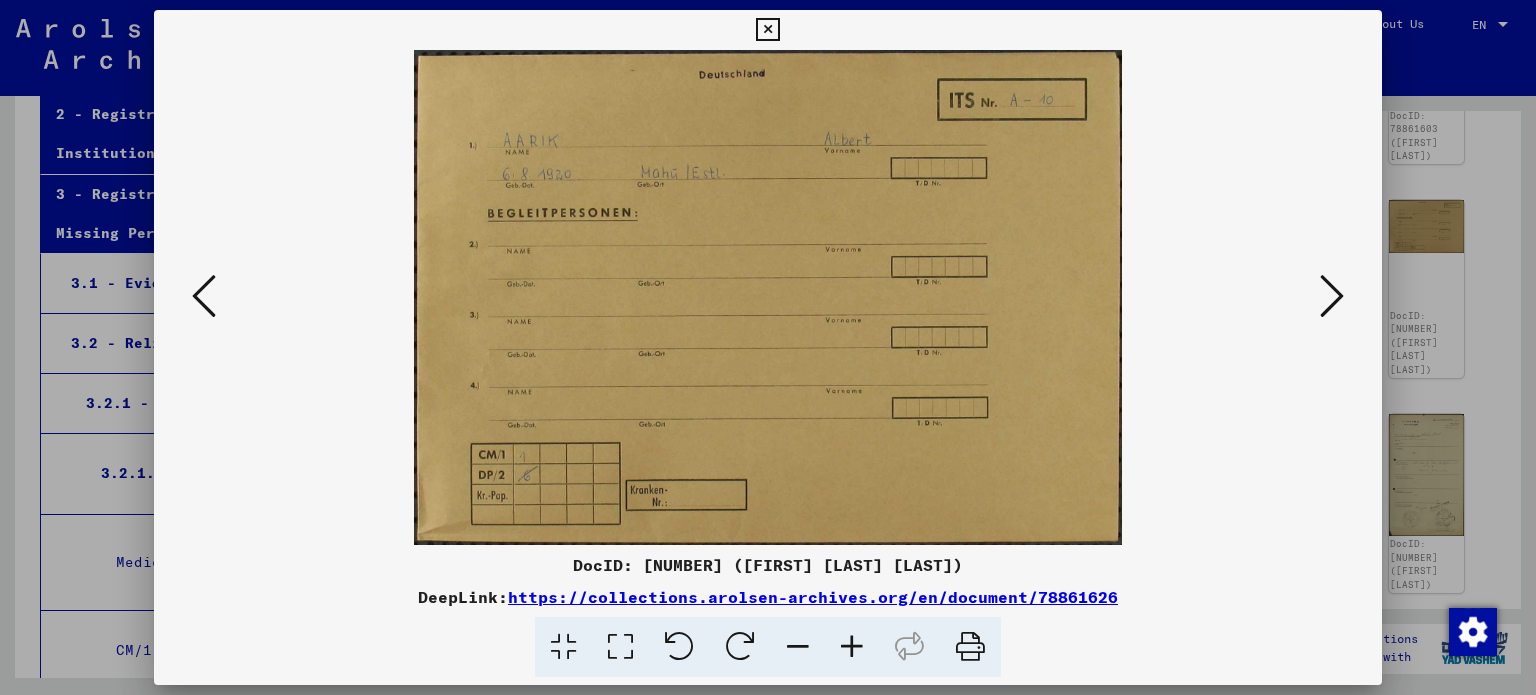 click at bounding box center [1332, 296] 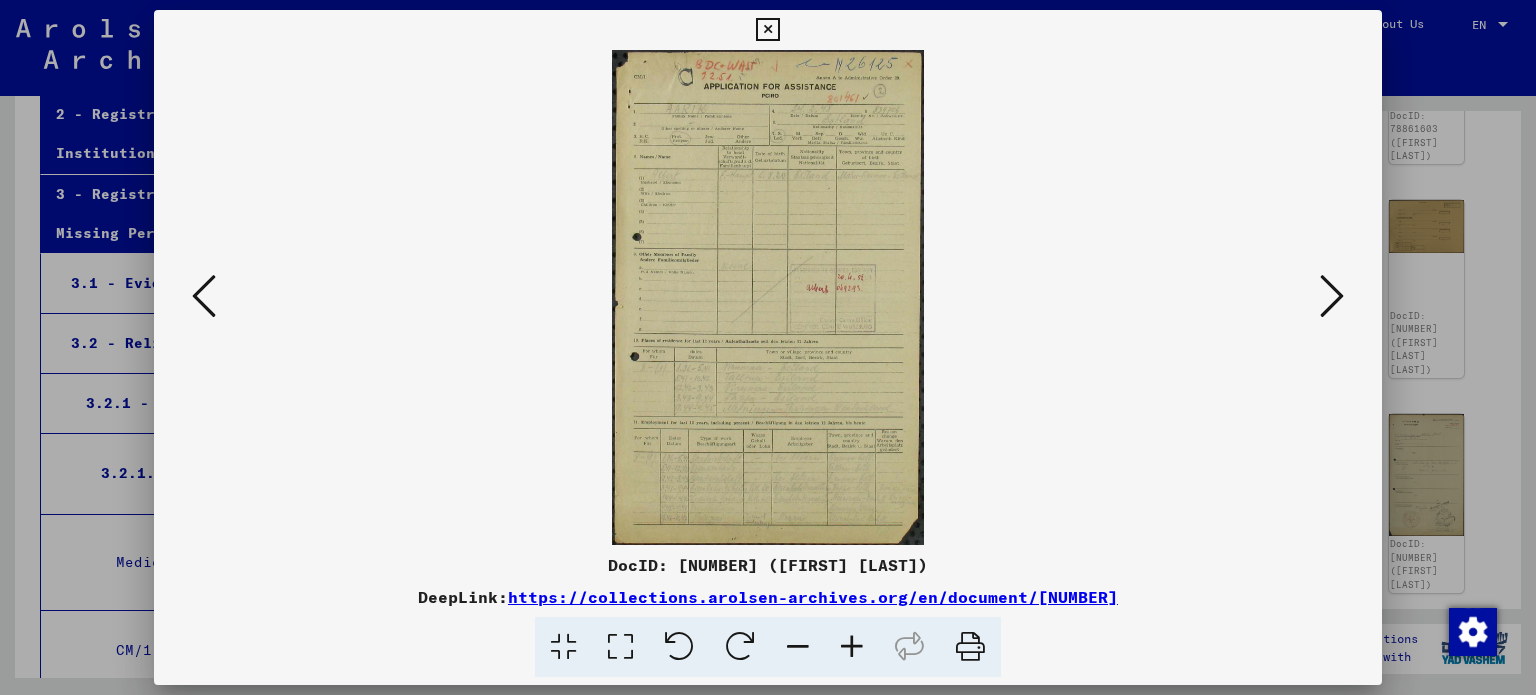 click at bounding box center [1332, 296] 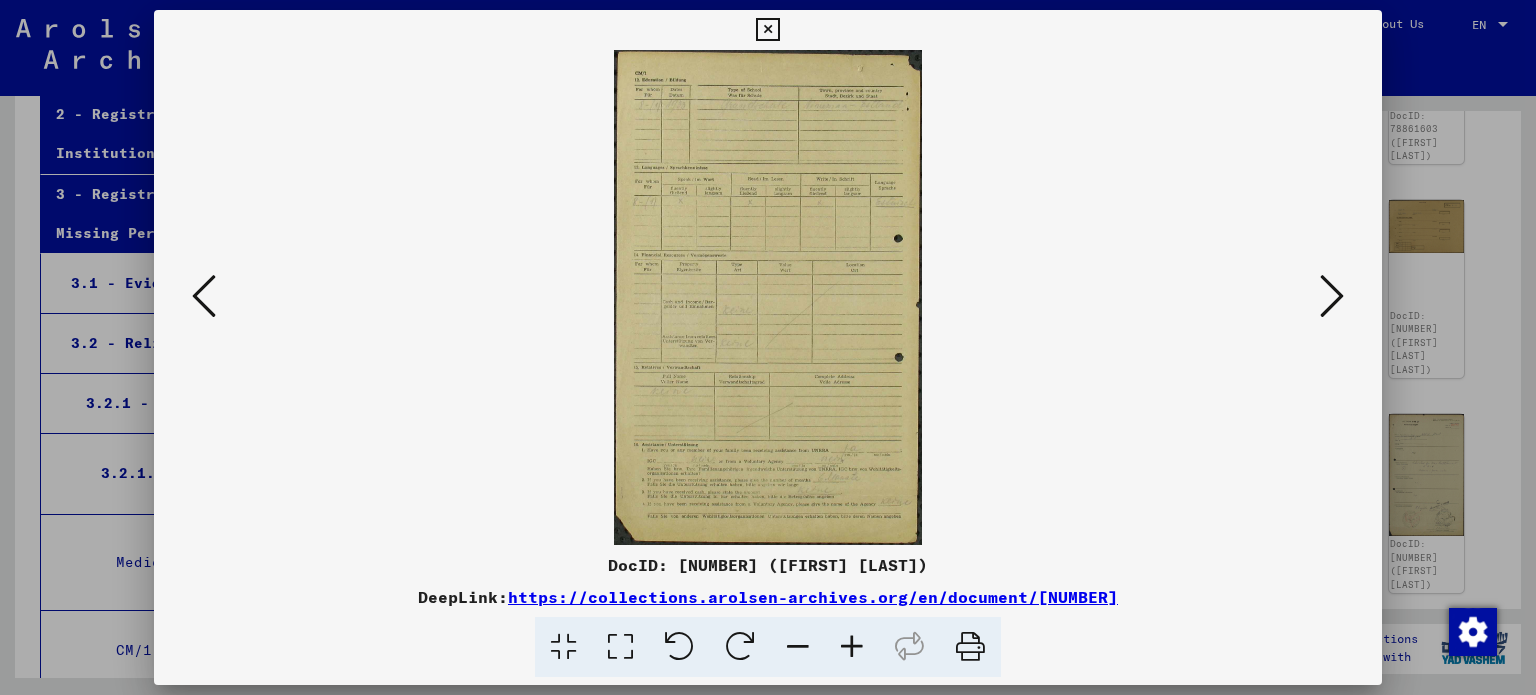 click at bounding box center [1332, 296] 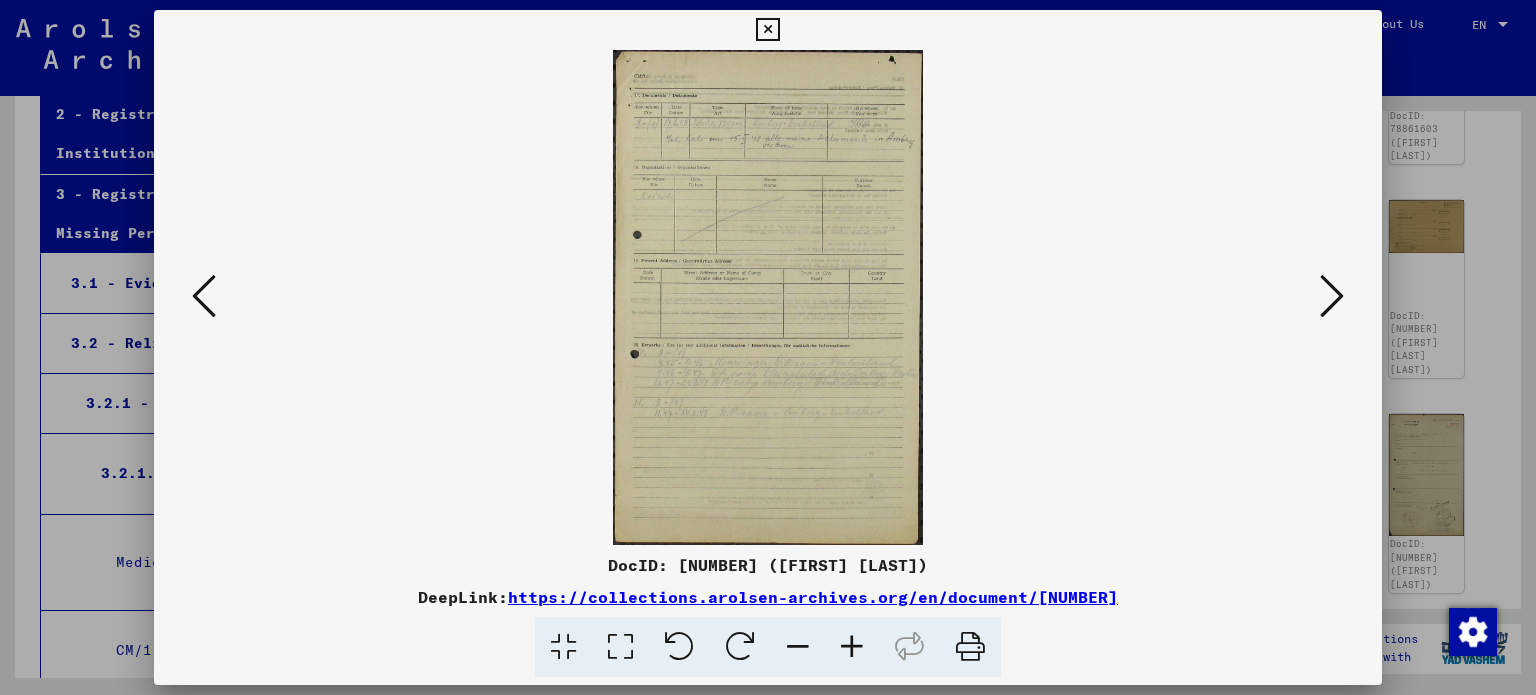 click at bounding box center (1332, 296) 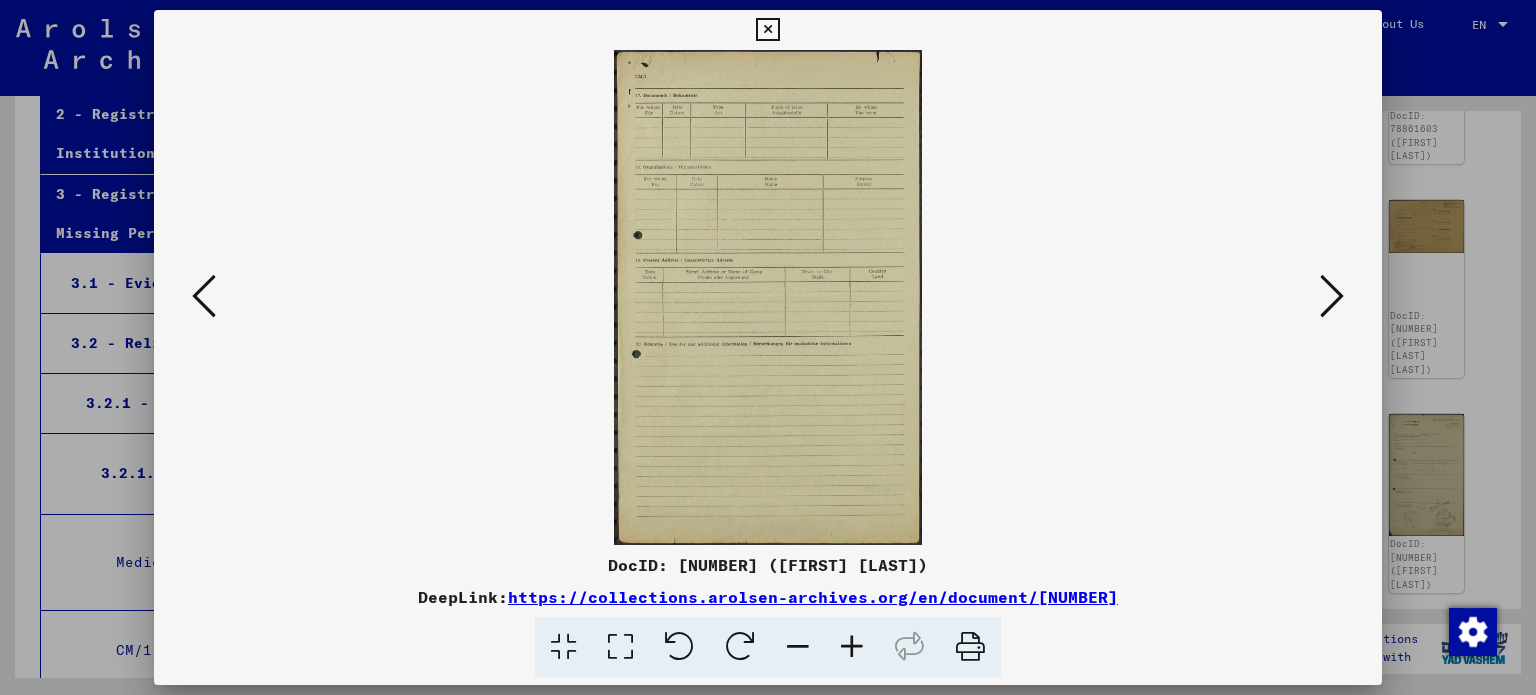 click at bounding box center [1332, 296] 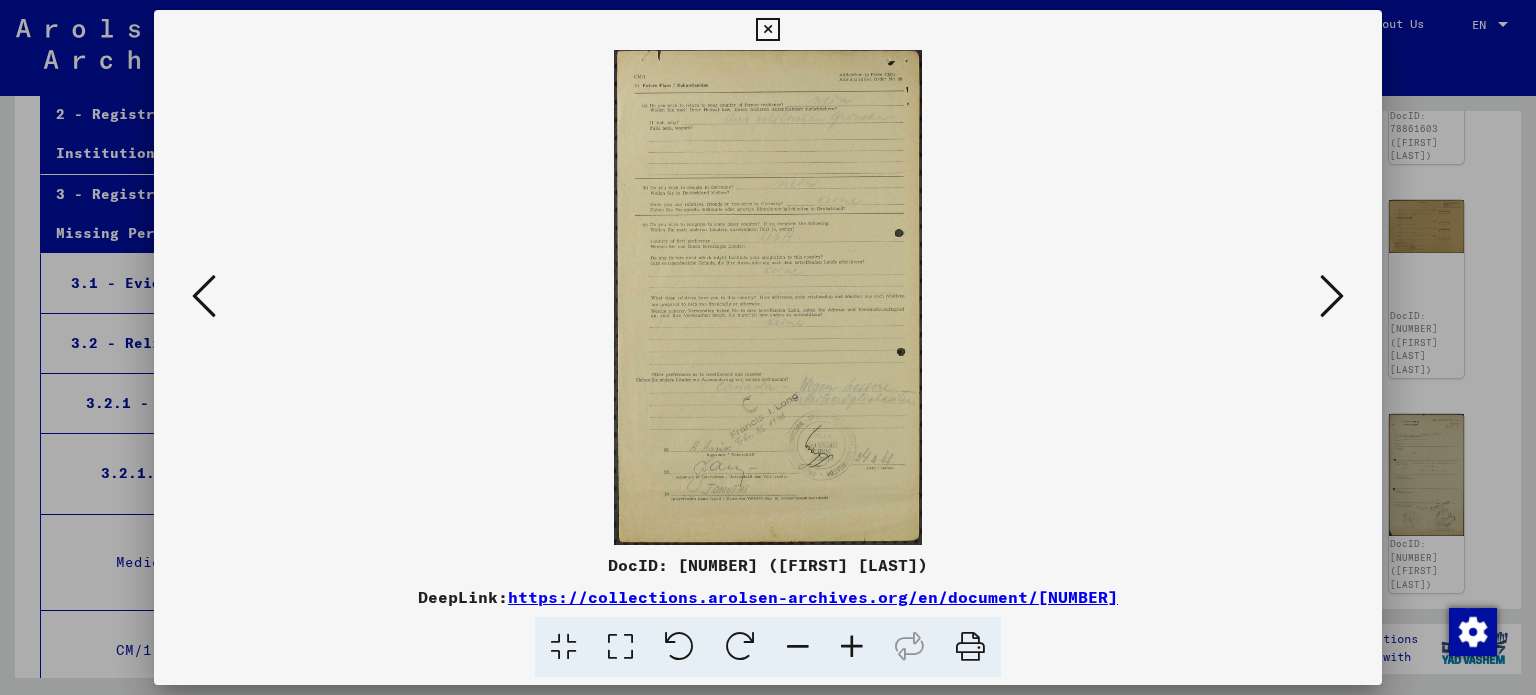 click at bounding box center [1332, 296] 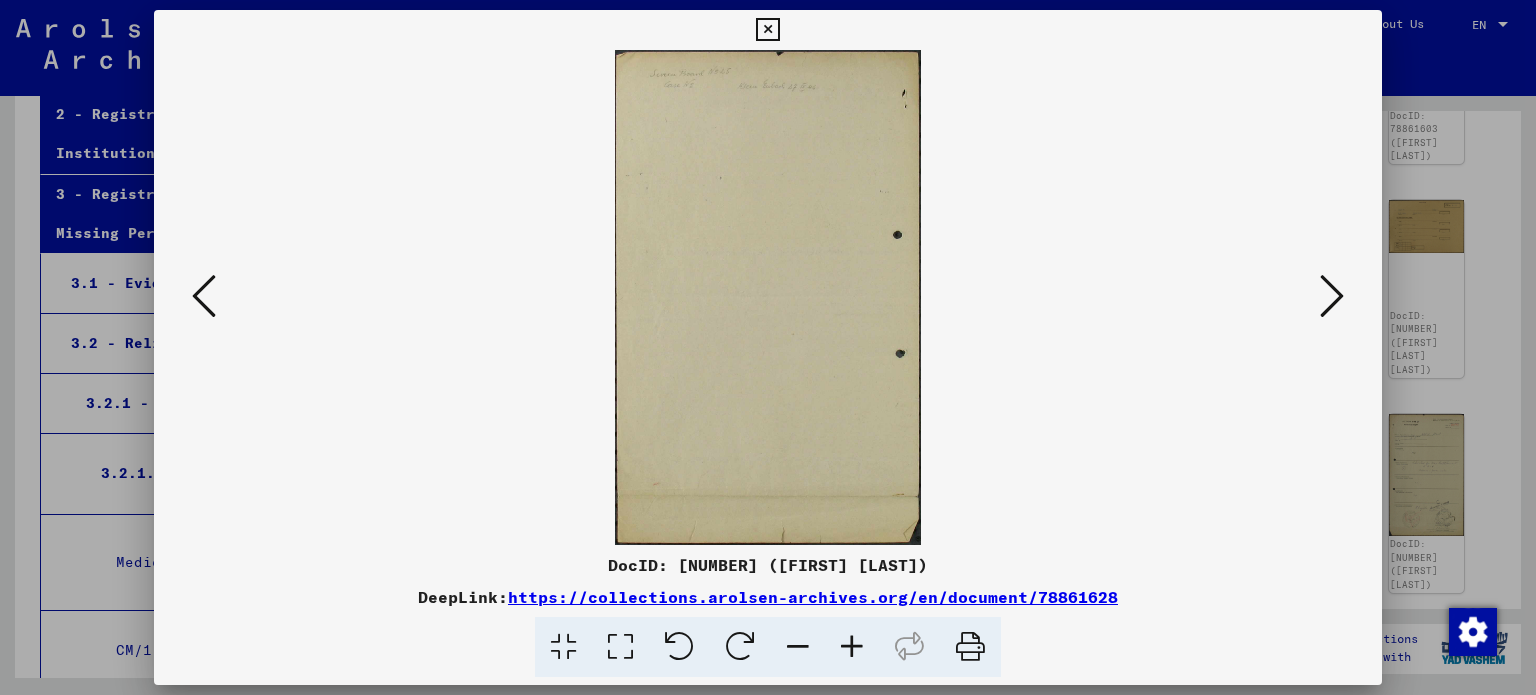 click at bounding box center [1332, 296] 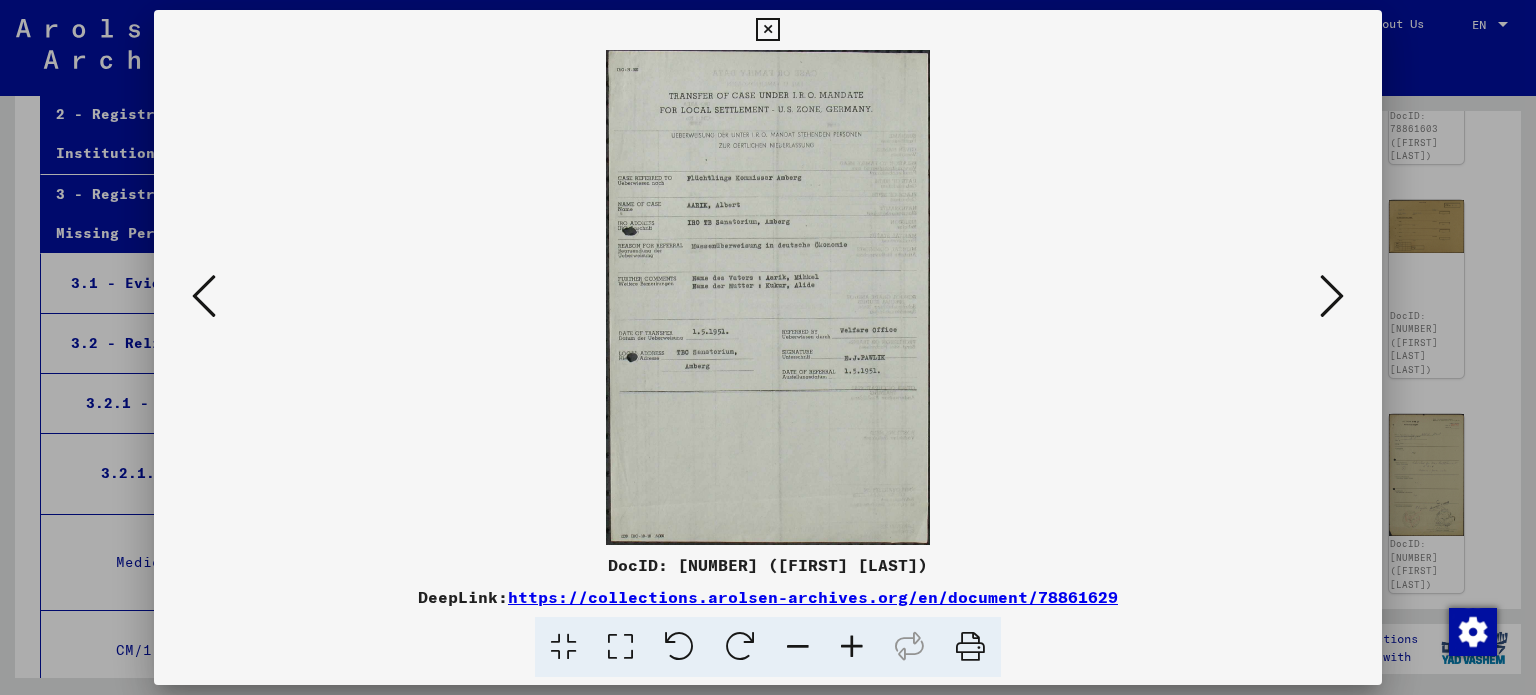 click at bounding box center (1332, 296) 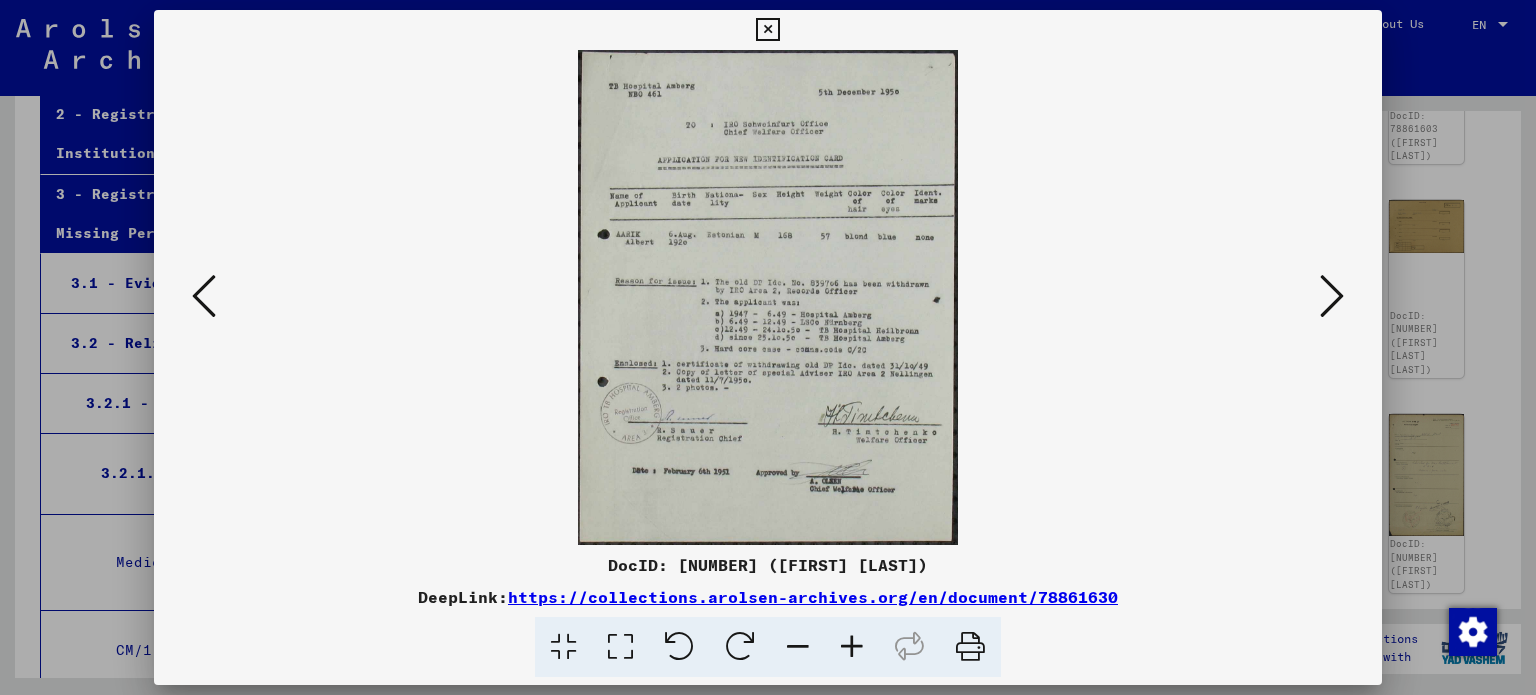 click at bounding box center [1332, 296] 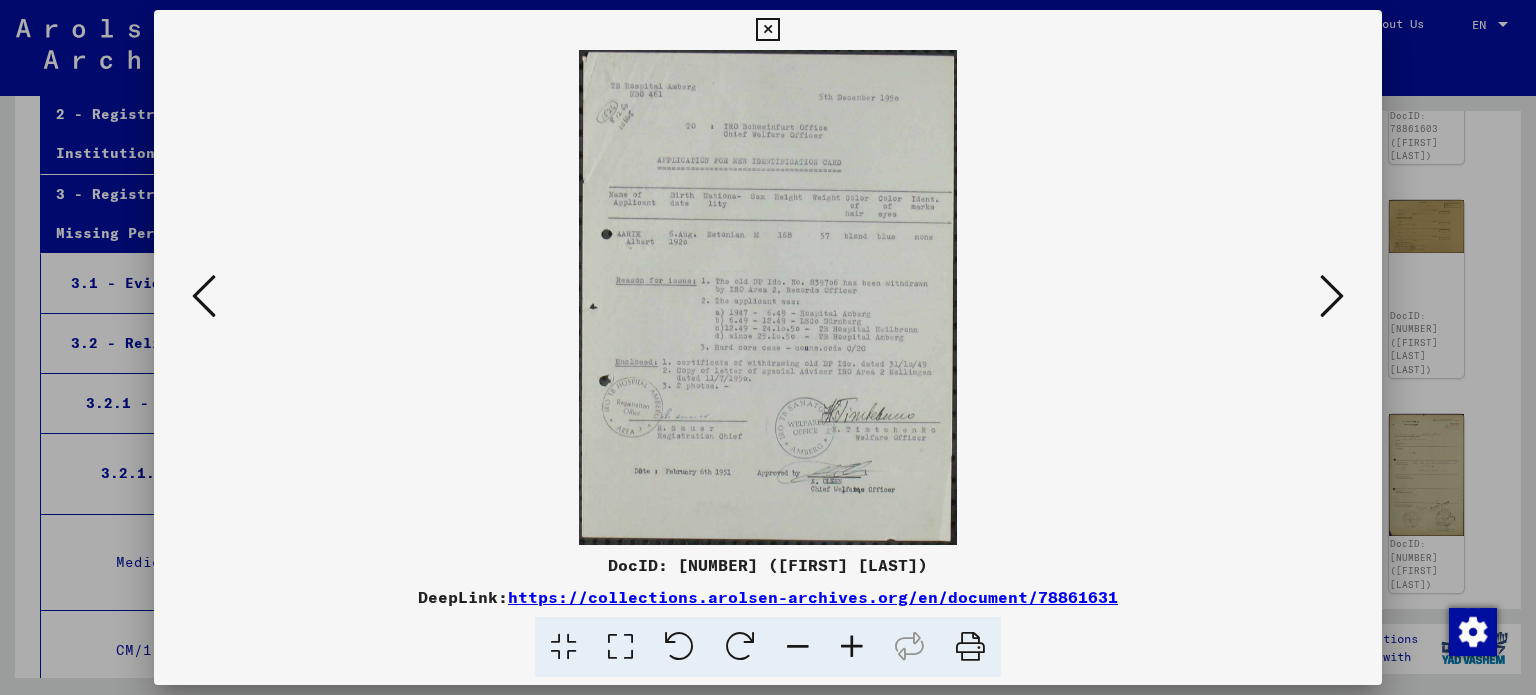 click at bounding box center (1332, 296) 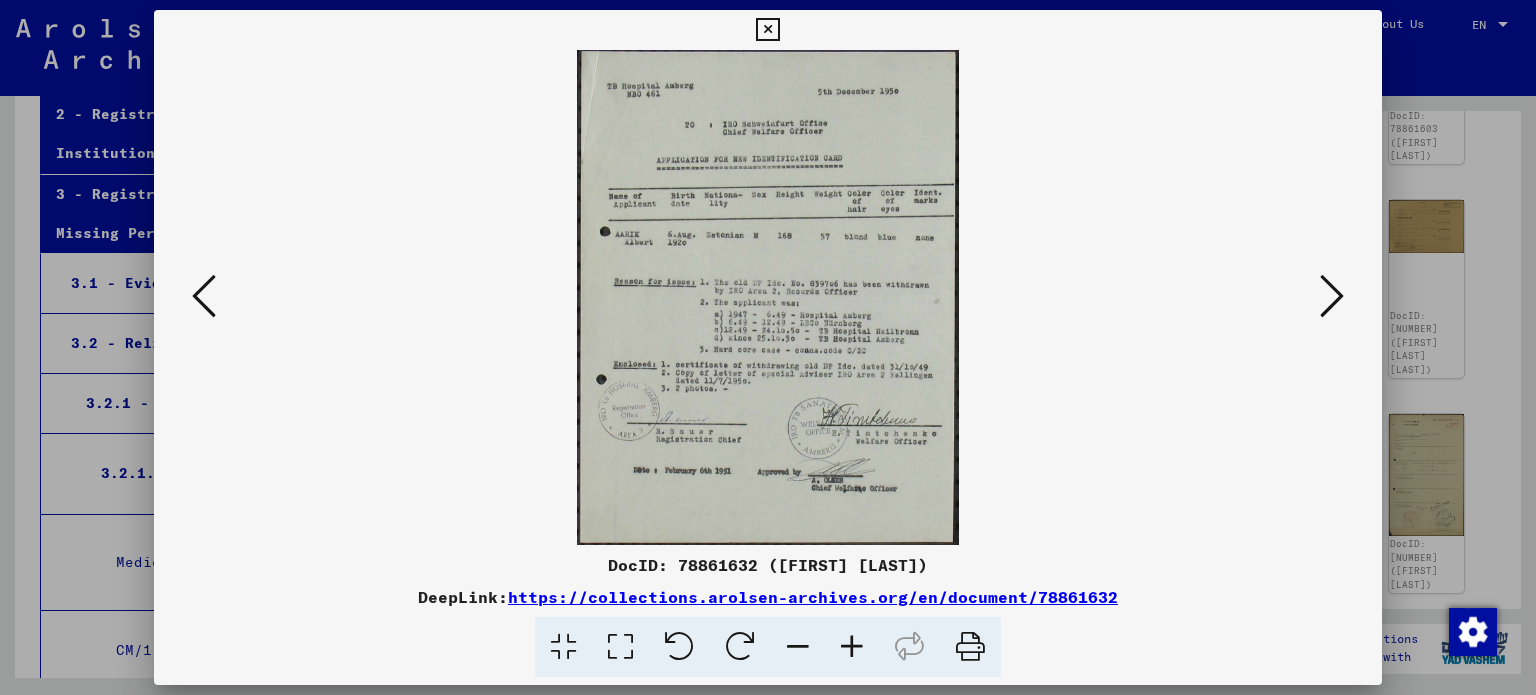 click at bounding box center [1332, 296] 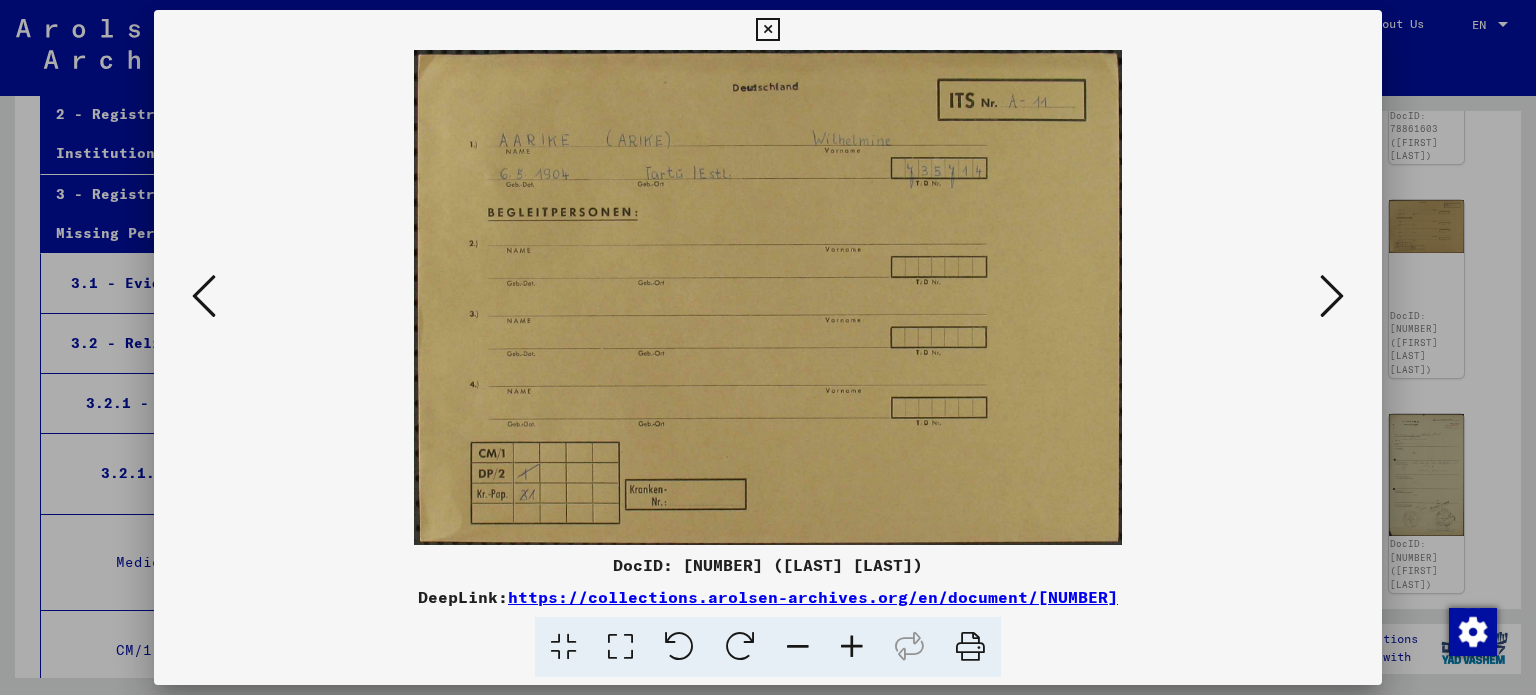click at bounding box center (1332, 296) 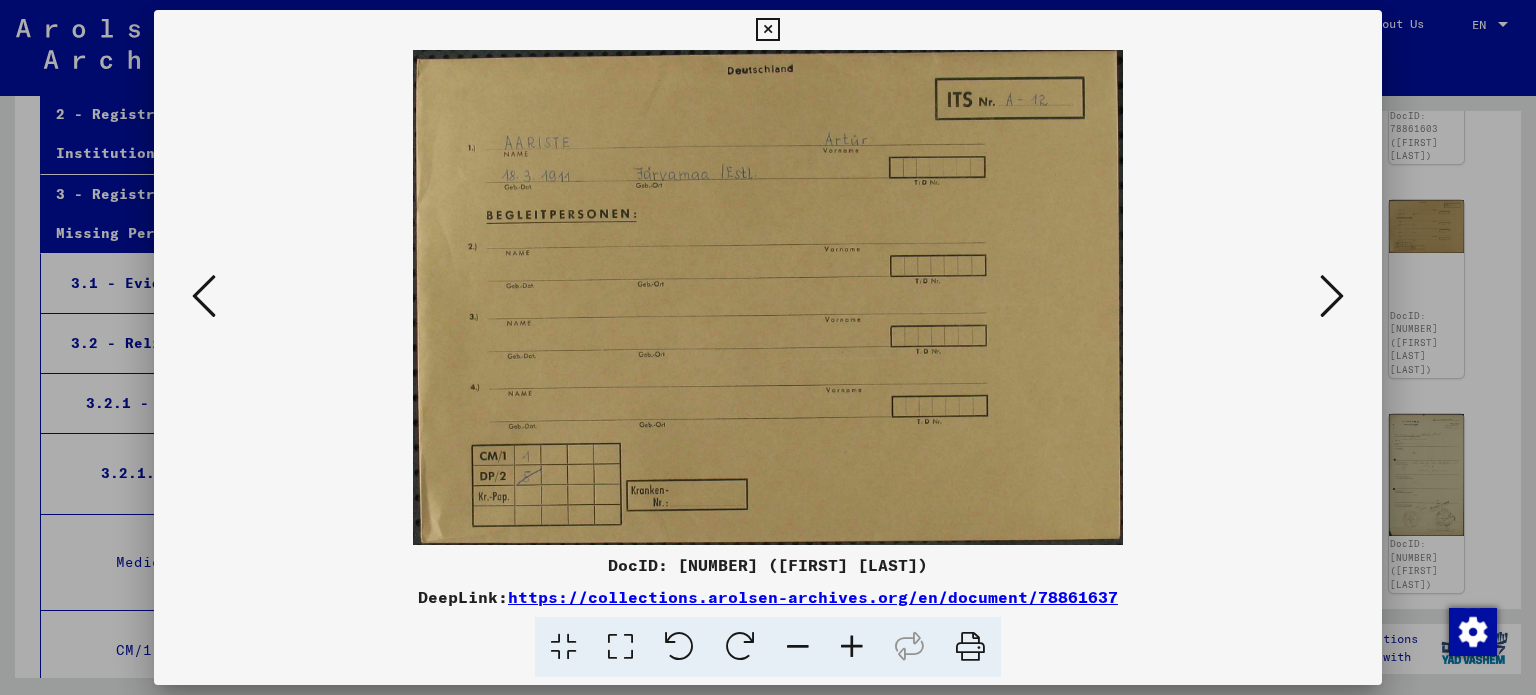 click at bounding box center [1332, 296] 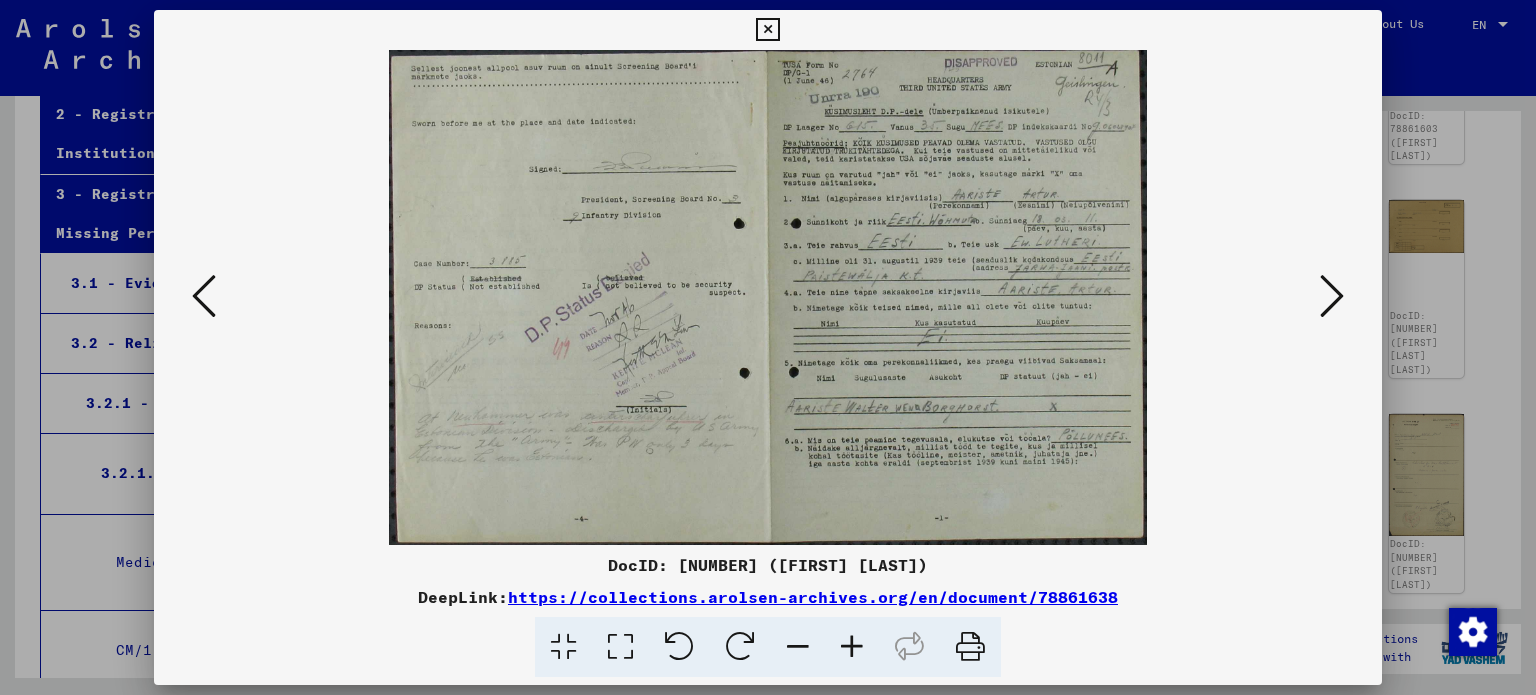 click at bounding box center [1332, 296] 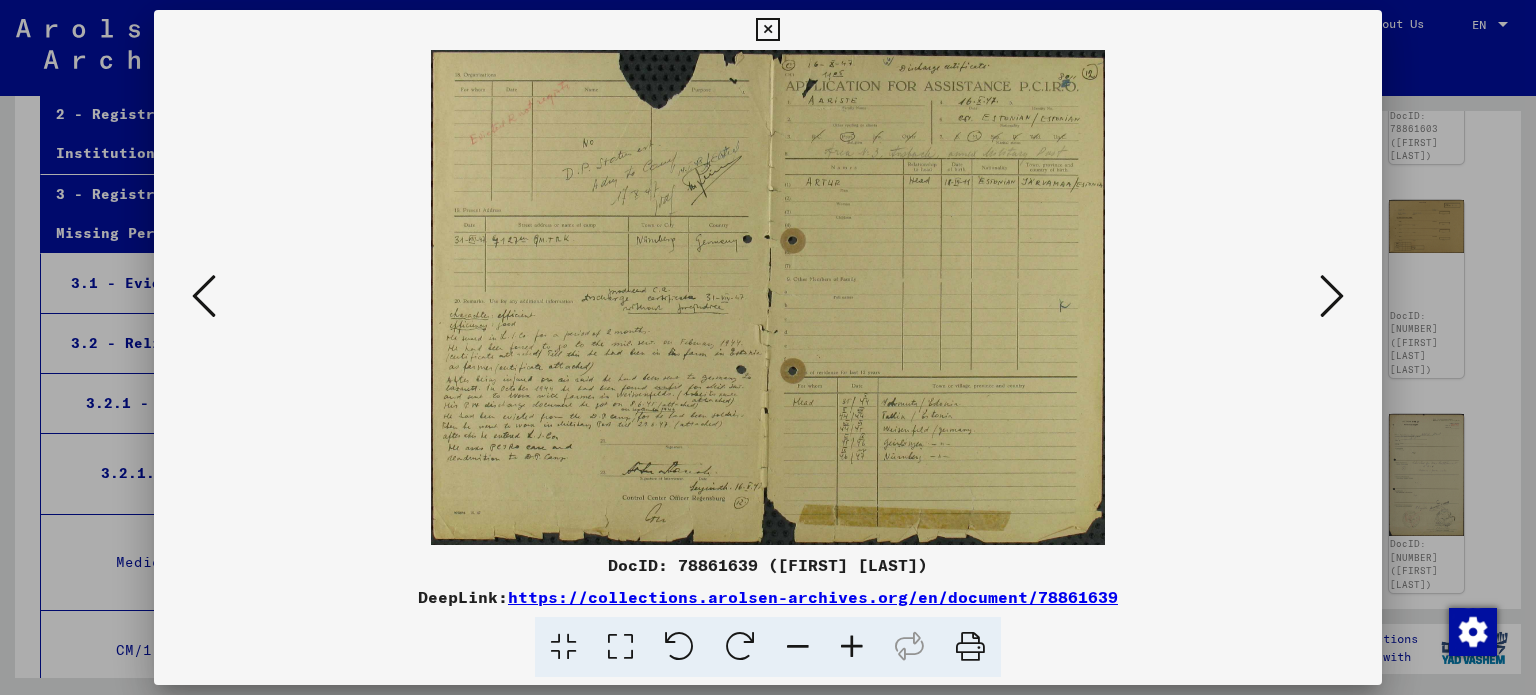 click at bounding box center (768, 347) 